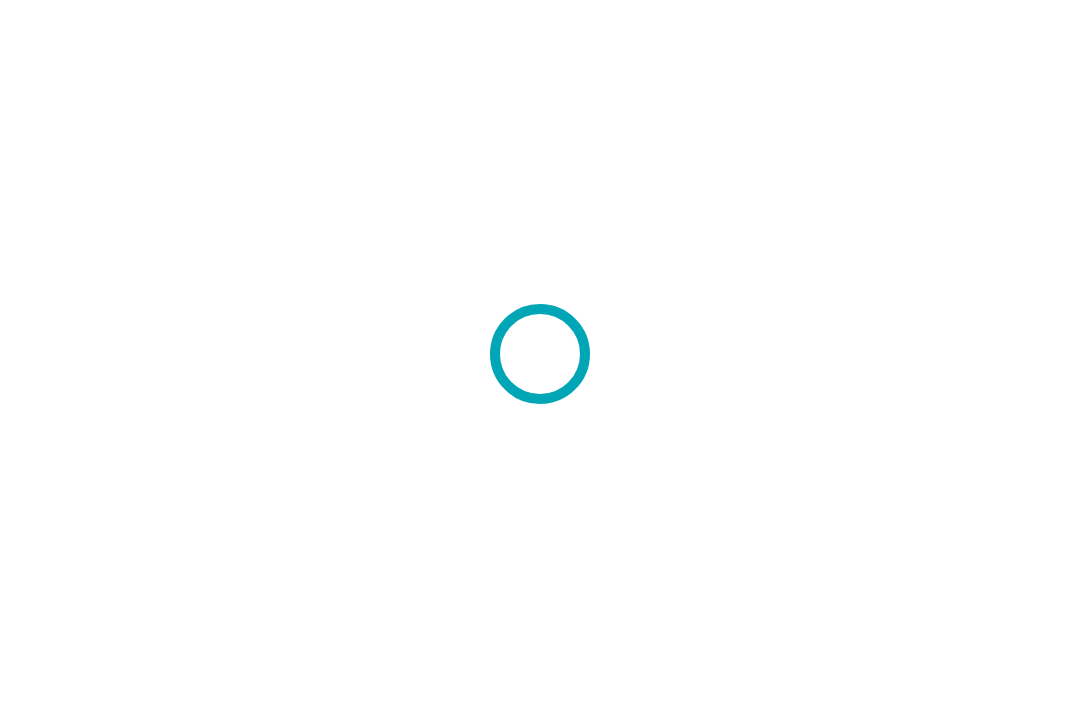 scroll, scrollTop: 0, scrollLeft: 0, axis: both 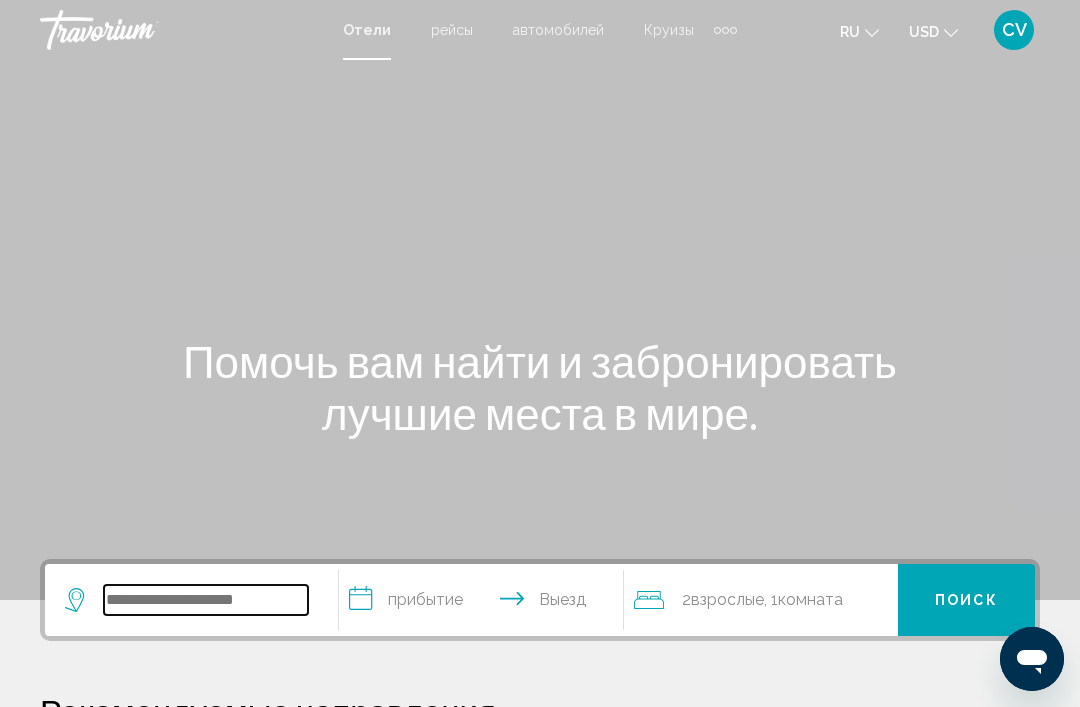 click at bounding box center (206, 600) 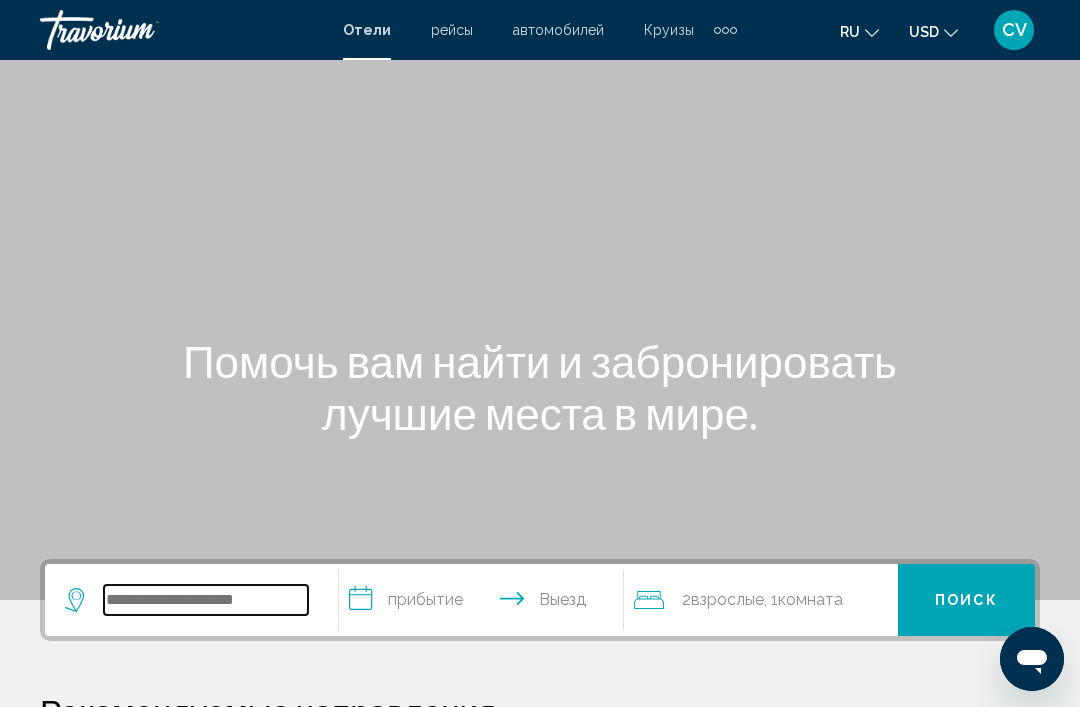 scroll, scrollTop: 42, scrollLeft: 0, axis: vertical 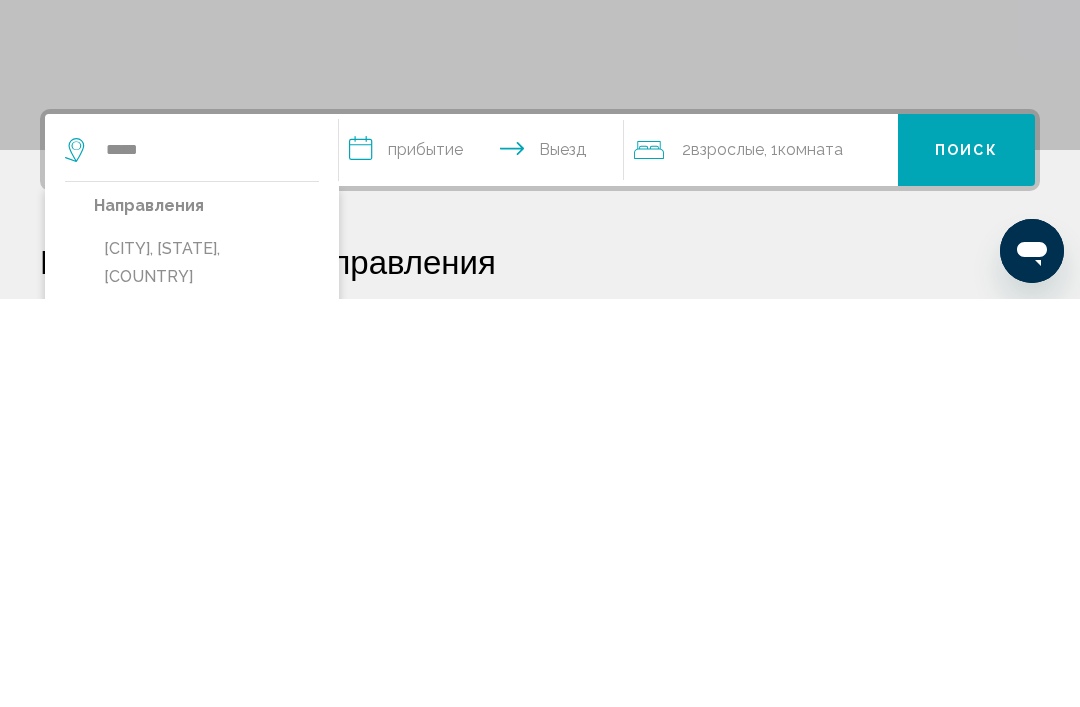 click on "Lindau, Allgaeu, Germany (QII)" at bounding box center (206, 671) 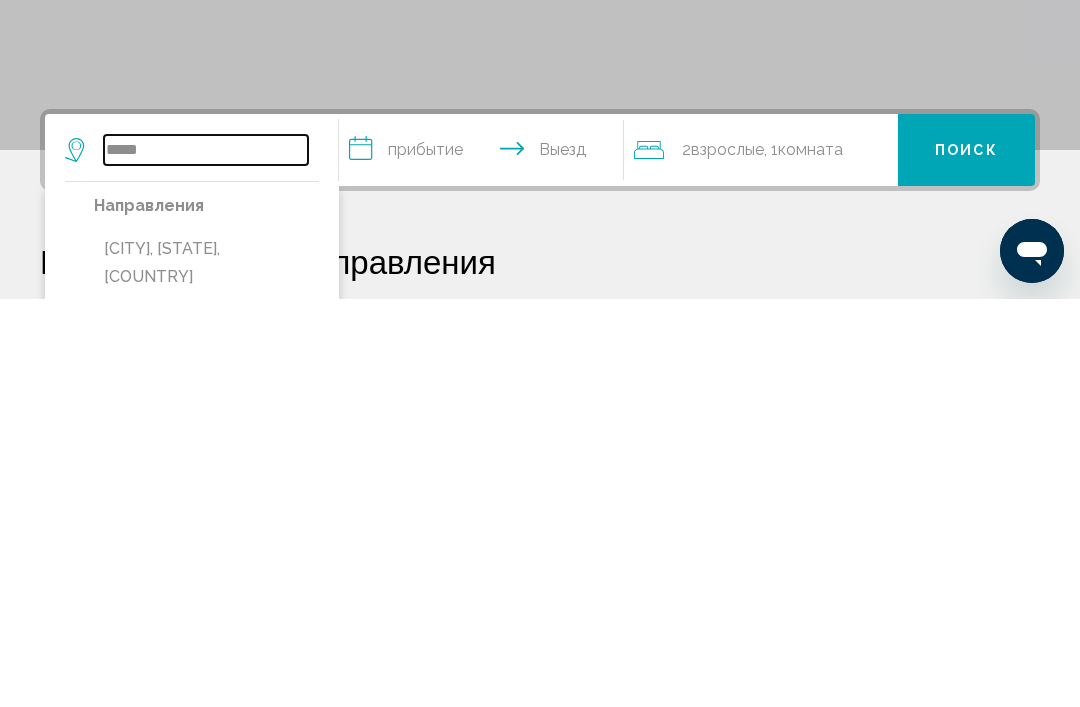 type on "**********" 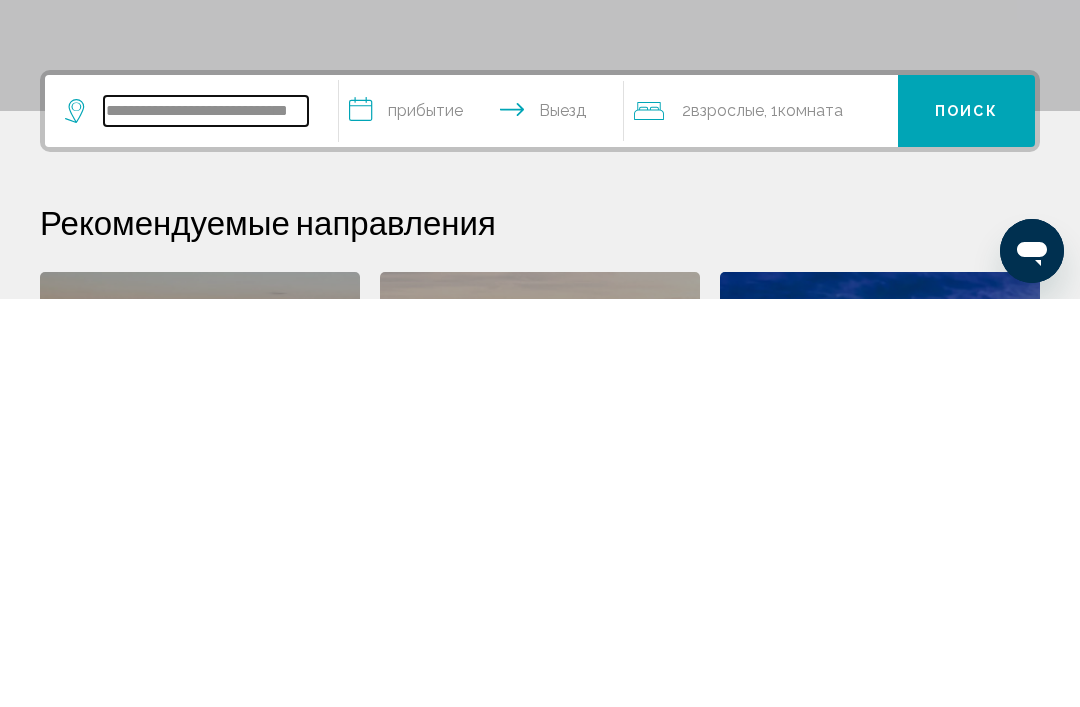 scroll, scrollTop: 86, scrollLeft: 0, axis: vertical 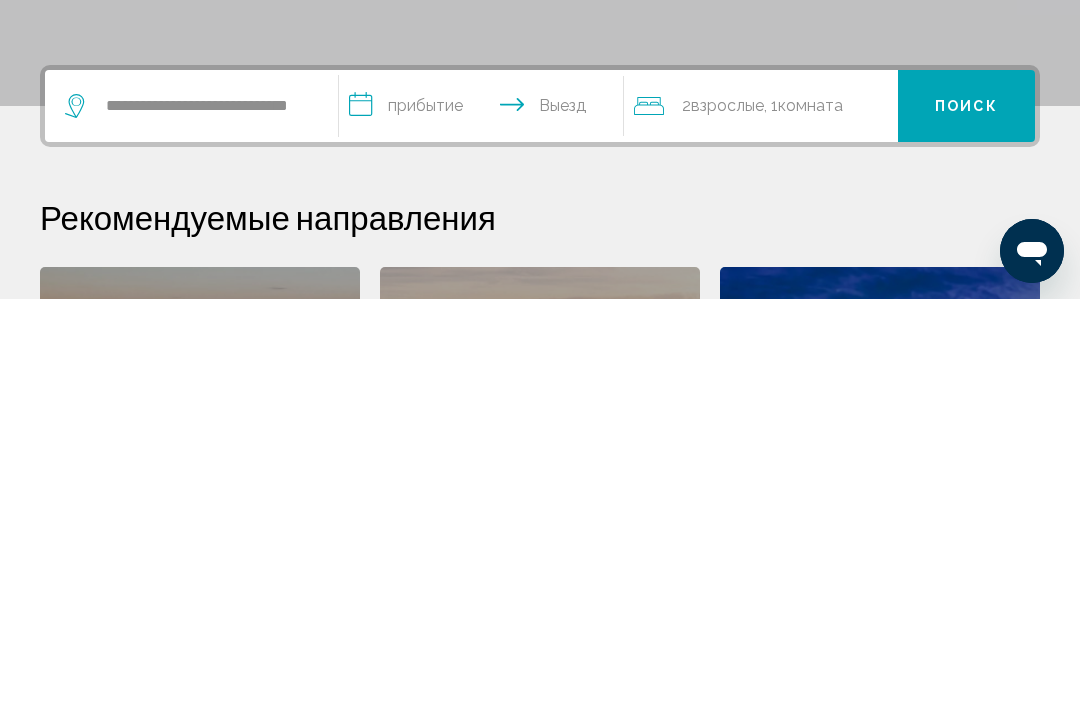 click on "**********" at bounding box center (485, 517) 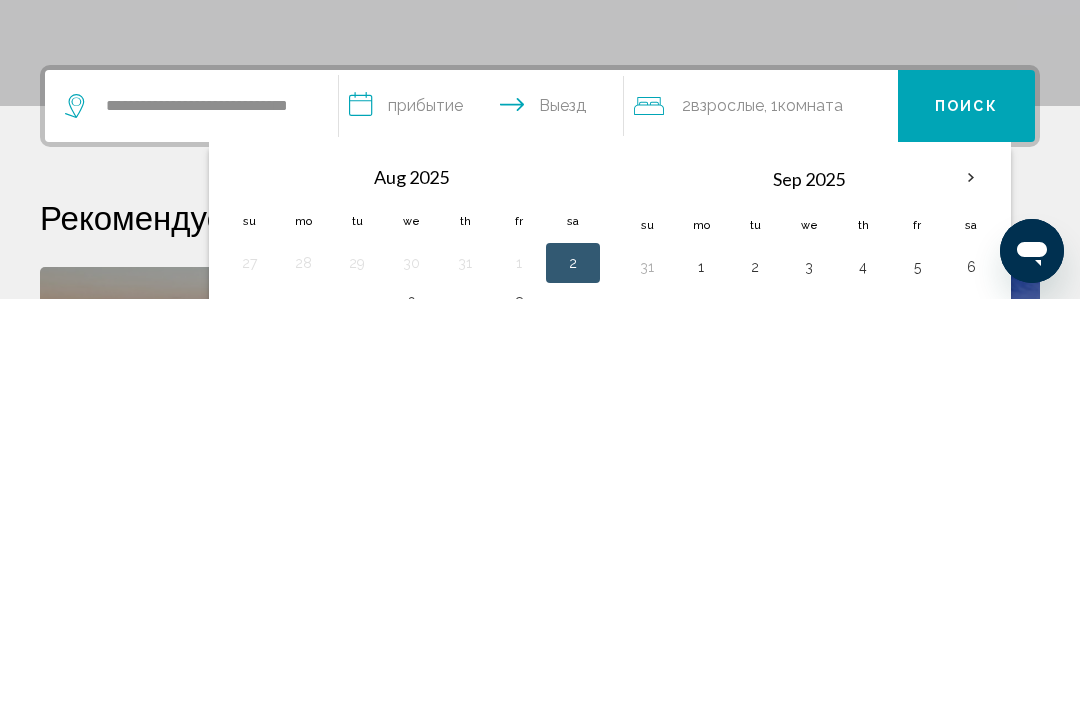 scroll, scrollTop: 494, scrollLeft: 0, axis: vertical 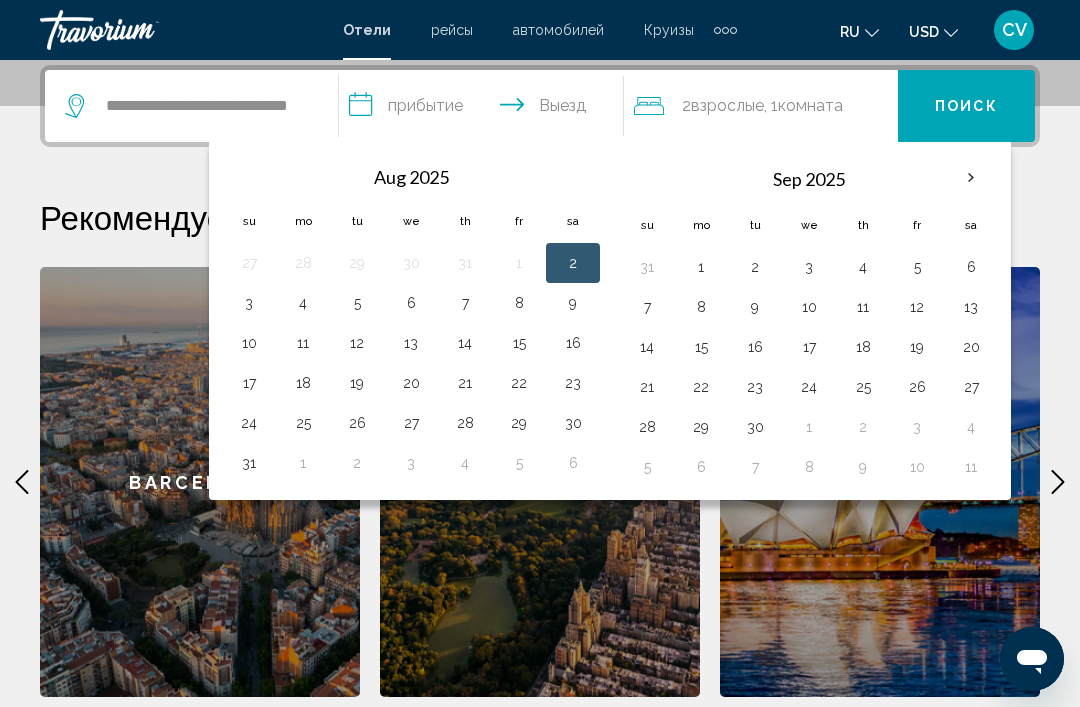 click on "6" at bounding box center (411, 303) 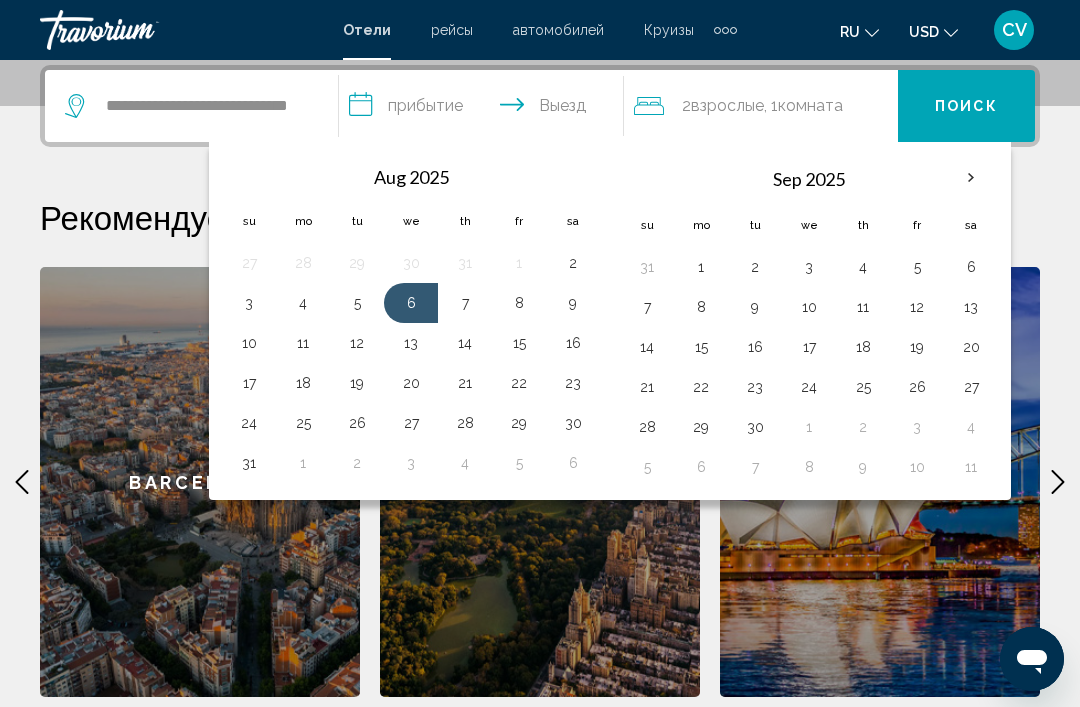 click on "8" at bounding box center (519, 303) 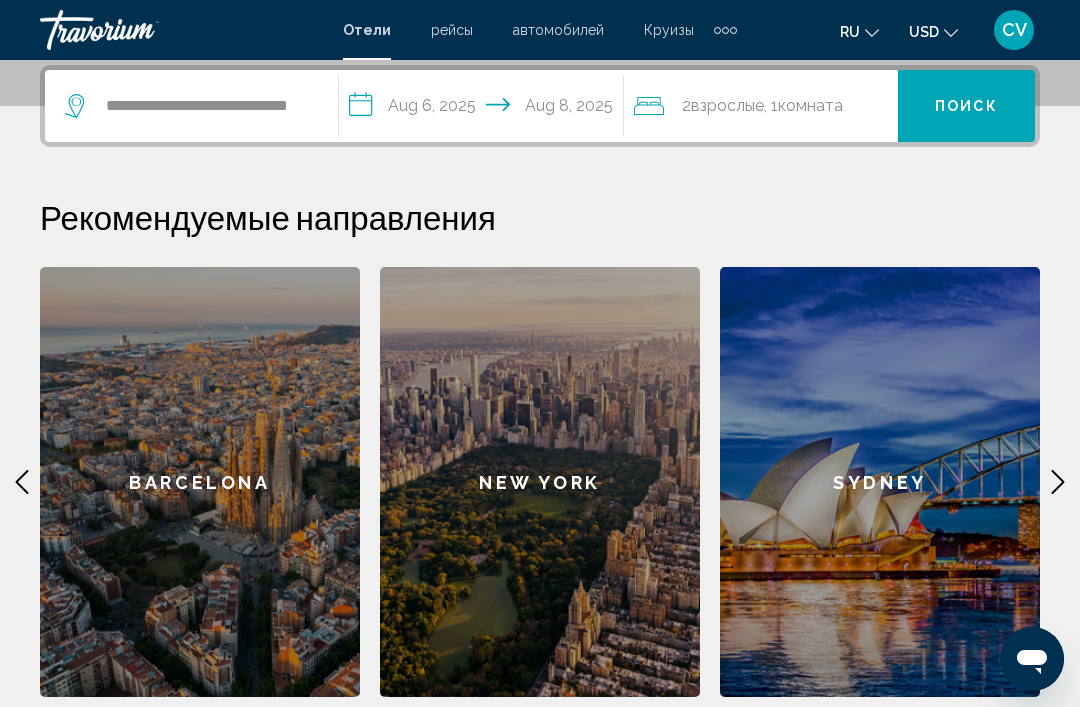 click on "Поиск" at bounding box center [966, 106] 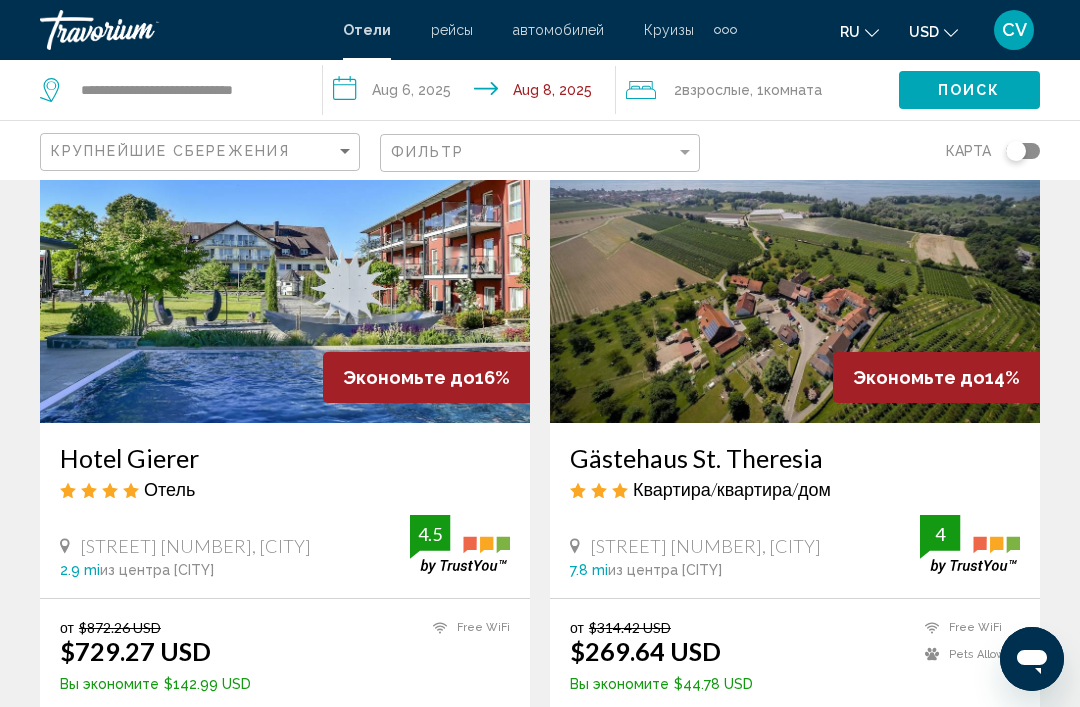 scroll, scrollTop: 143, scrollLeft: 0, axis: vertical 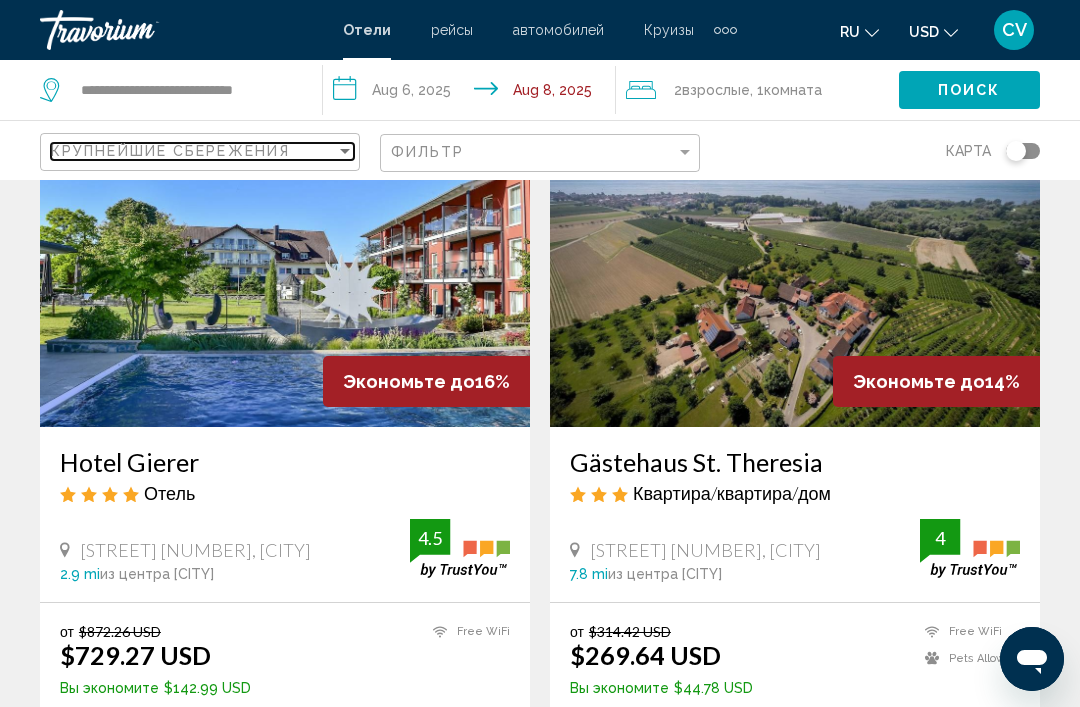 click on "Крупнейшие сбережения" at bounding box center [193, 151] 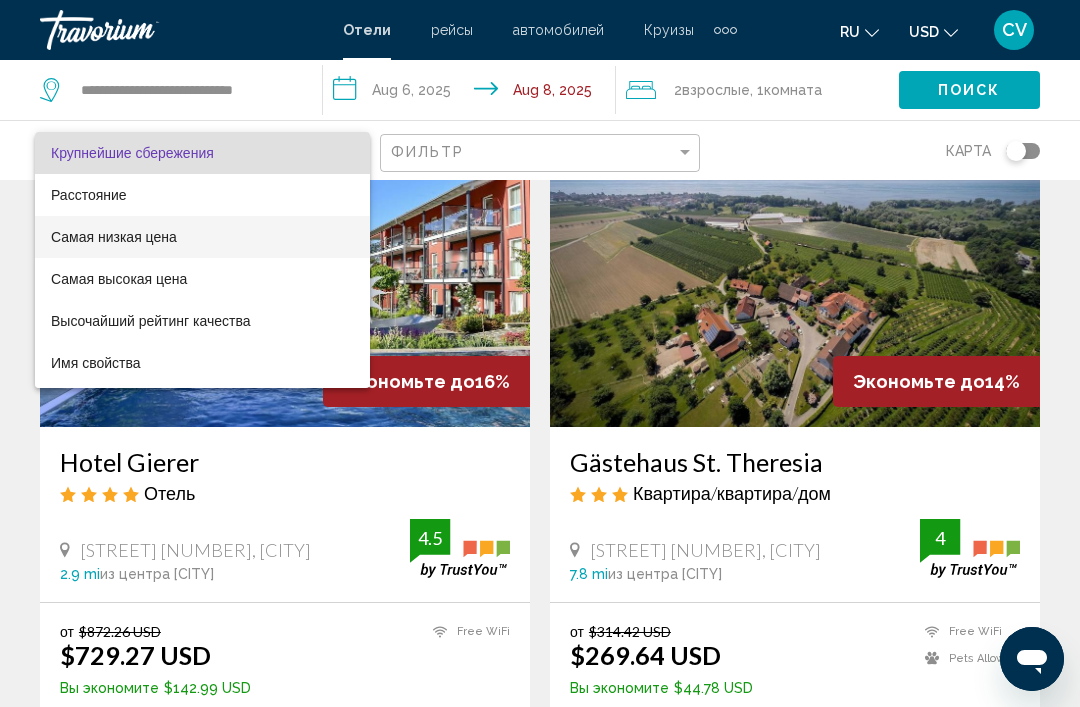 click on "Самая низкая цена" at bounding box center (202, 237) 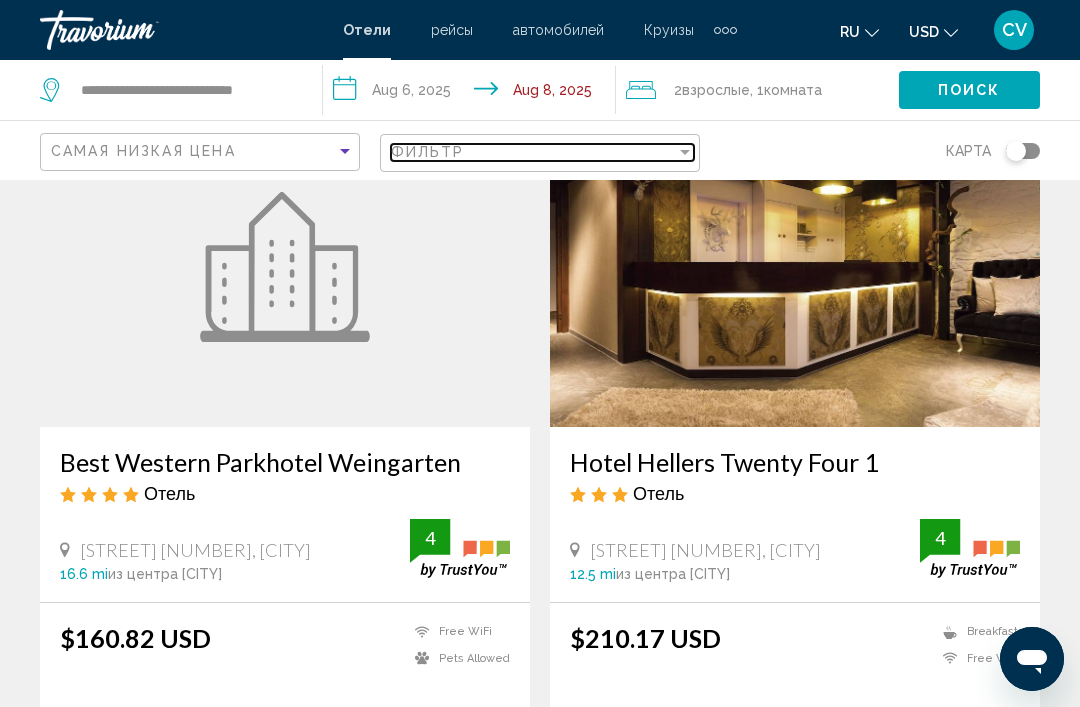 click at bounding box center (685, 152) 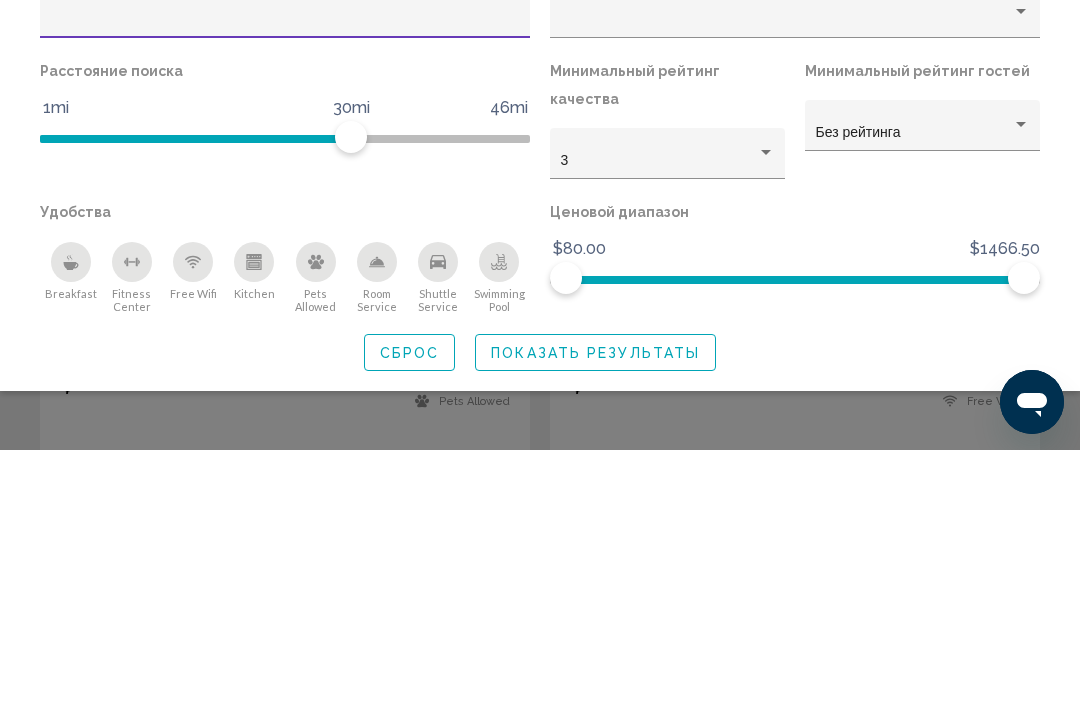 click 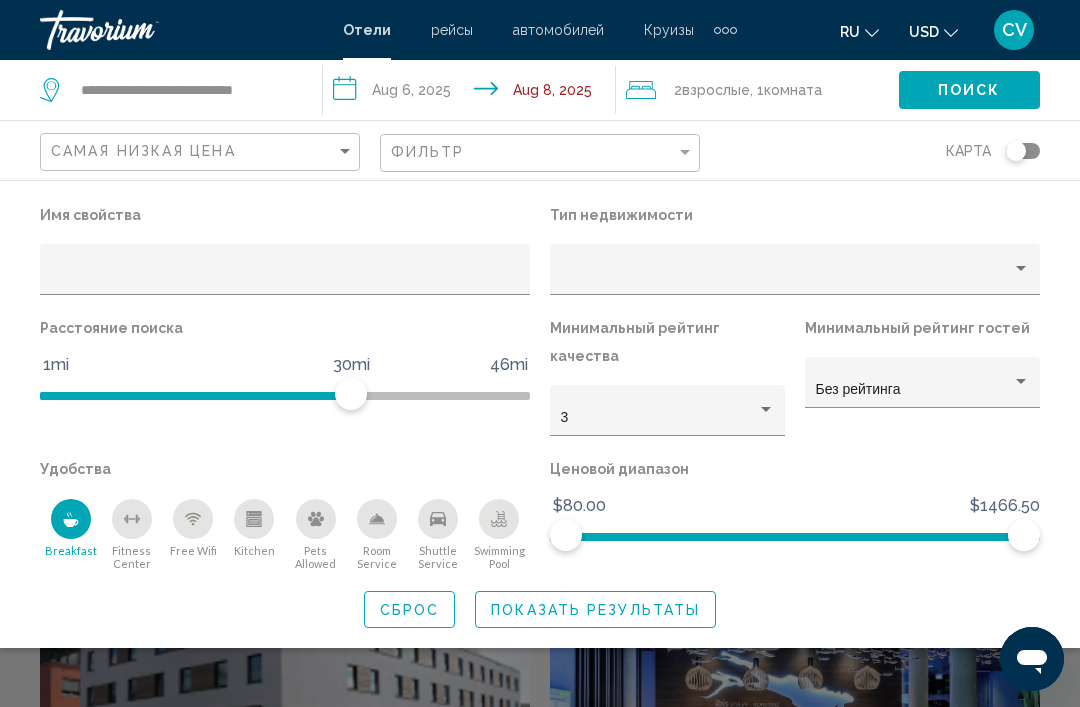 click 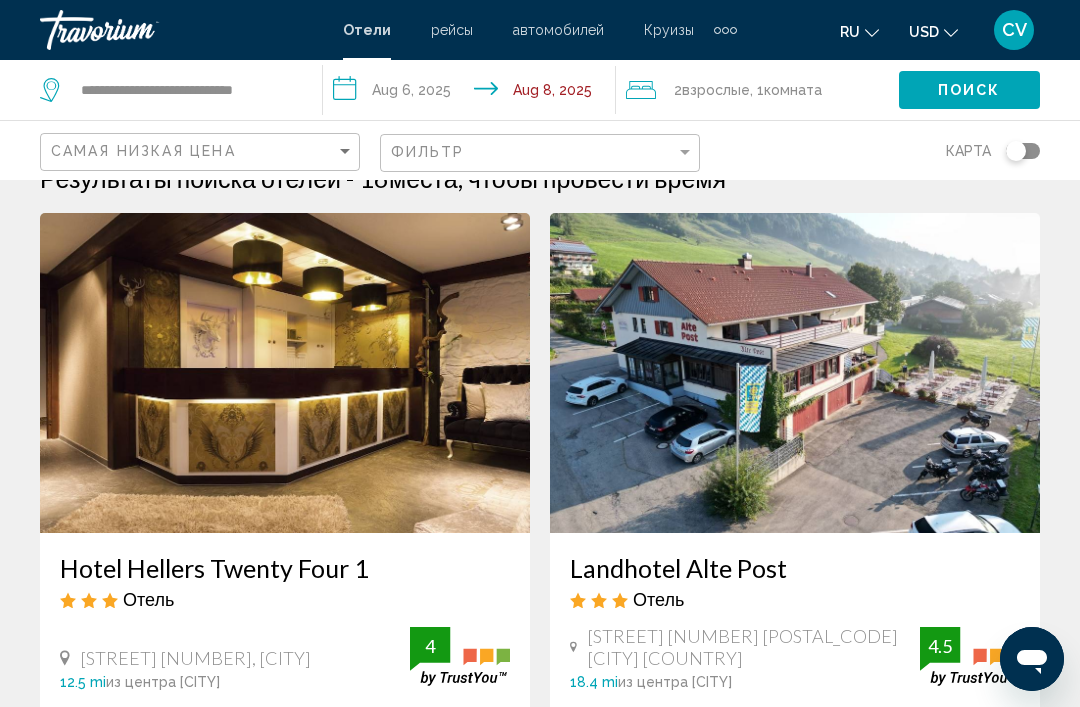 scroll, scrollTop: 0, scrollLeft: 0, axis: both 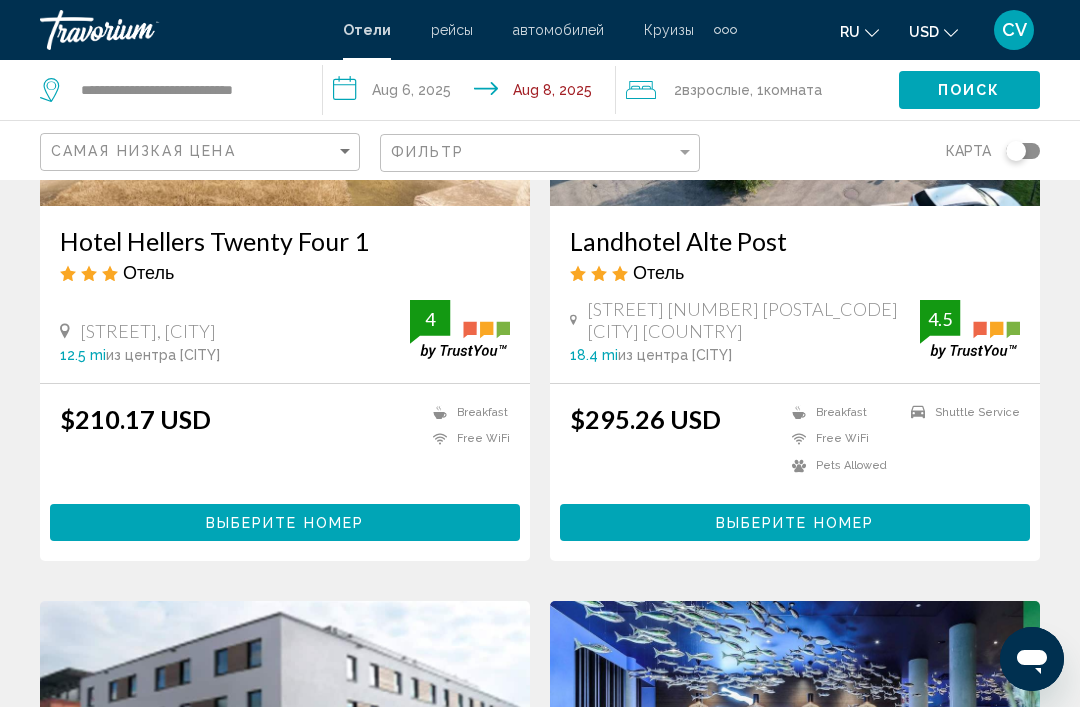 click on "Комната" 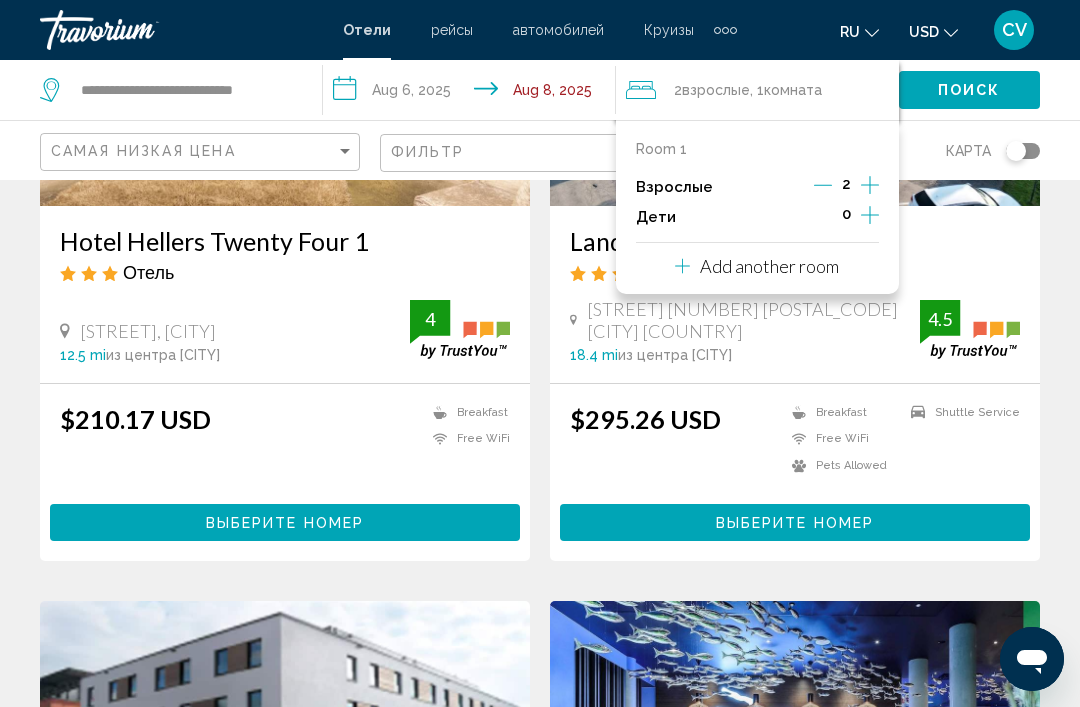 click 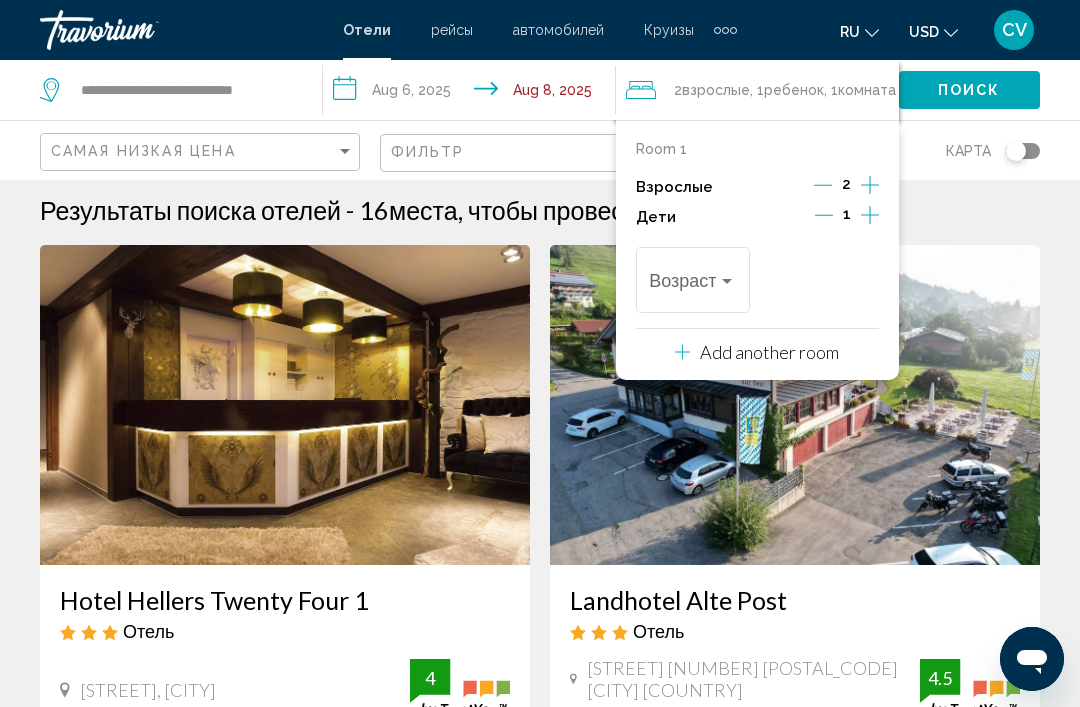 scroll, scrollTop: 0, scrollLeft: 0, axis: both 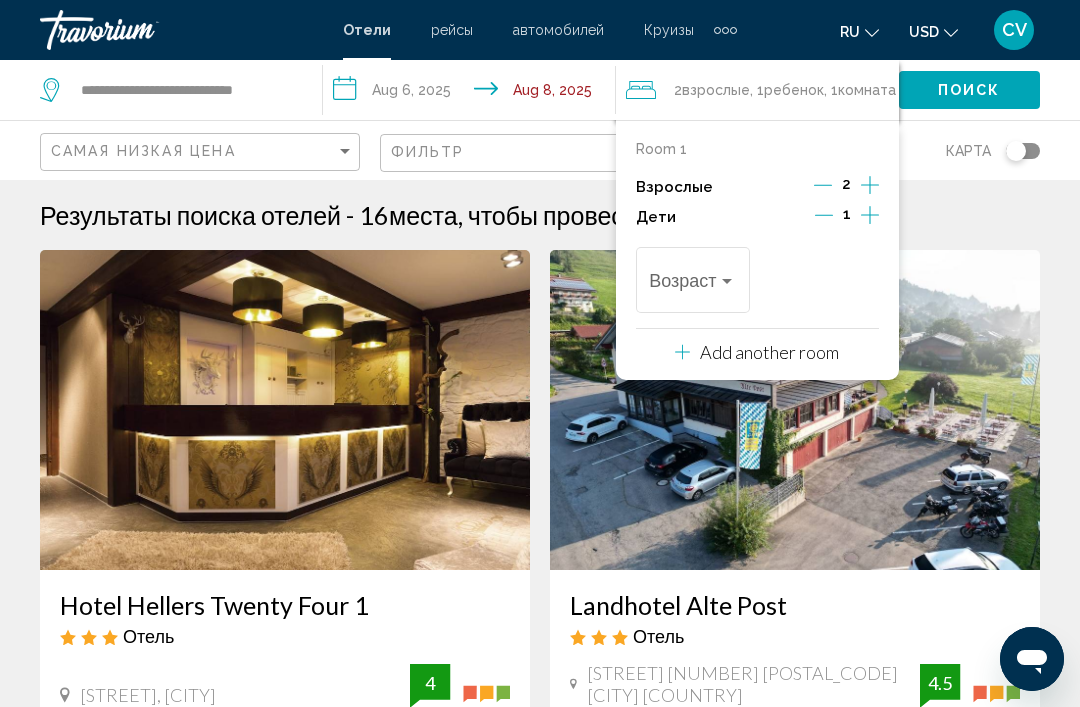 click 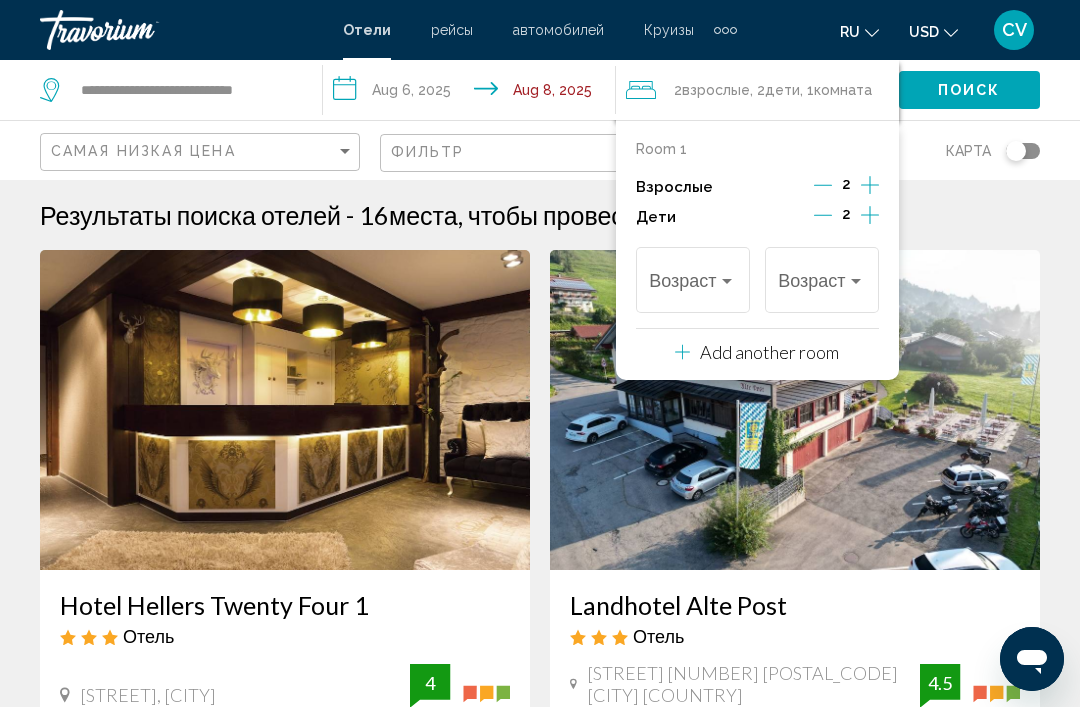 click at bounding box center (727, 281) 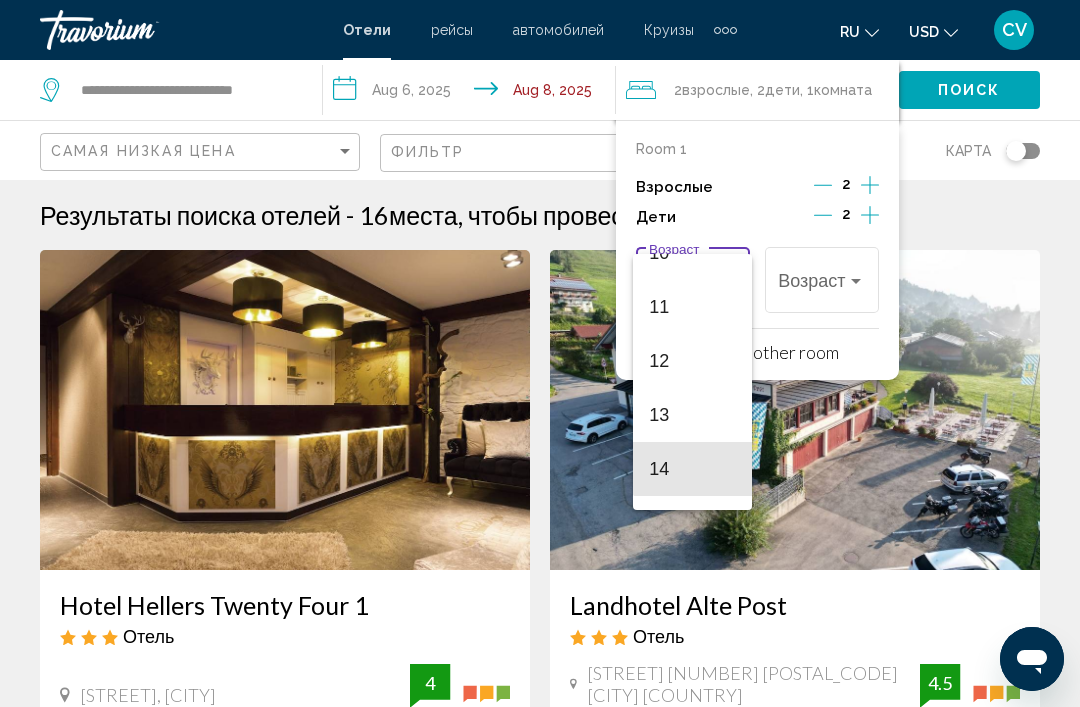 scroll, scrollTop: 570, scrollLeft: 0, axis: vertical 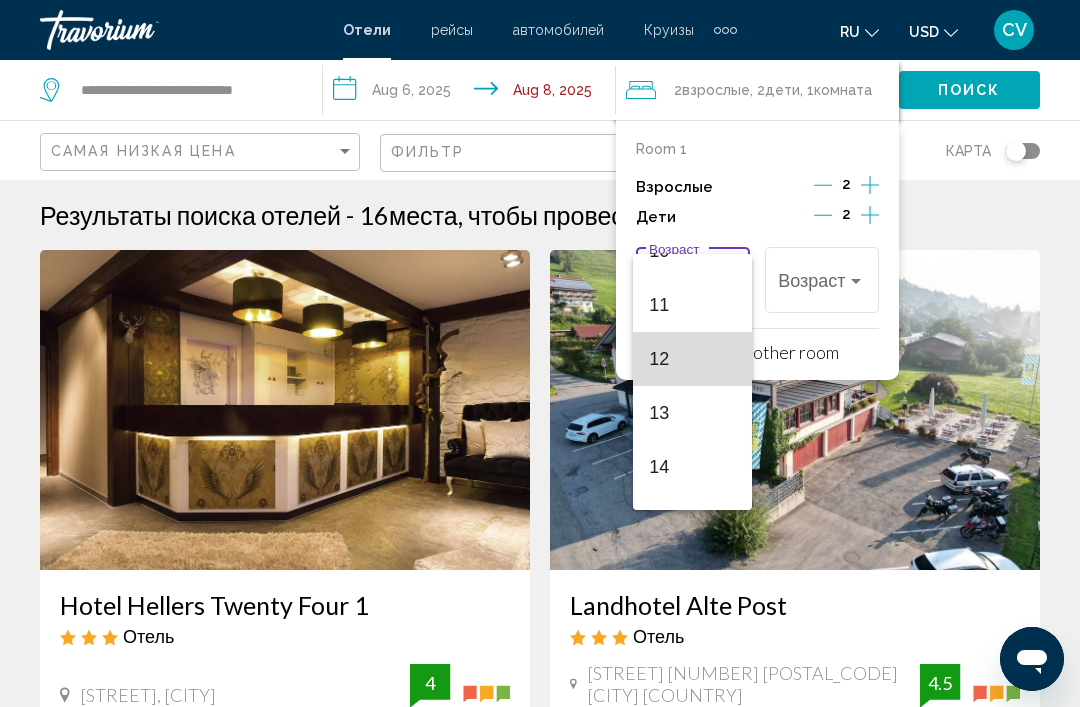 click on "12" at bounding box center (692, 359) 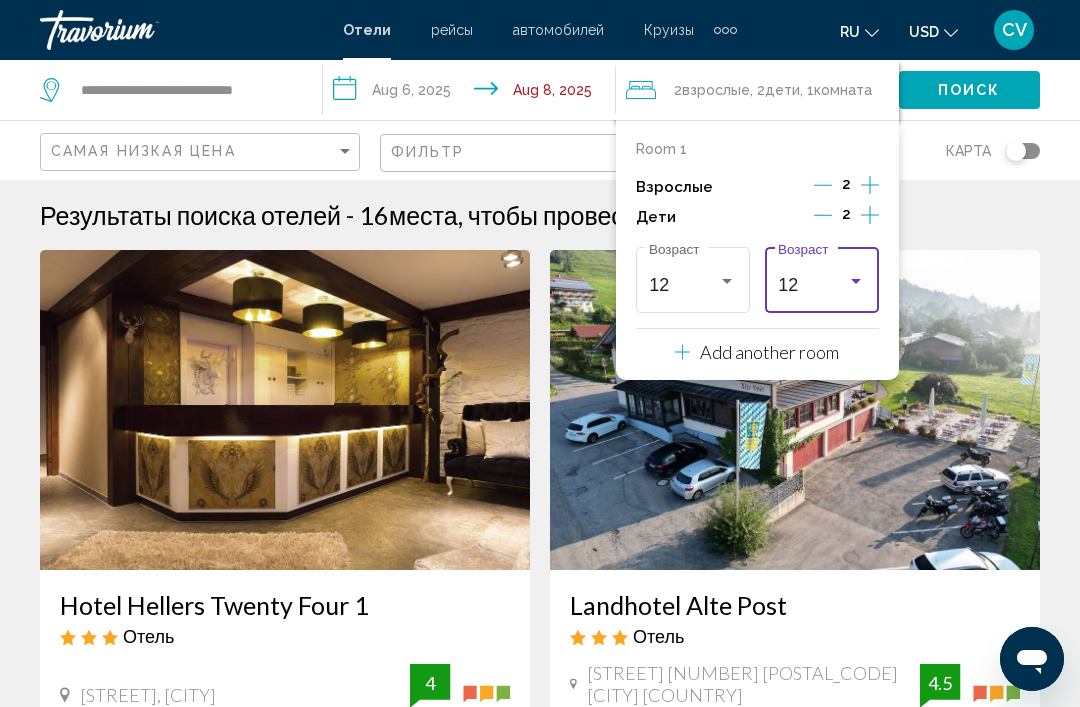 click at bounding box center [856, 281] 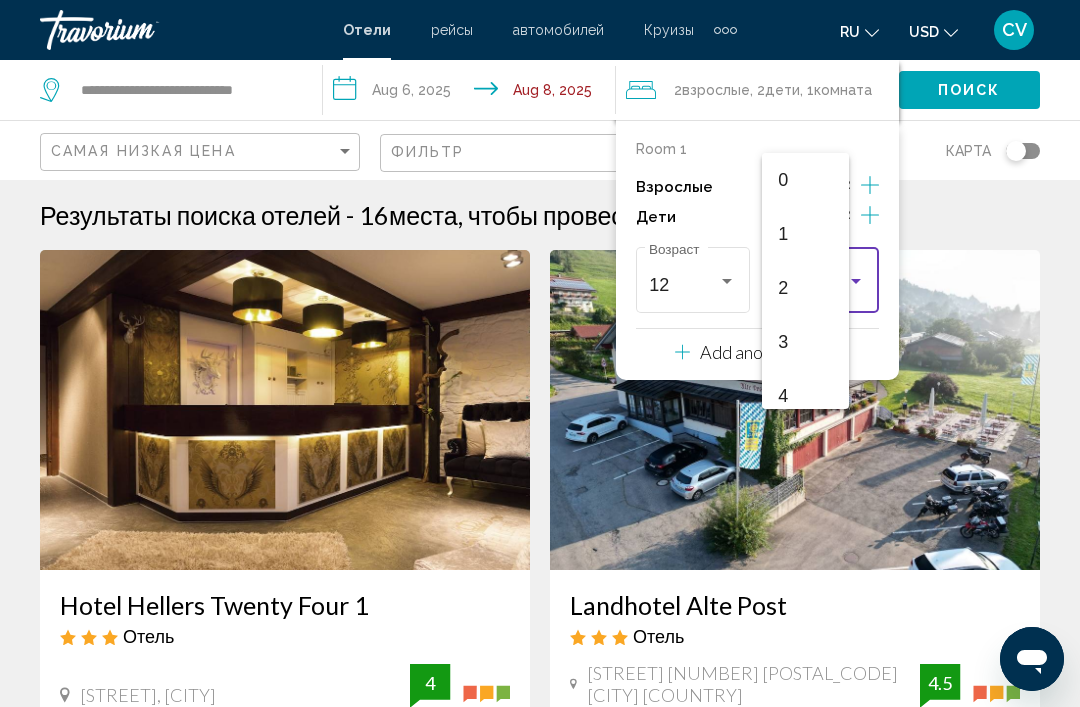 scroll, scrollTop: 547, scrollLeft: 0, axis: vertical 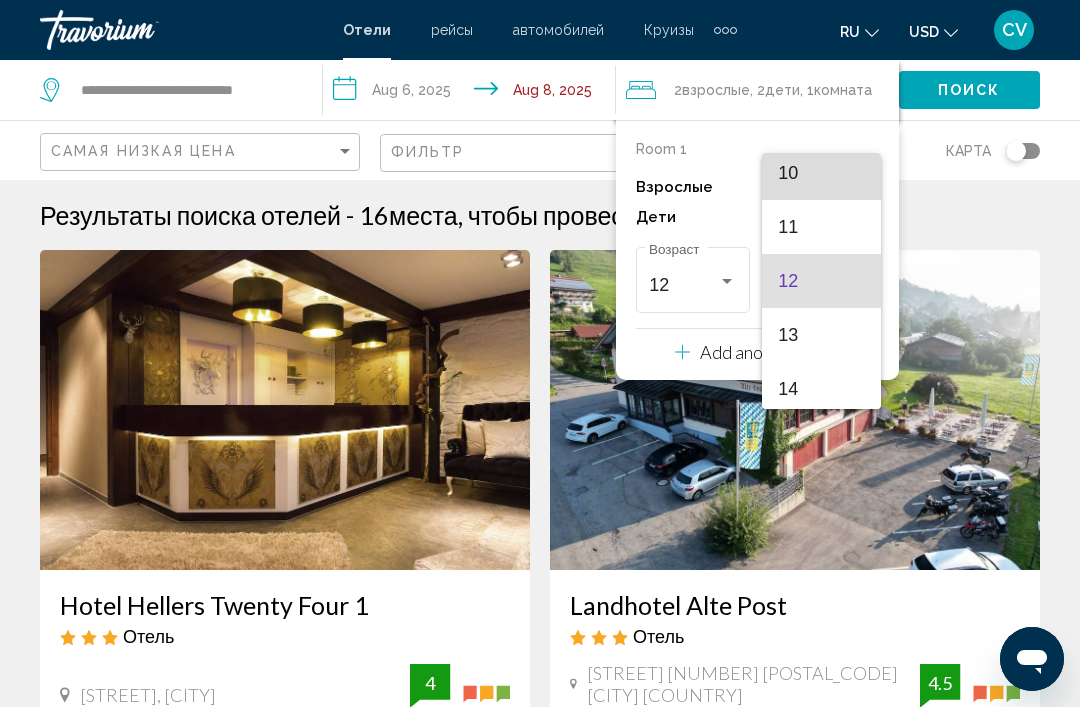 click on "10" at bounding box center (821, 173) 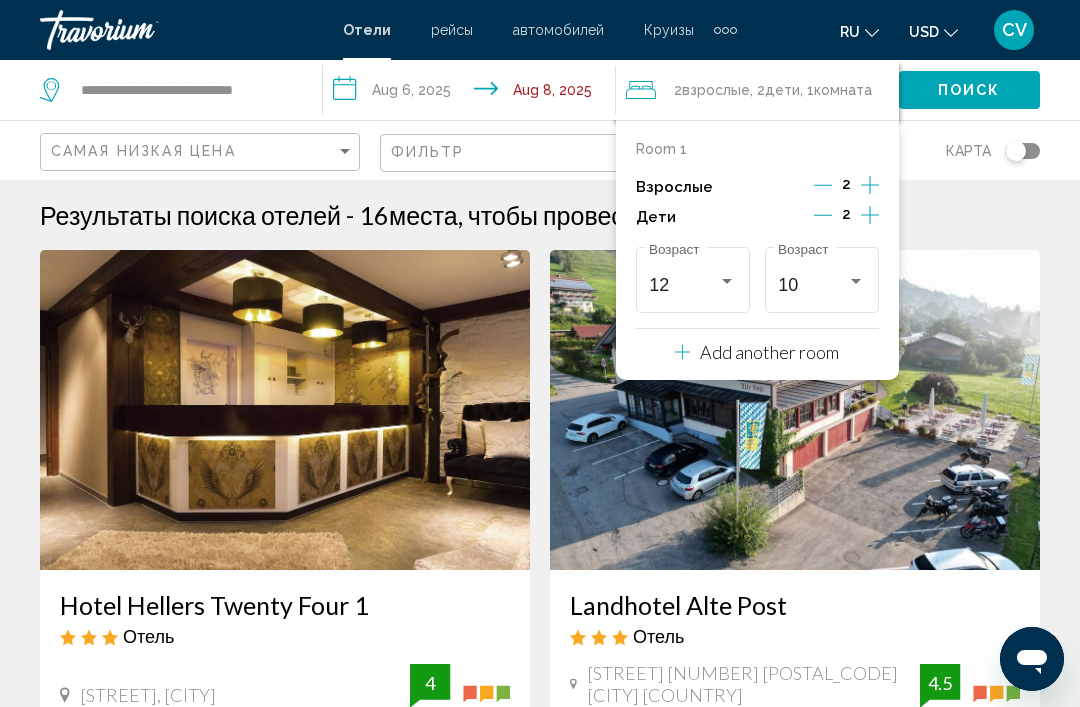 click on "Результаты поиска отелей  -   16  места, чтобы провести время" at bounding box center (540, 215) 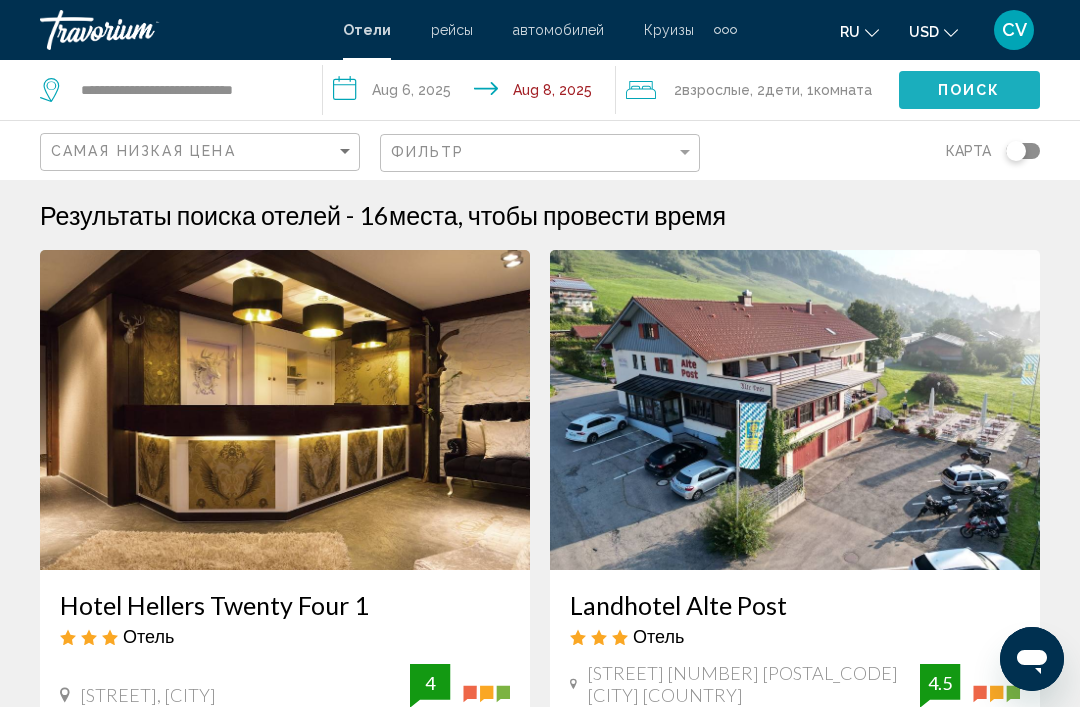 click on "Поиск" 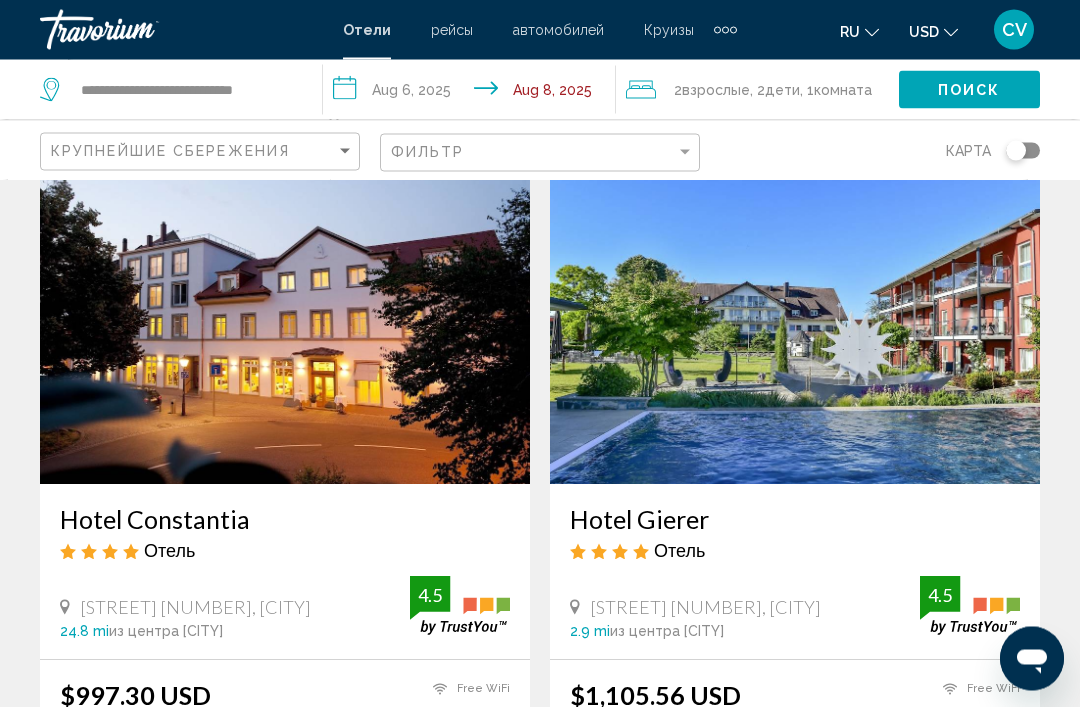 scroll, scrollTop: 0, scrollLeft: 0, axis: both 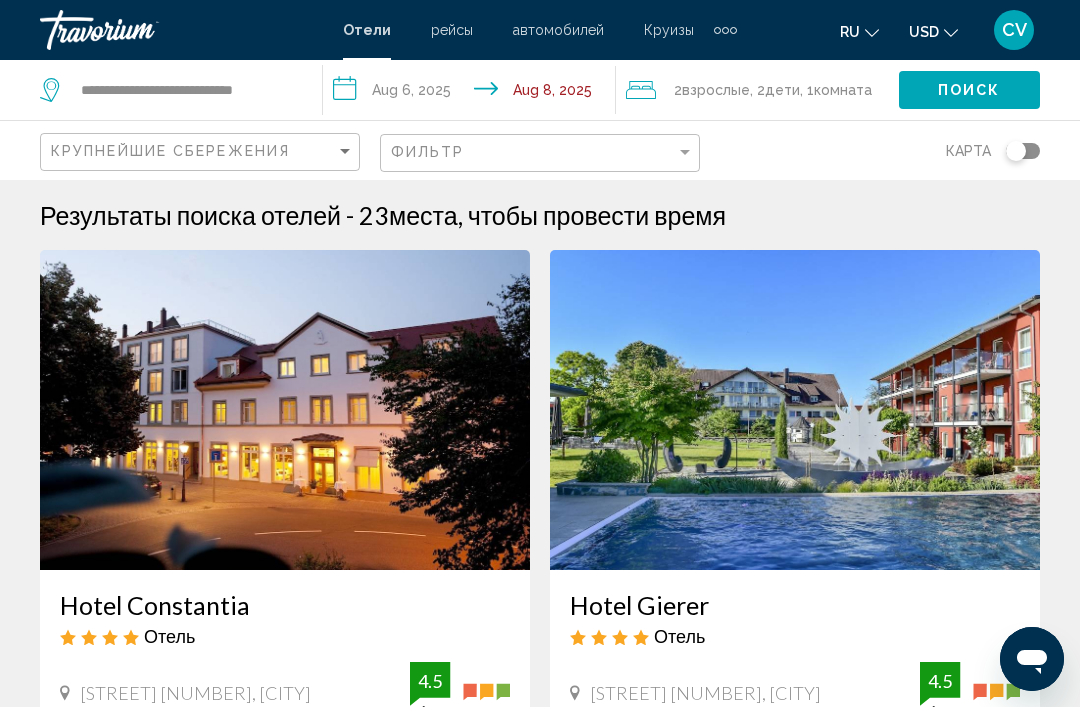 click on "**********" at bounding box center (473, 93) 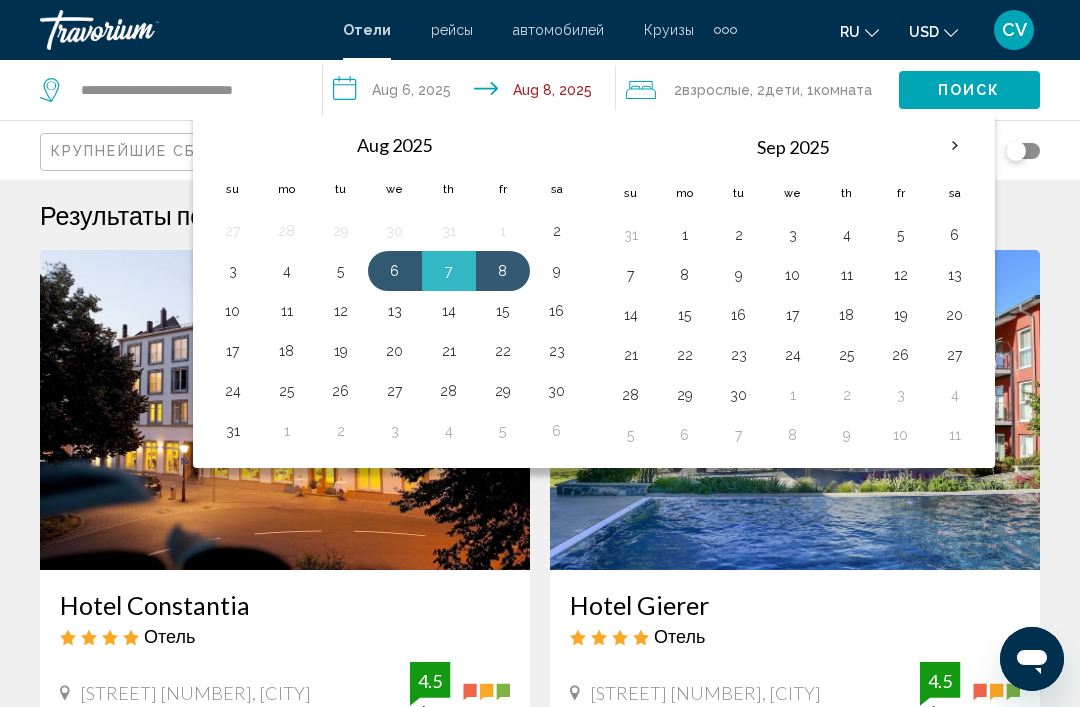 click on "7" at bounding box center [449, 271] 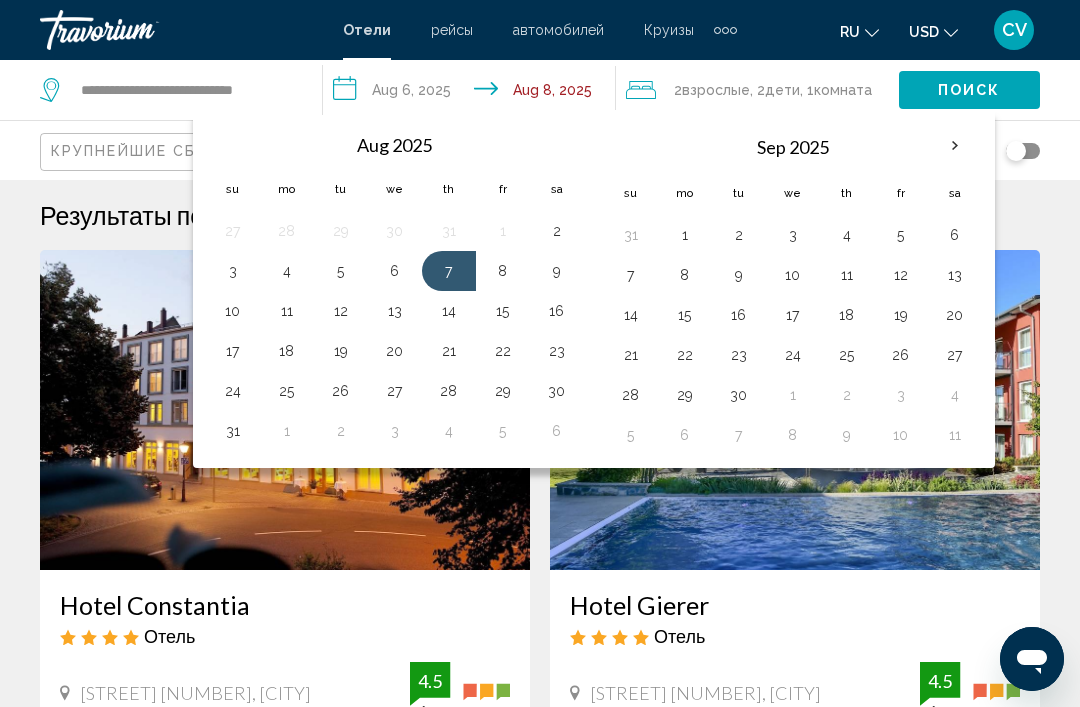click on "10" at bounding box center (233, 311) 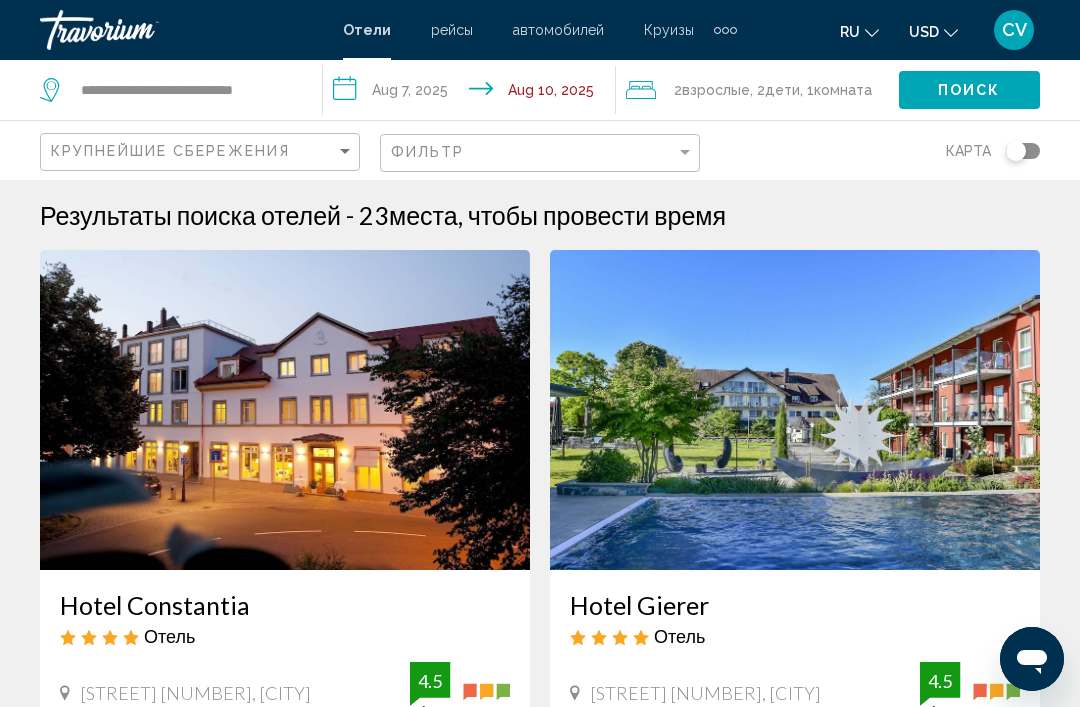 click on "Поиск" 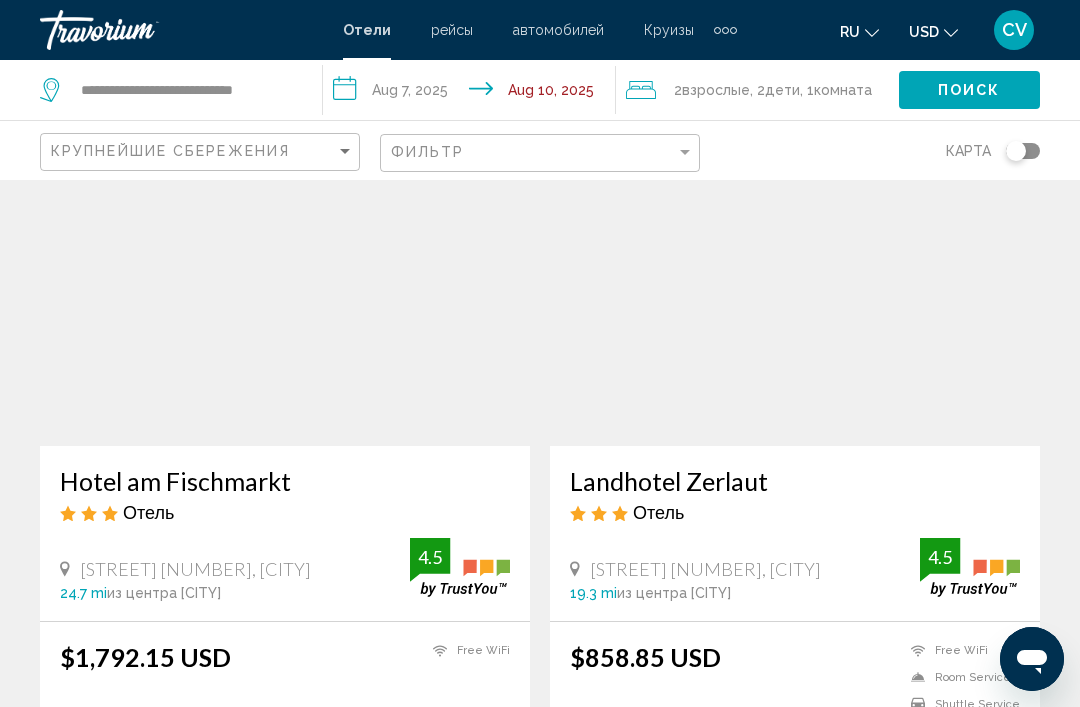 scroll, scrollTop: 0, scrollLeft: 0, axis: both 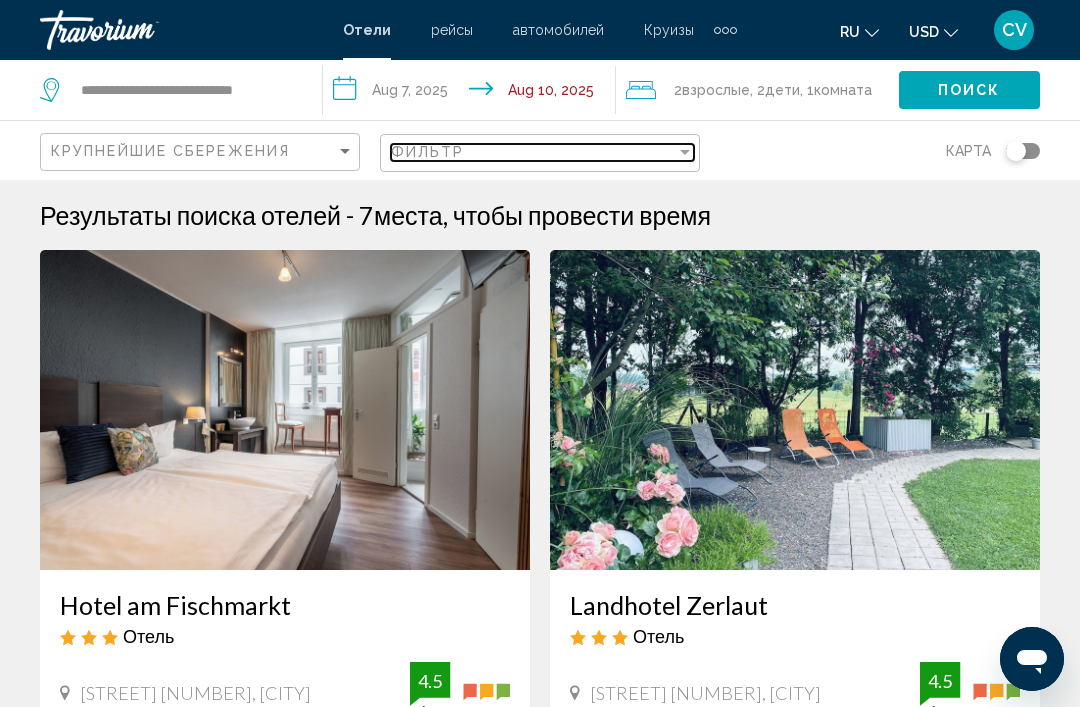 click at bounding box center (685, 152) 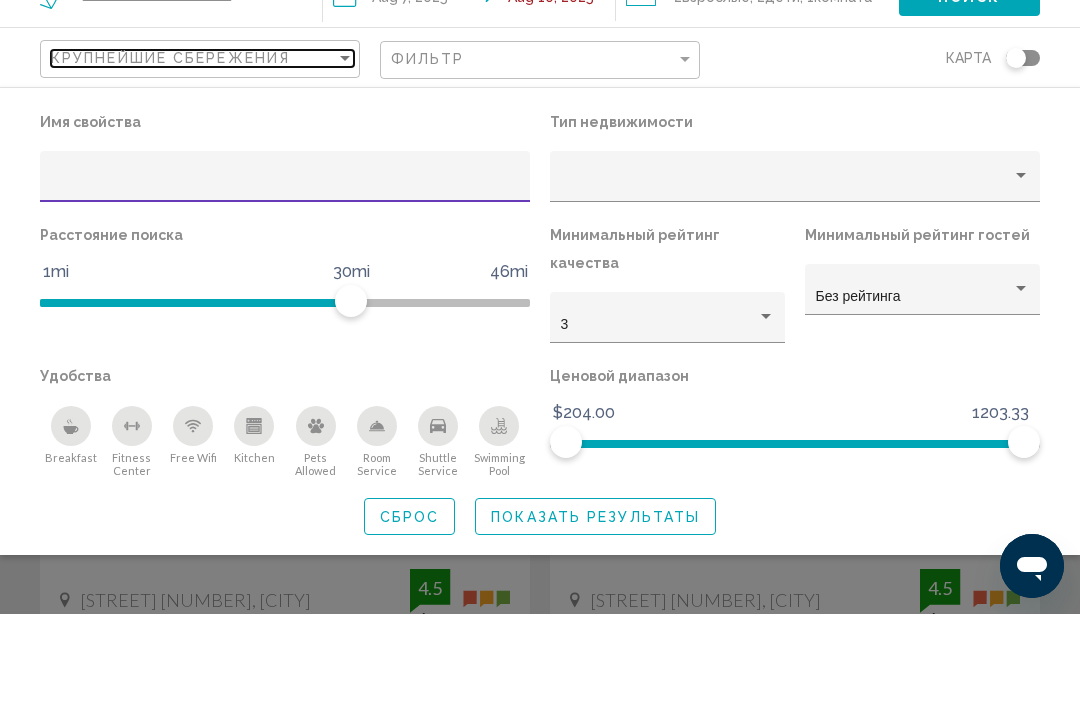 click on "Крупнейшие сбережения" at bounding box center [193, 151] 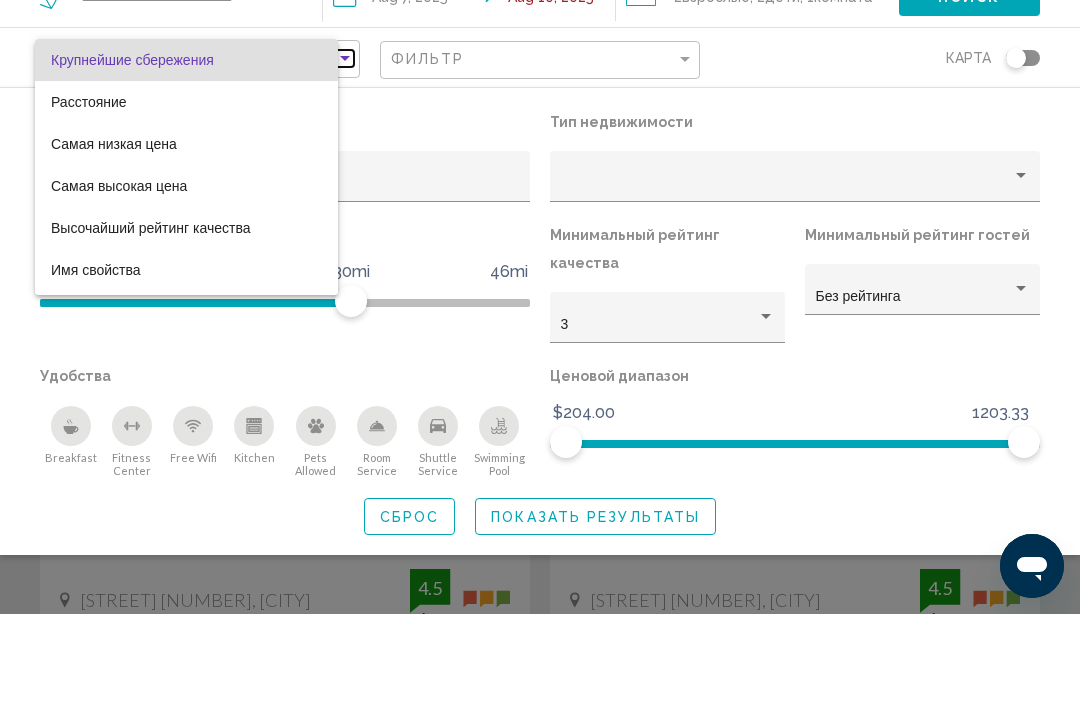 scroll, scrollTop: 93, scrollLeft: 0, axis: vertical 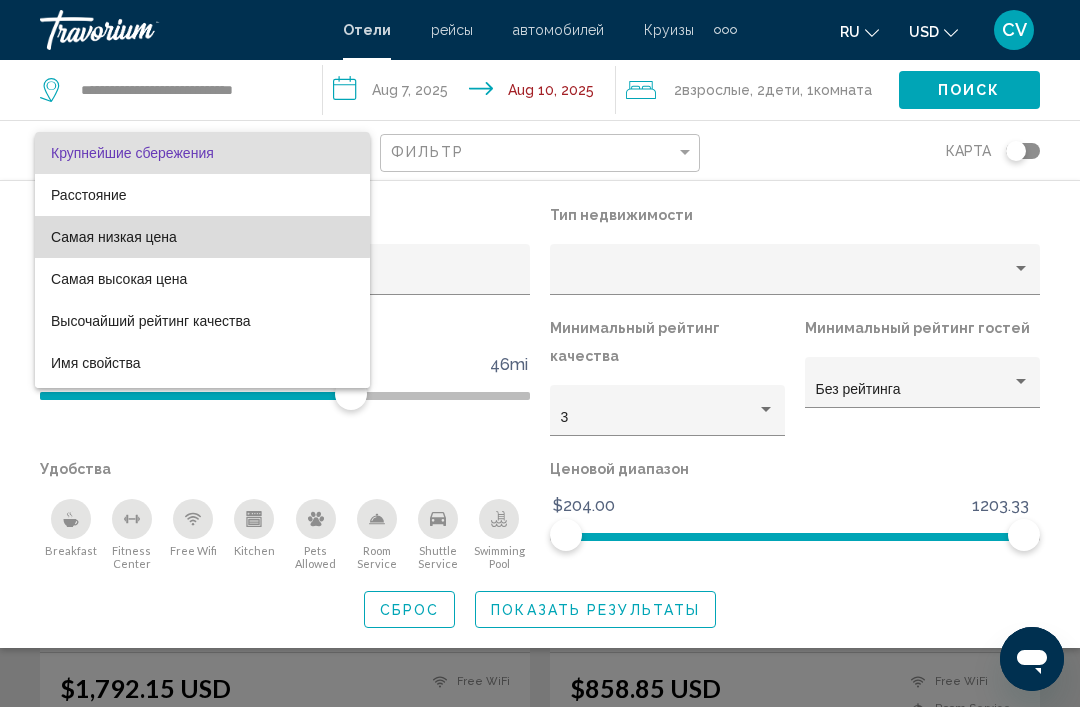 click on "Самая низкая цена" at bounding box center [202, 237] 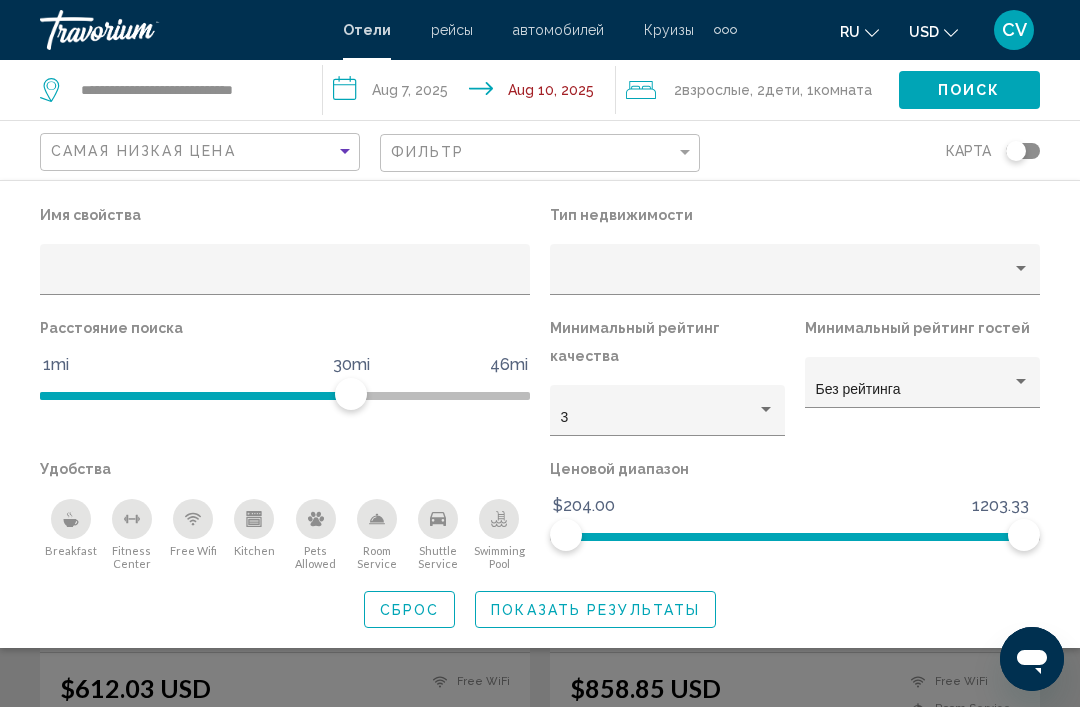 click on "Поиск" 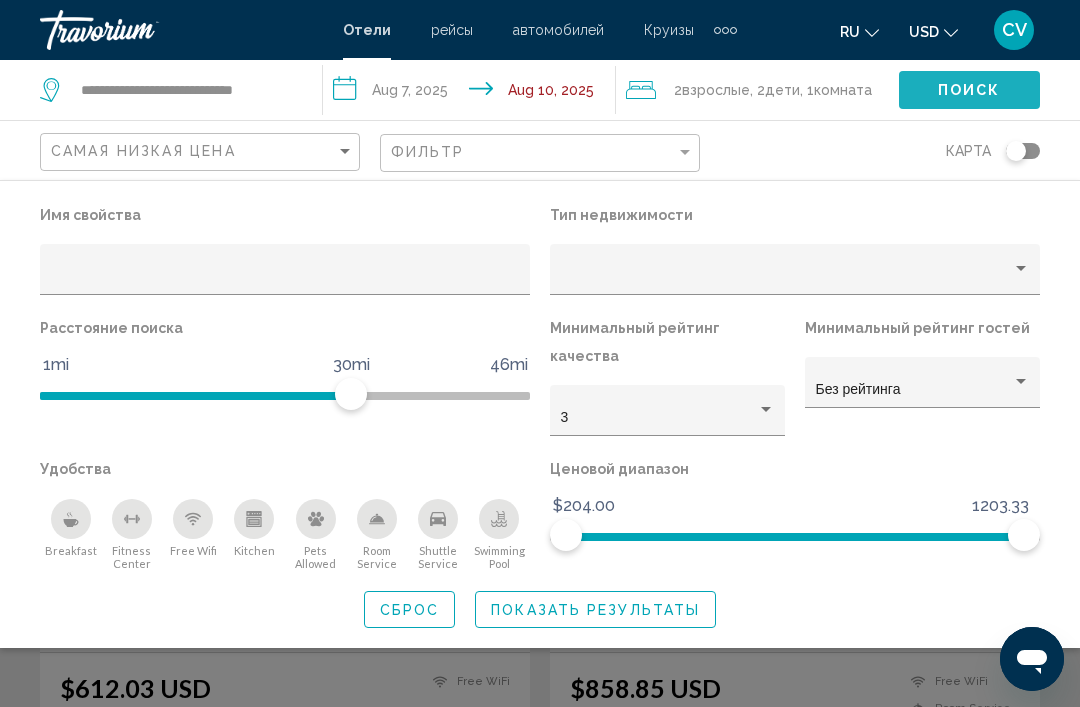 click on "Поиск" 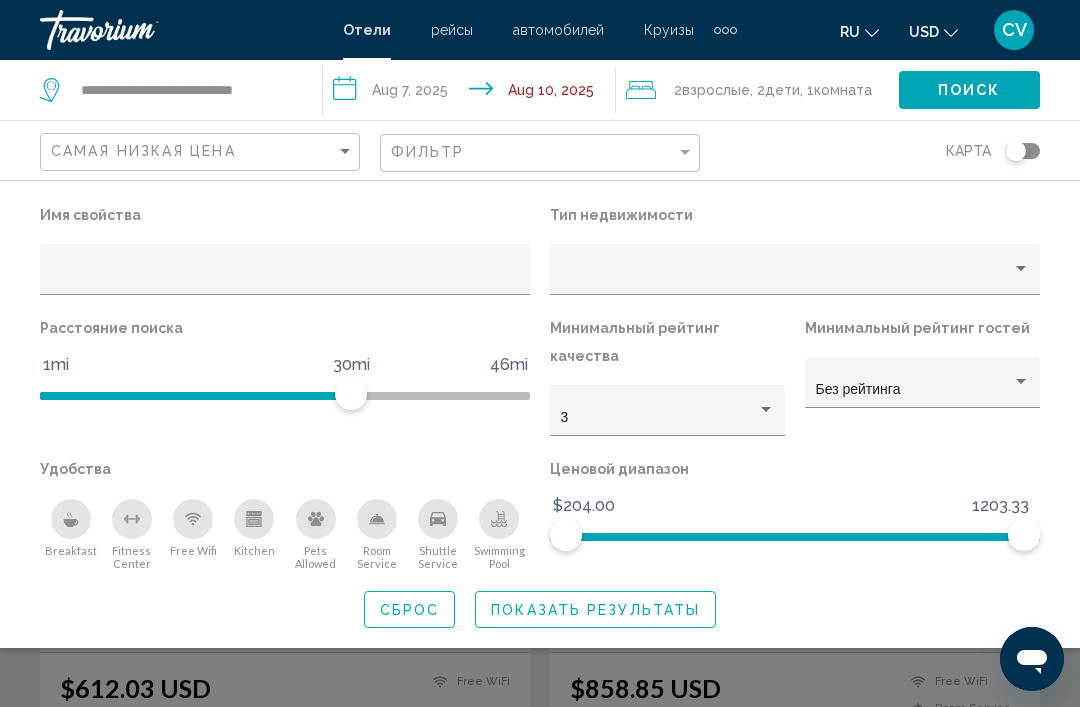 click on "Показать результаты" 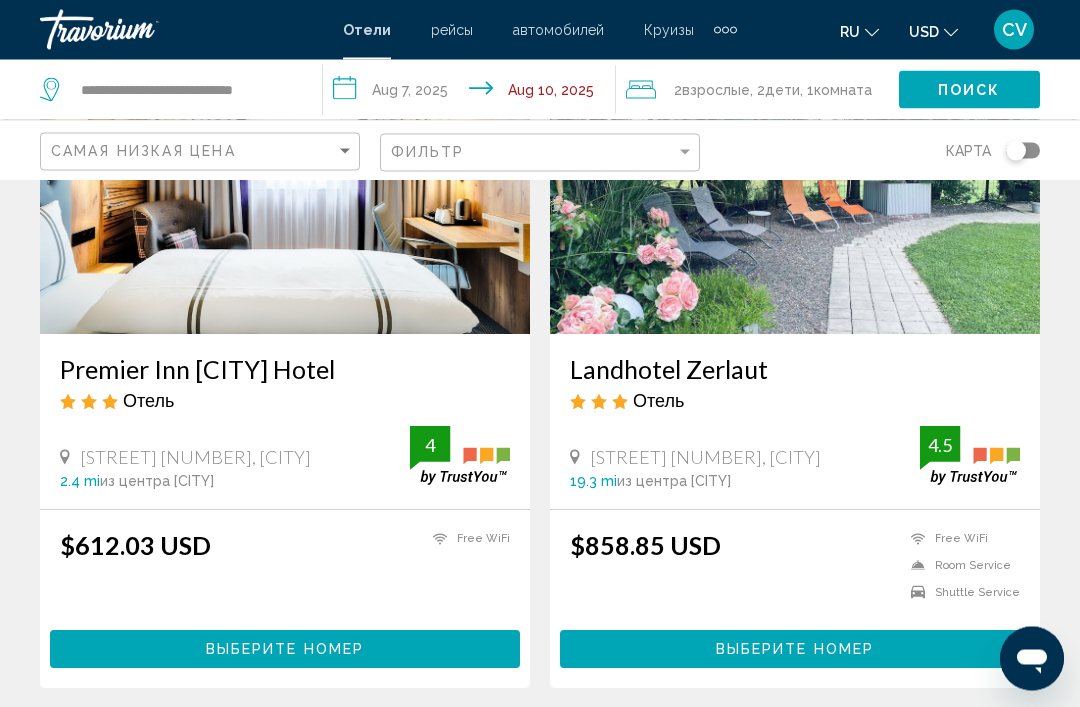 scroll, scrollTop: 244, scrollLeft: 0, axis: vertical 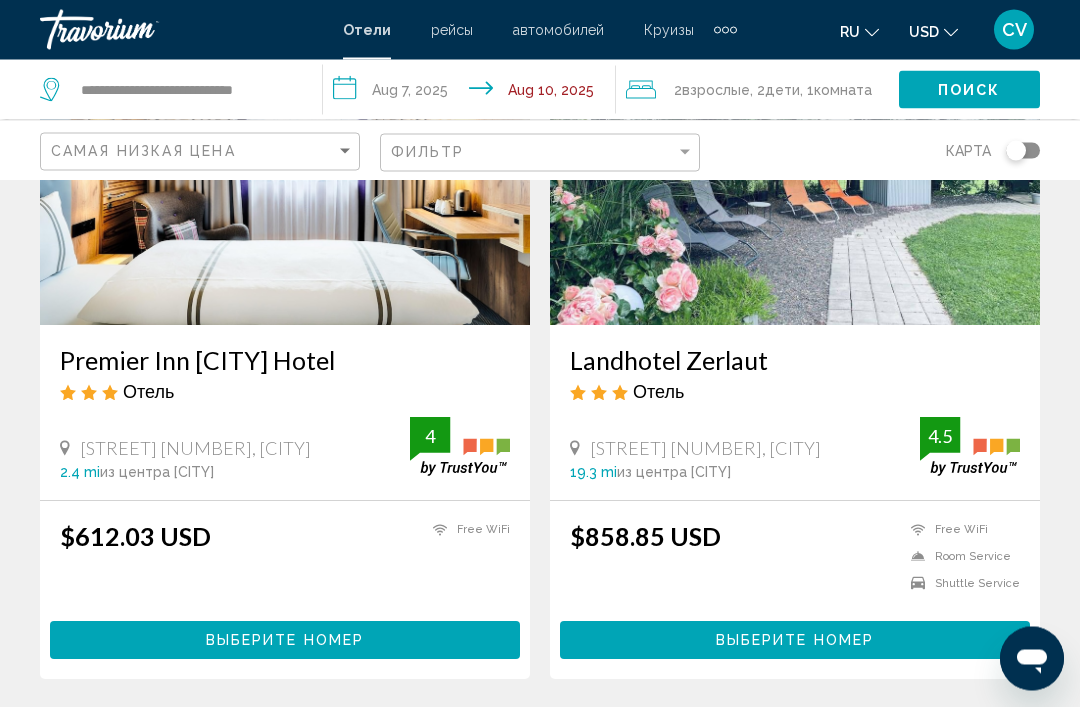 click on "**********" at bounding box center (473, 93) 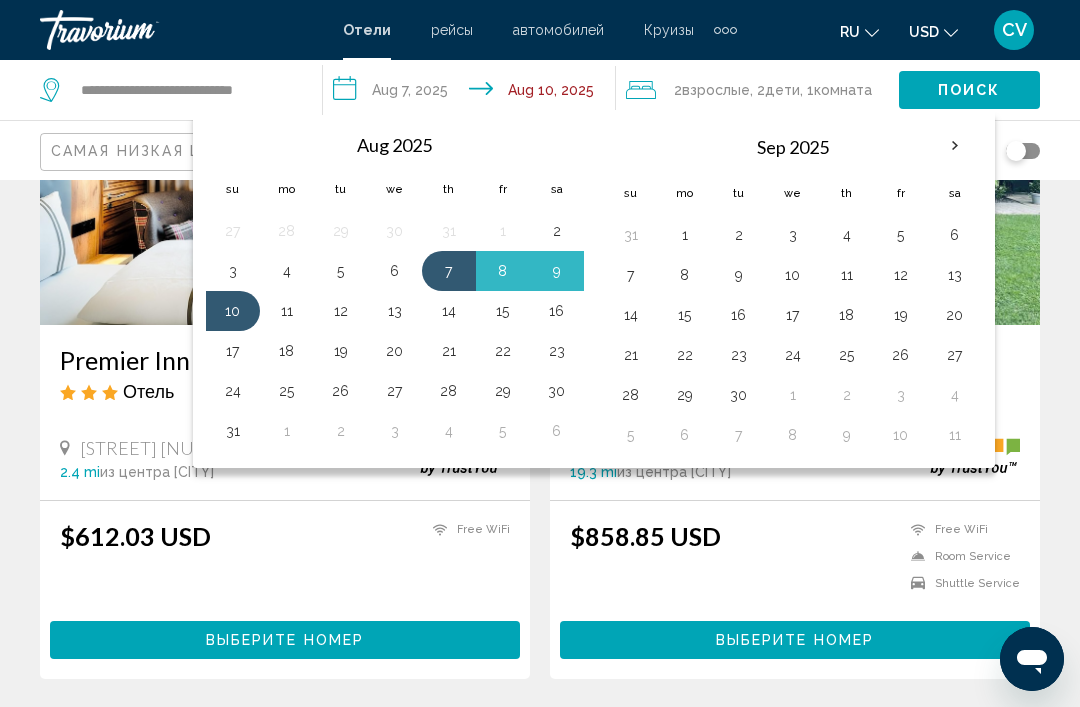 click on "Free WiFi" at bounding box center [466, 561] 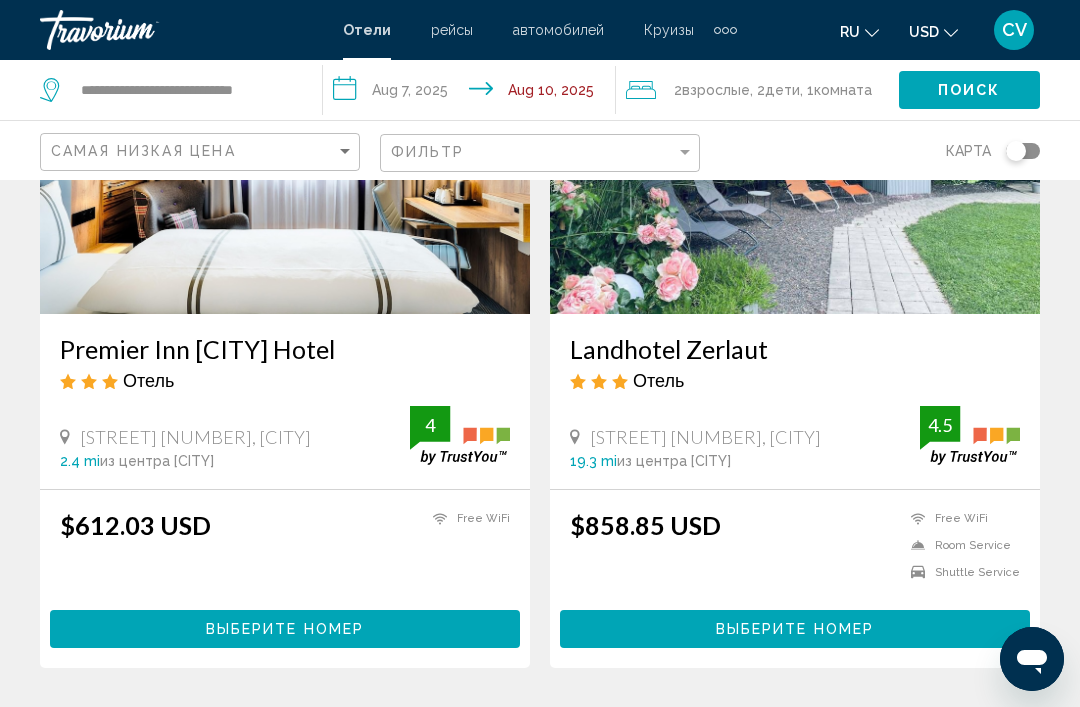 scroll, scrollTop: 272, scrollLeft: 0, axis: vertical 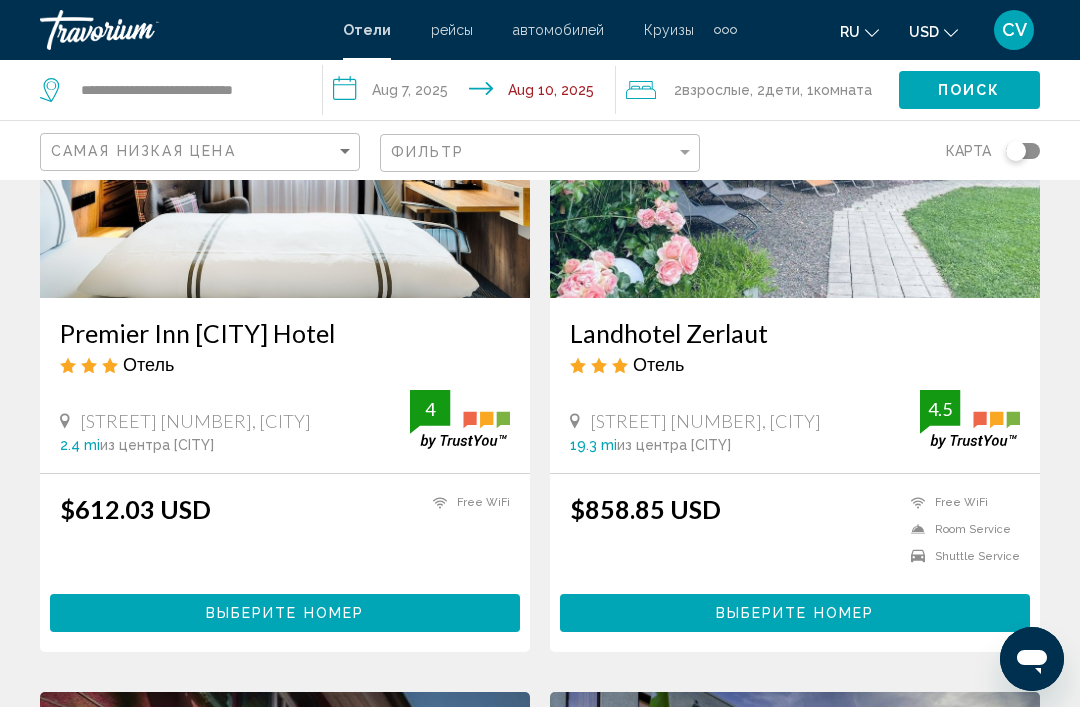 click at bounding box center [285, 138] 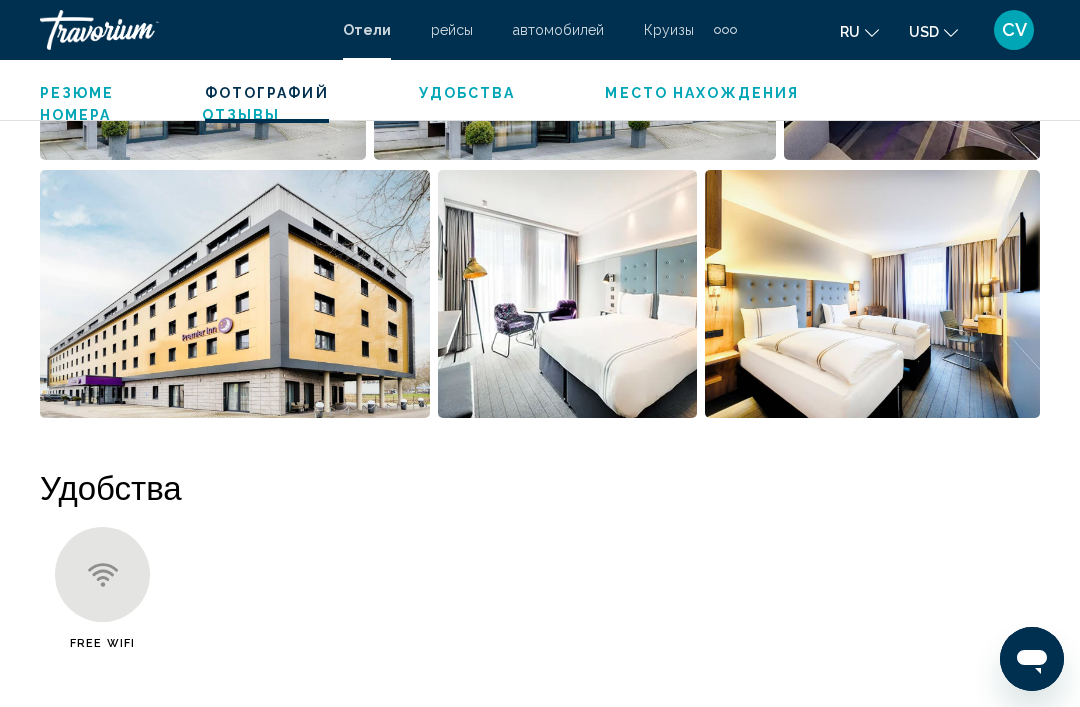 scroll, scrollTop: 1596, scrollLeft: 0, axis: vertical 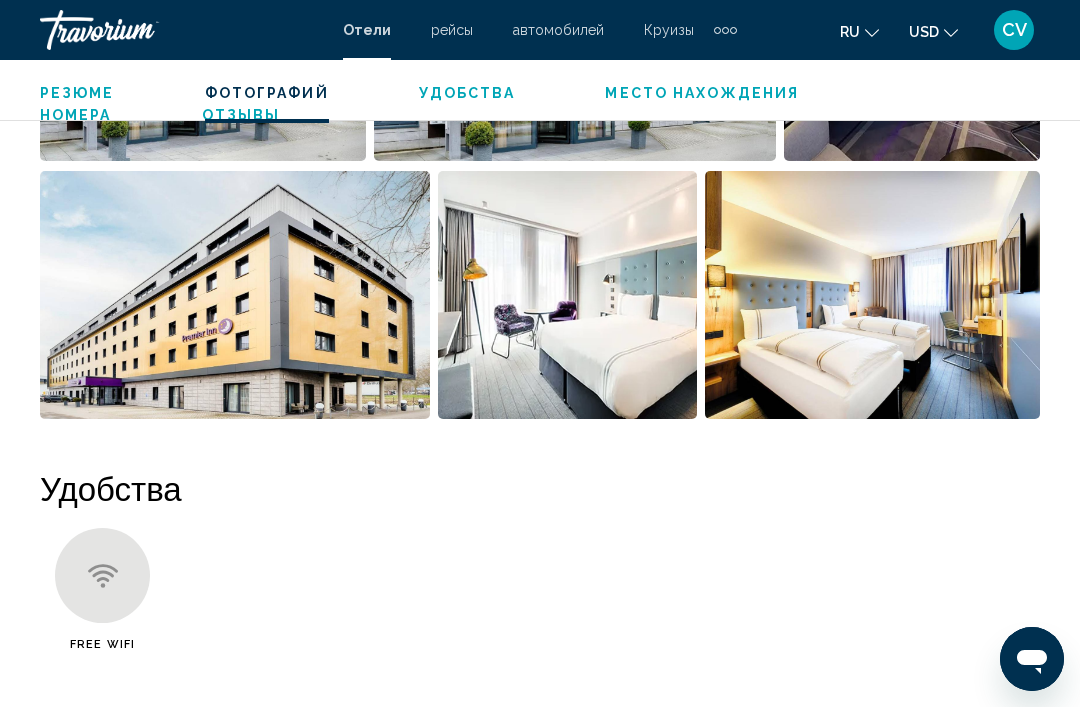 click at bounding box center [872, 295] 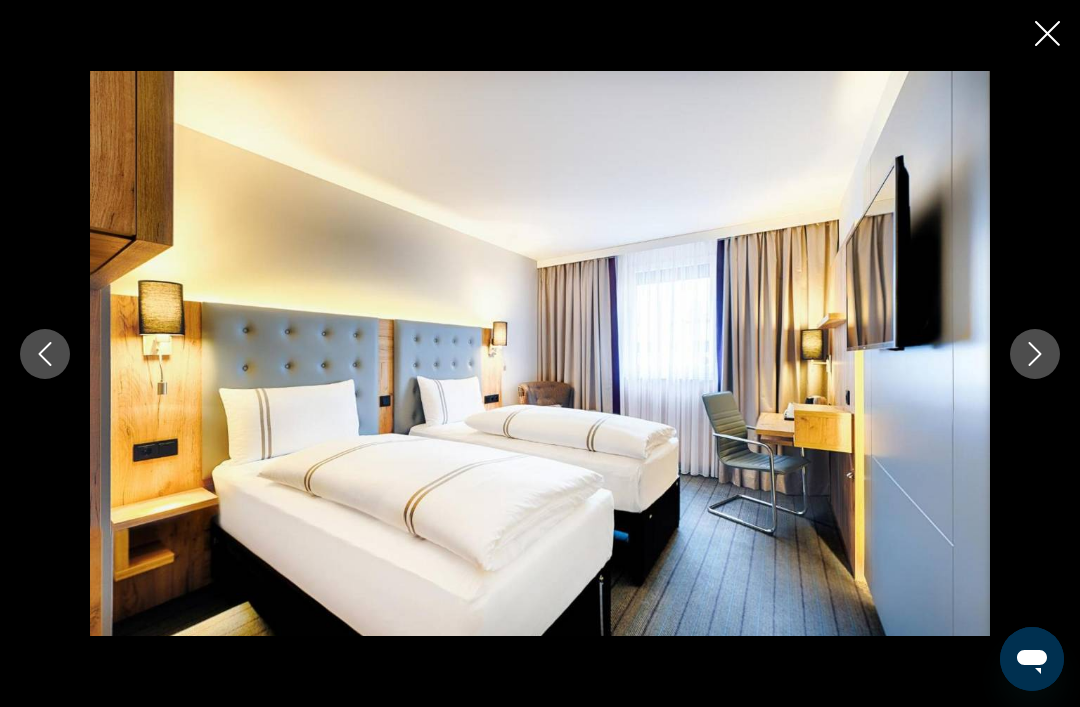 scroll, scrollTop: 1412, scrollLeft: 0, axis: vertical 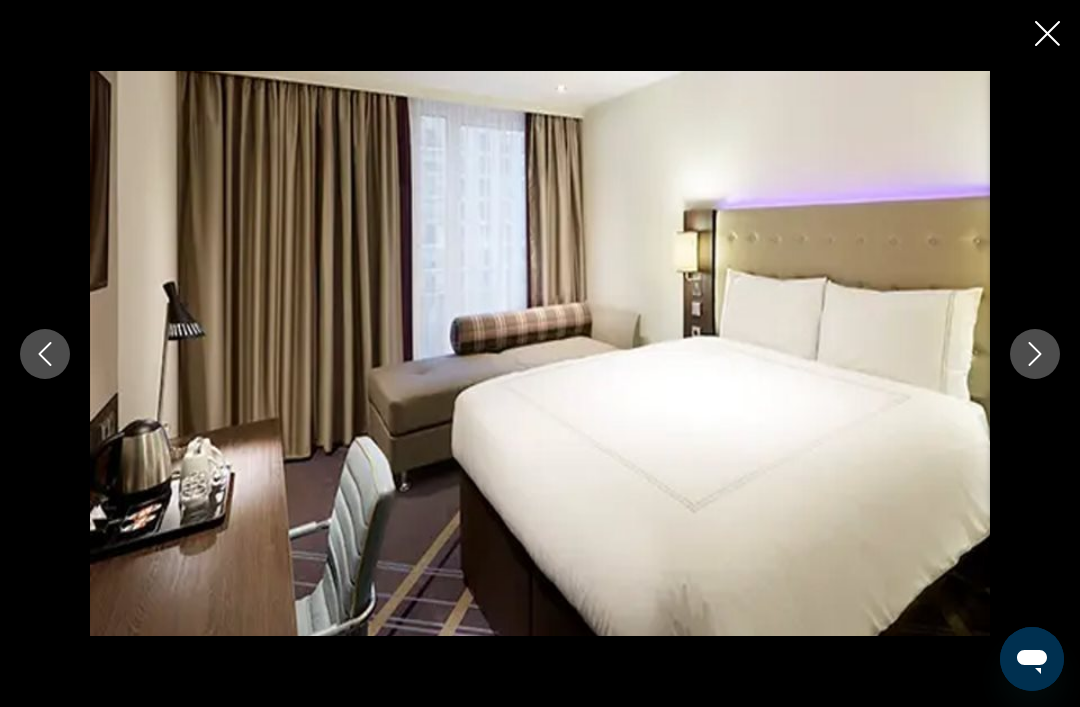 click 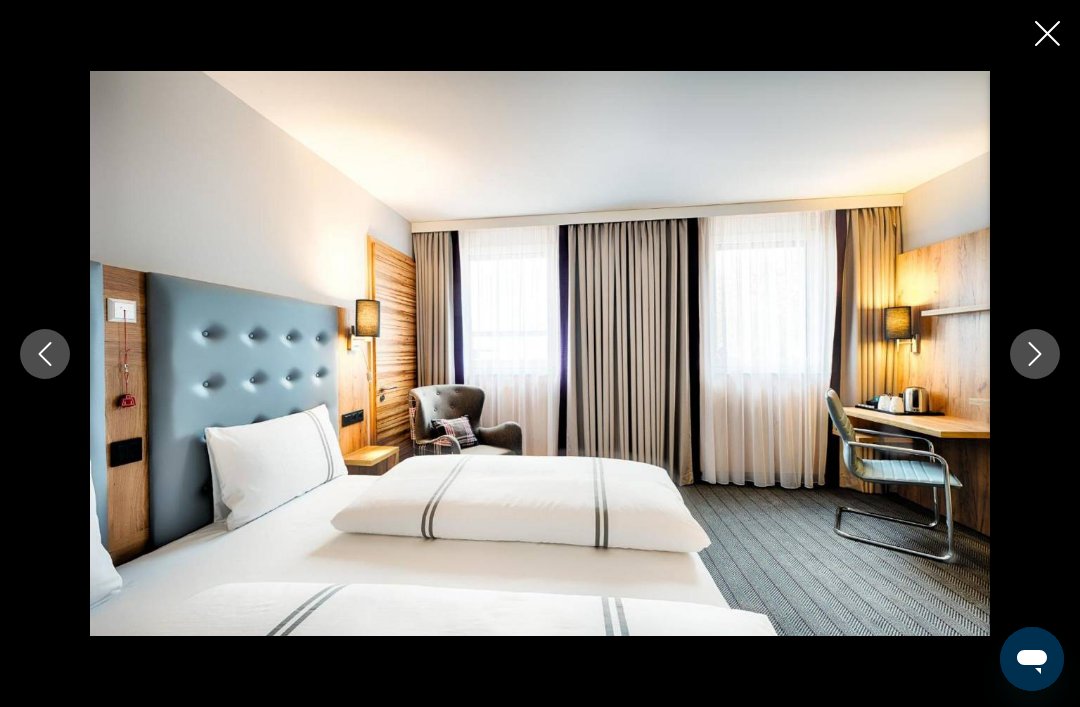 click 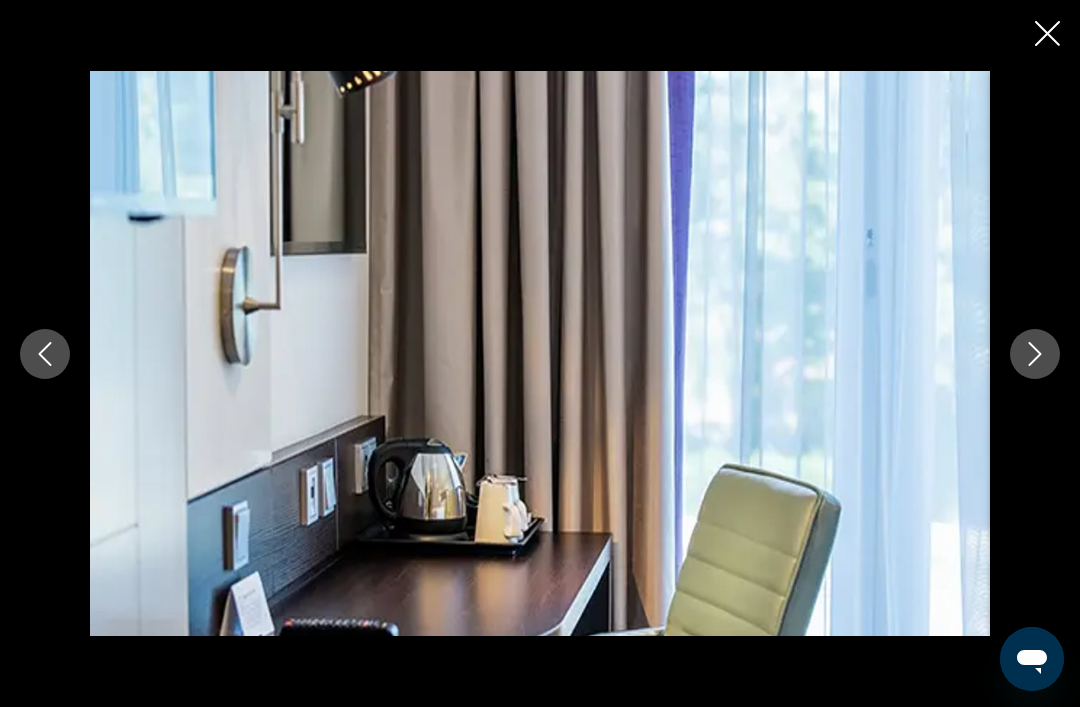 click at bounding box center [1035, 354] 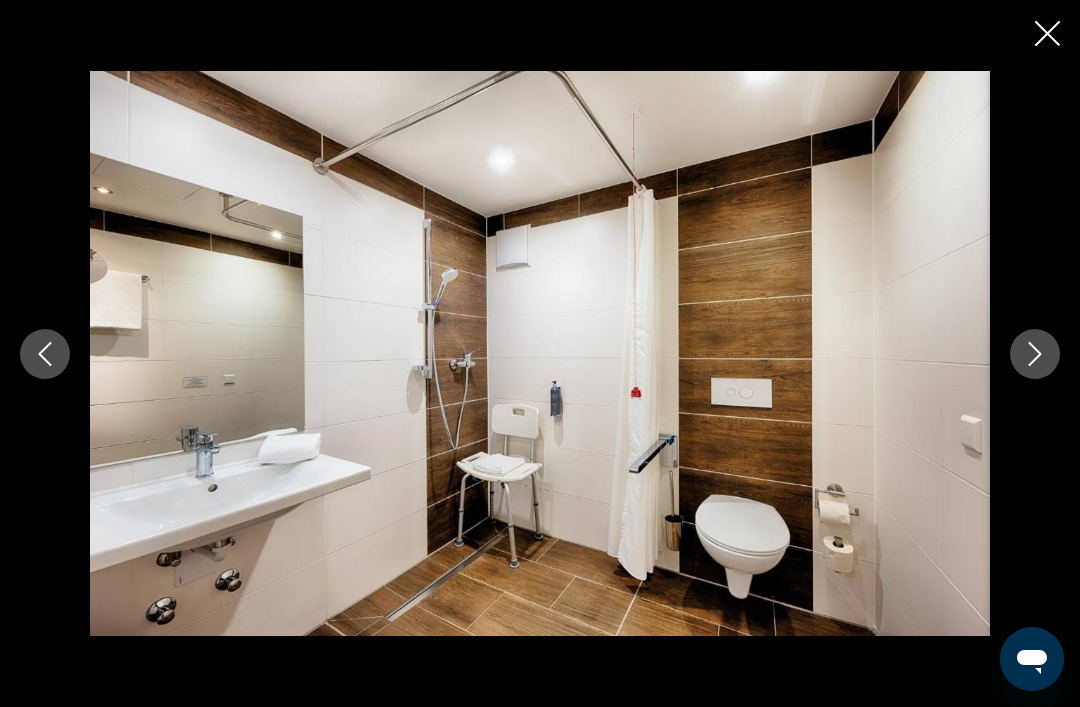 click 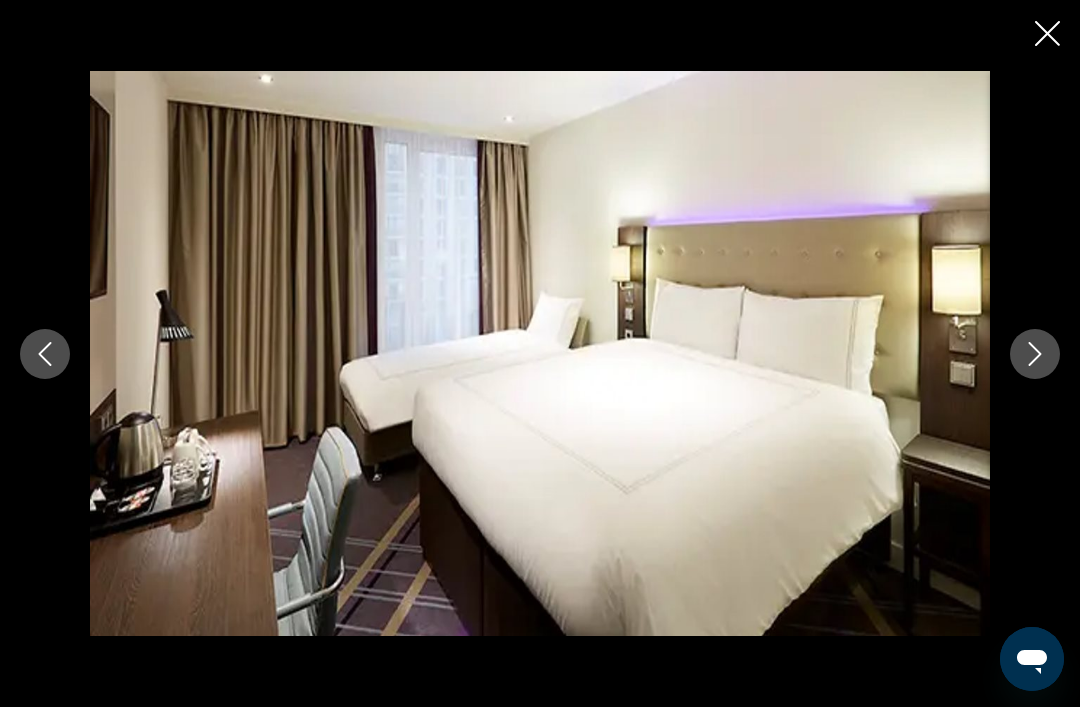 click 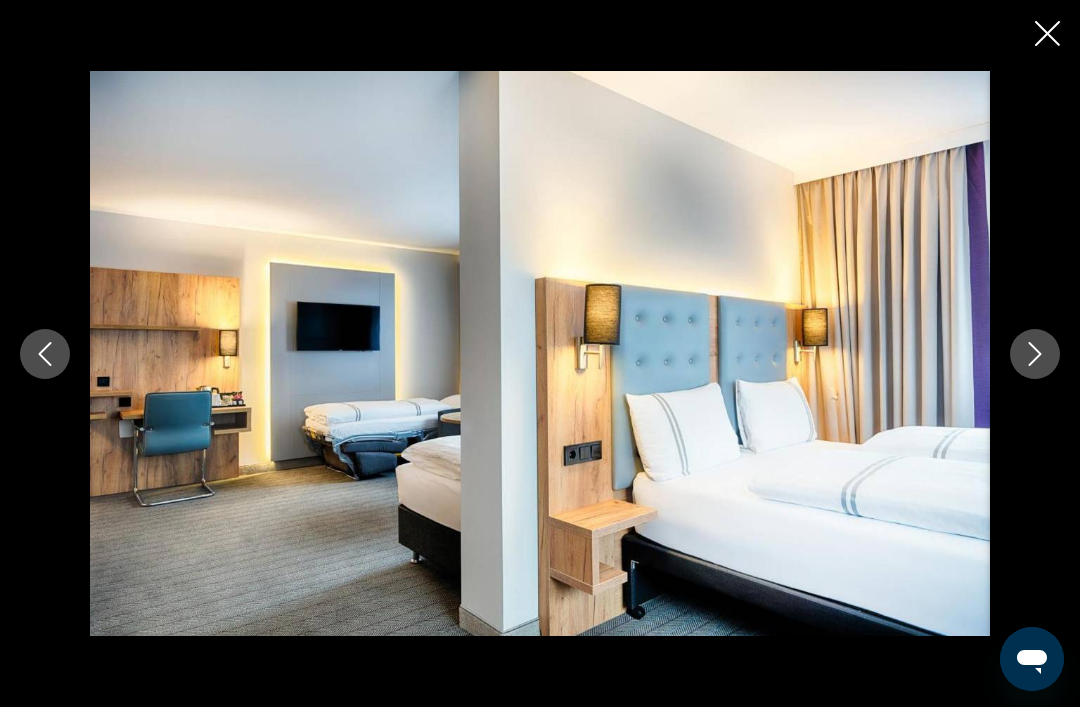 click 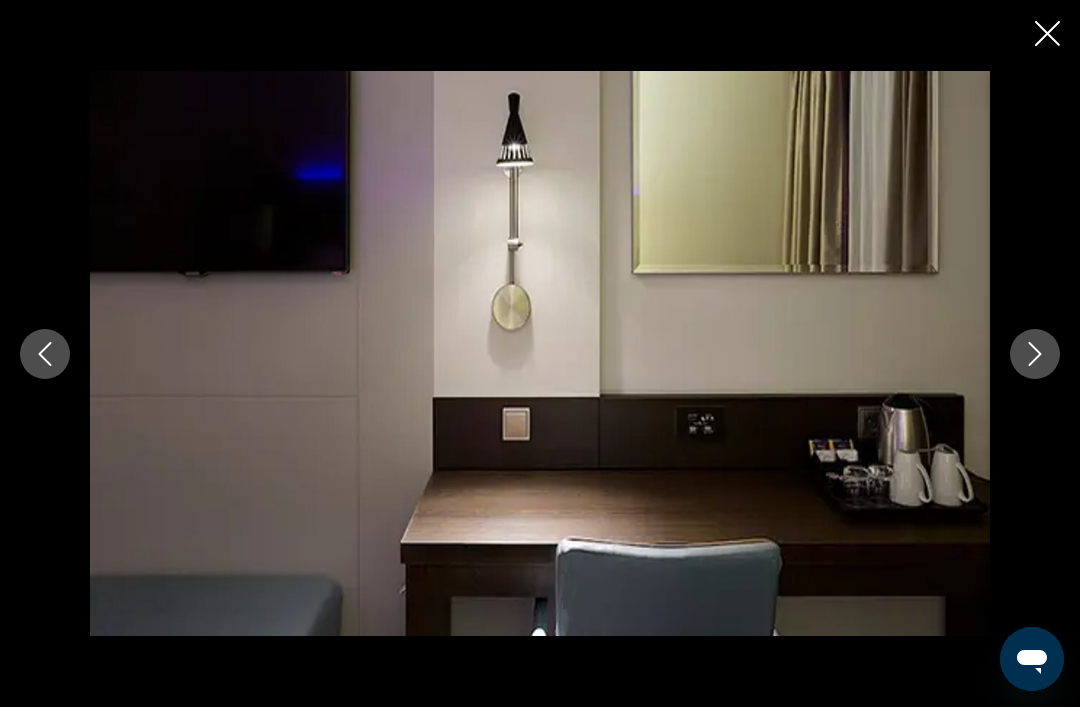 click 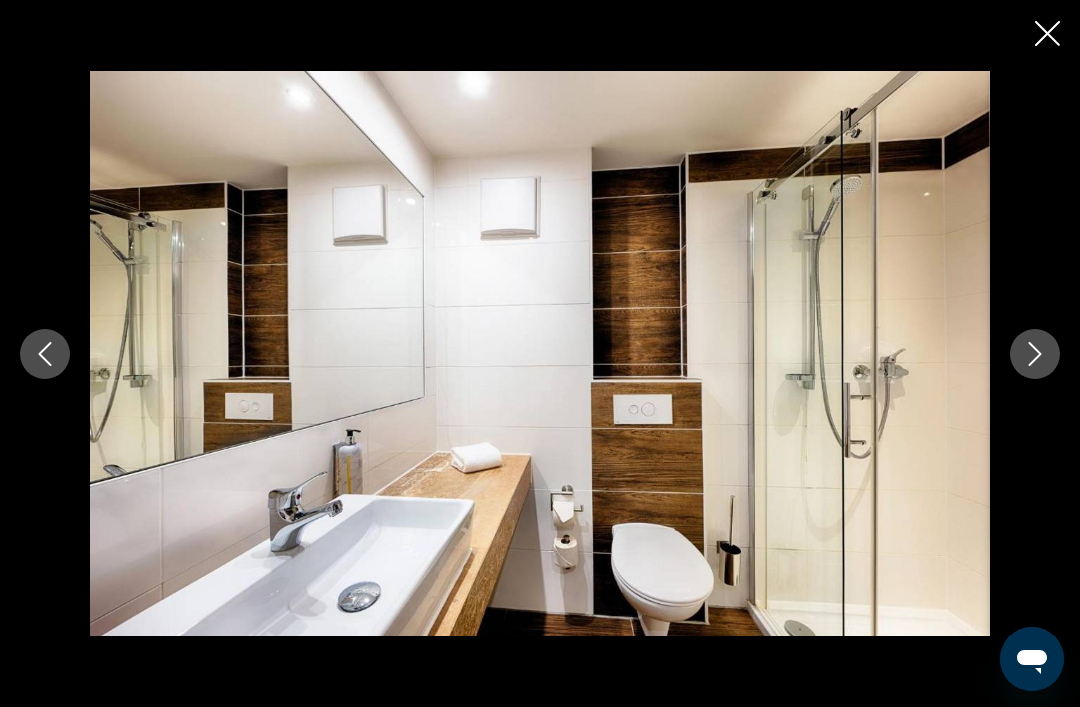 click 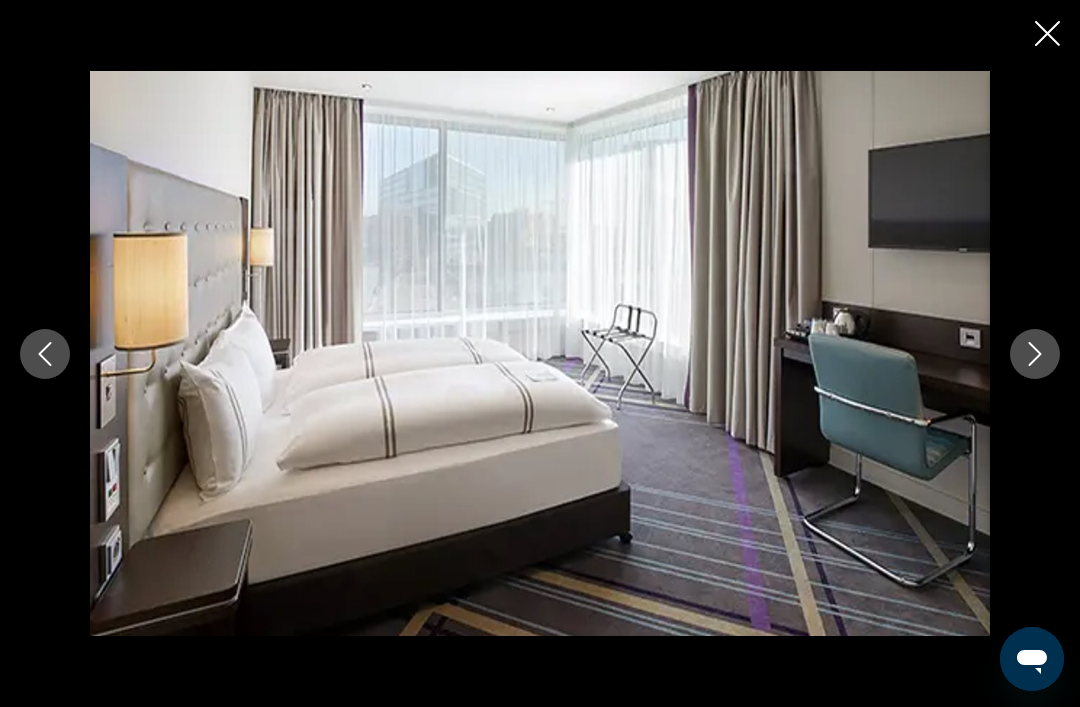 click 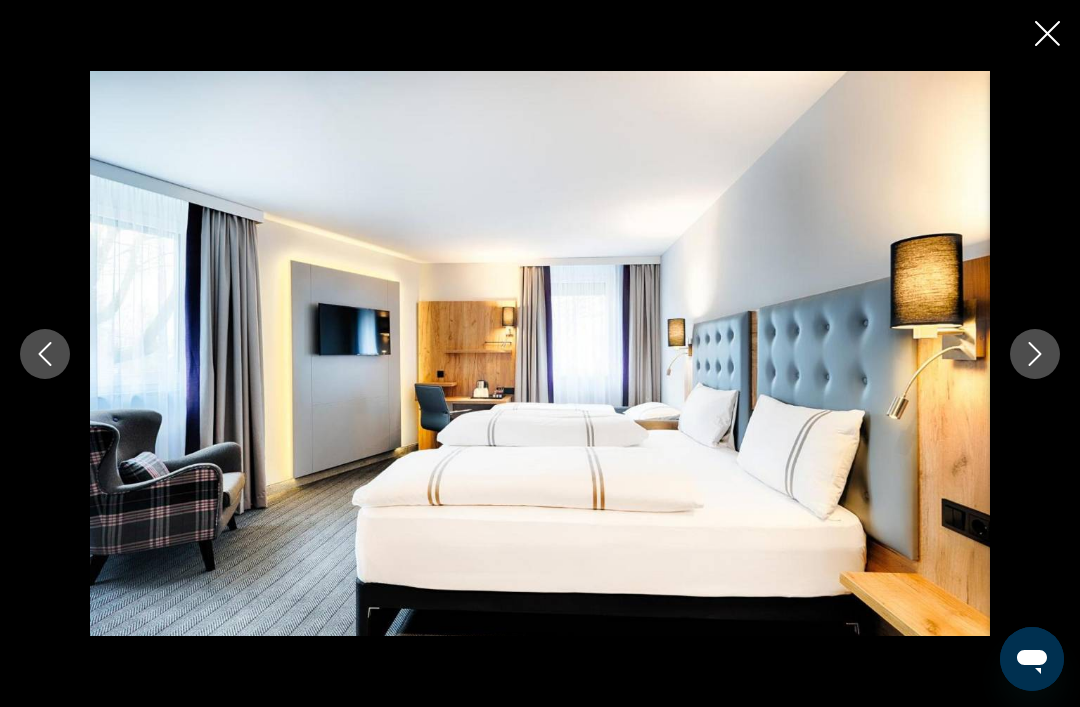 click 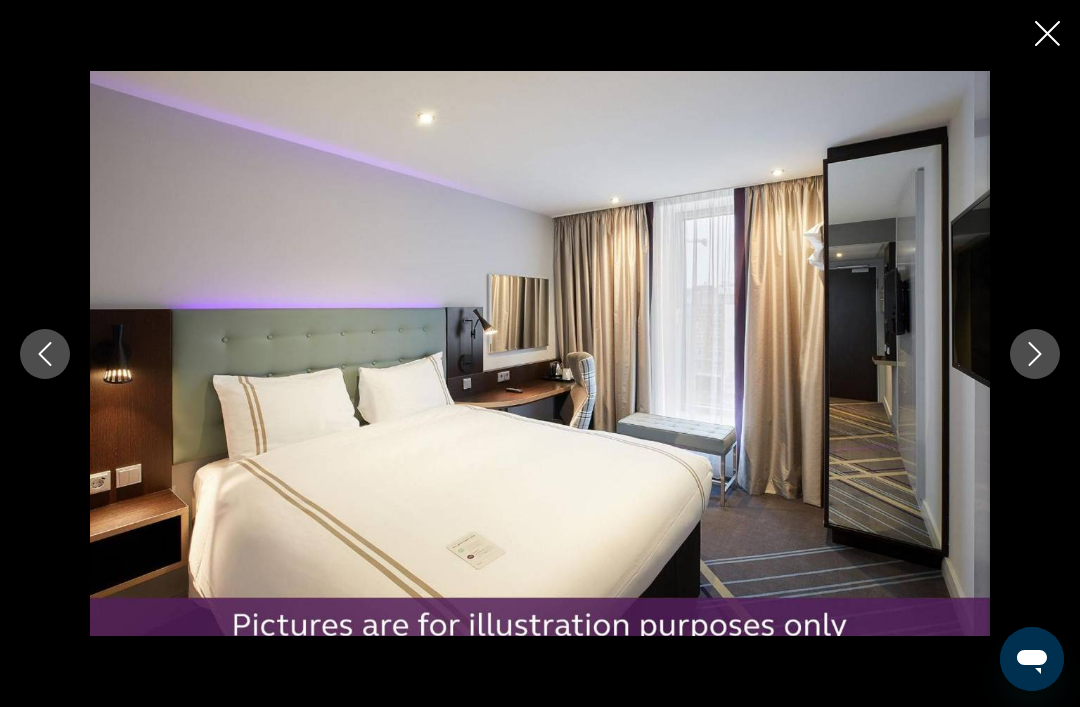 click 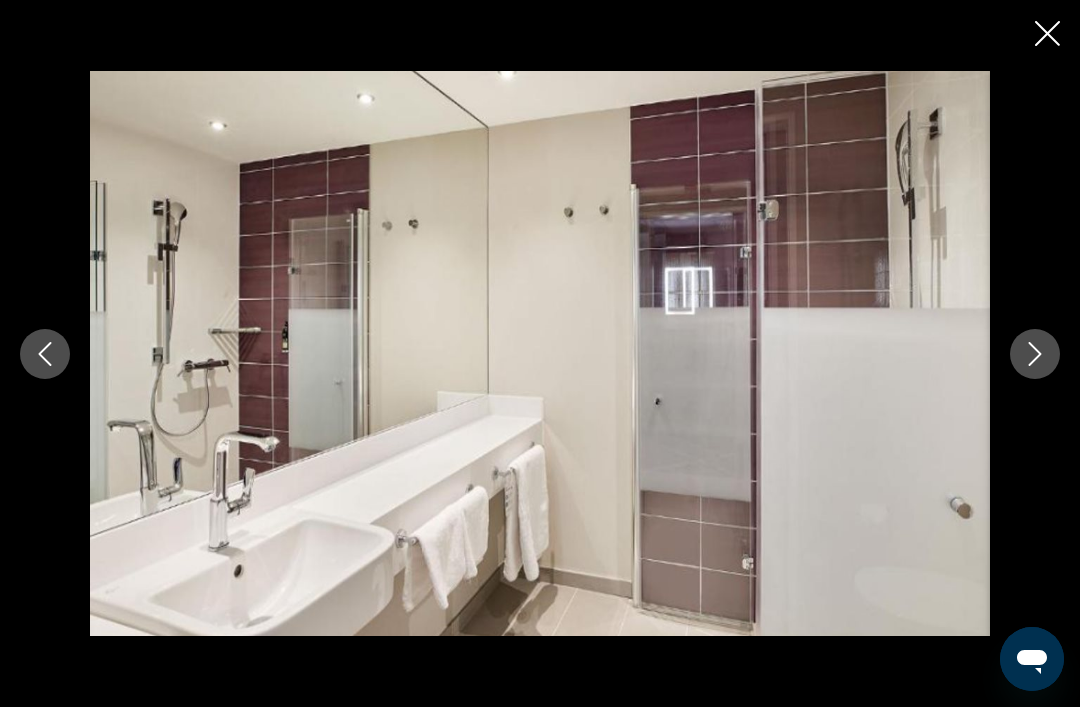 click at bounding box center (1035, 354) 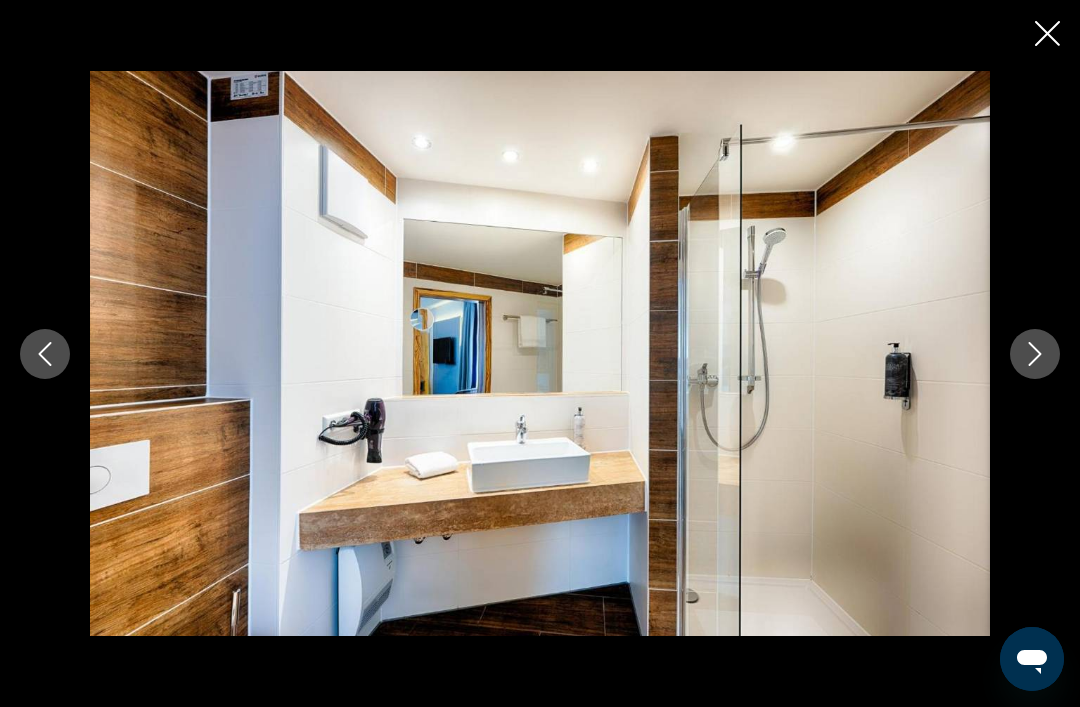 click at bounding box center (540, 354) 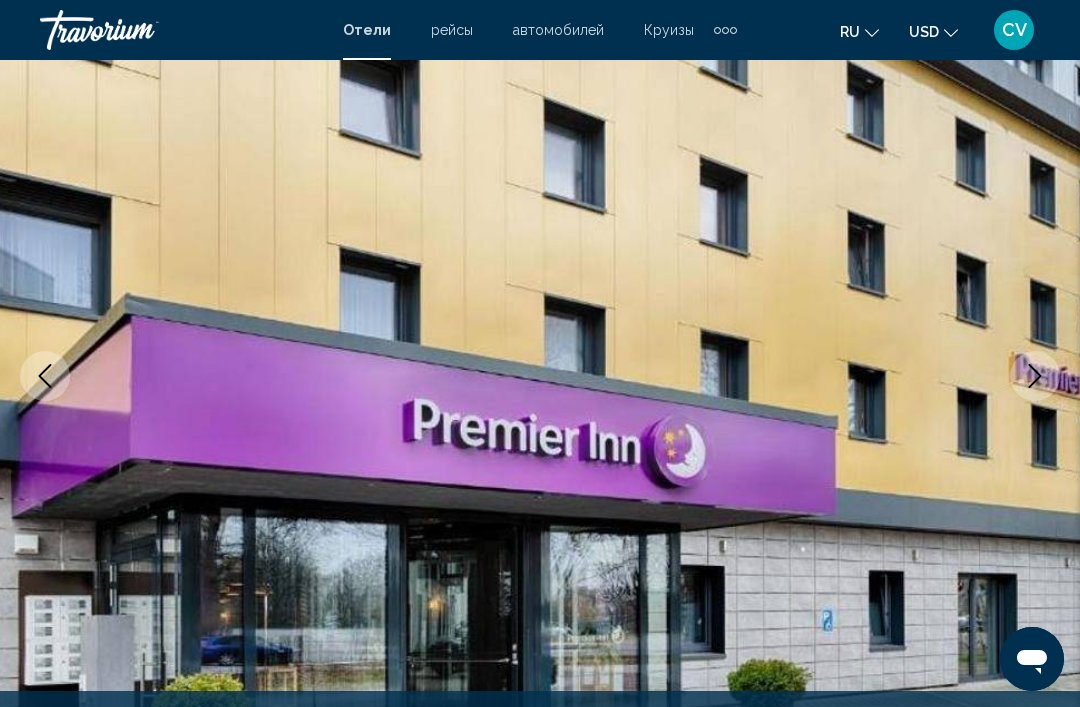 scroll, scrollTop: 0, scrollLeft: 0, axis: both 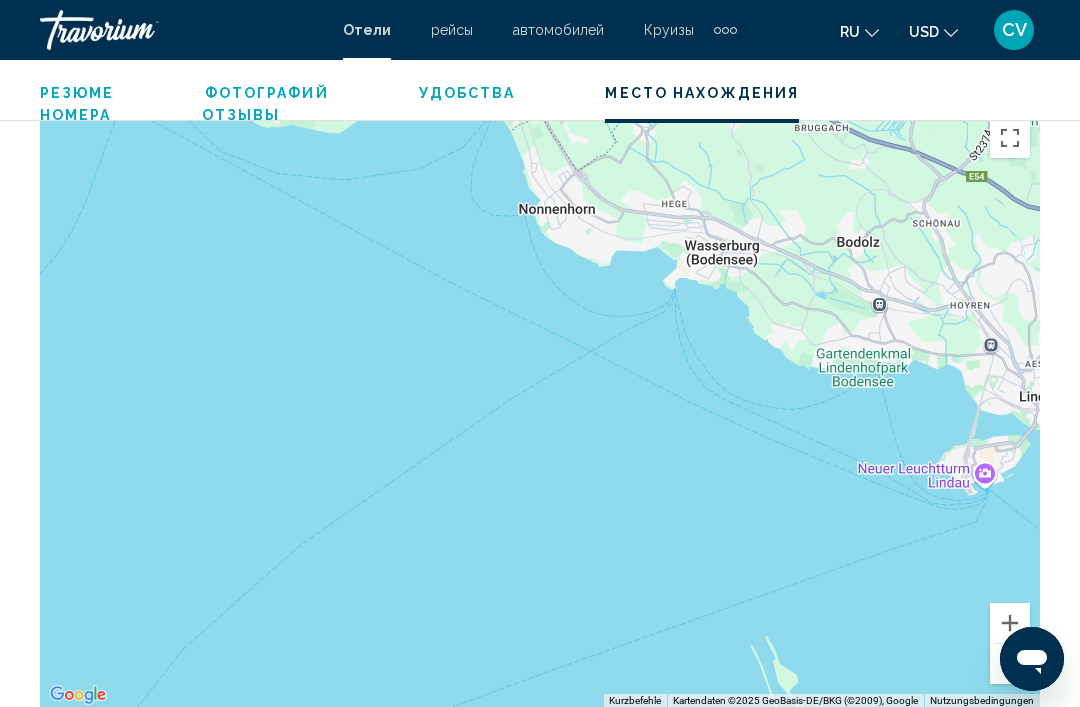click at bounding box center (1010, 664) 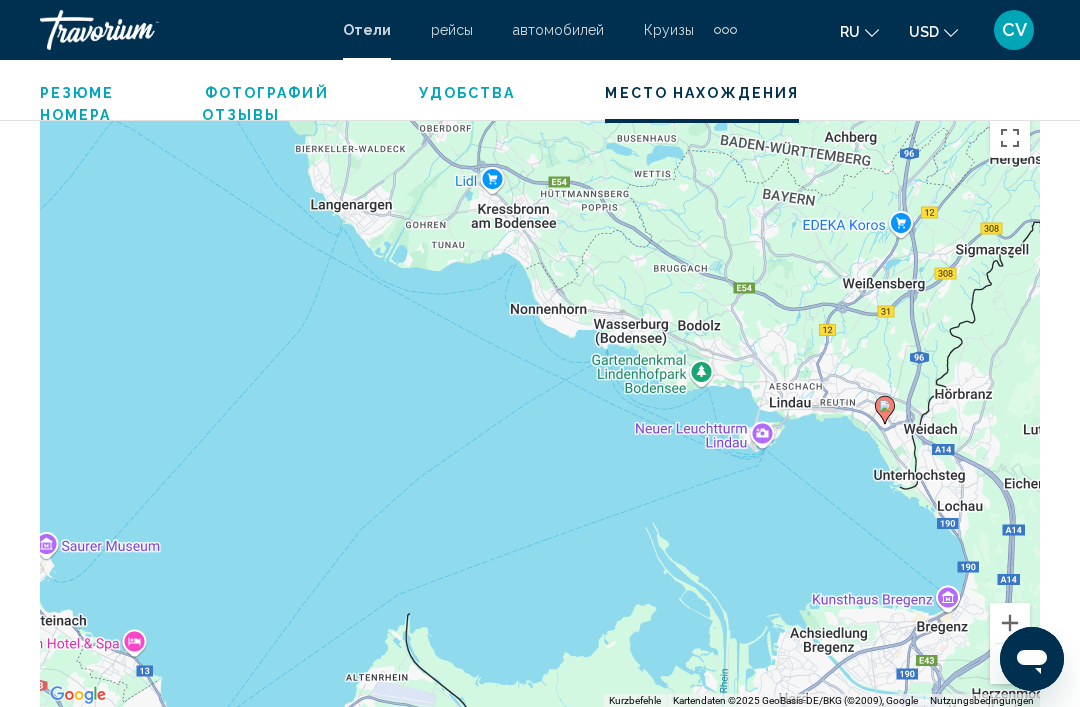 click at bounding box center [1010, 664] 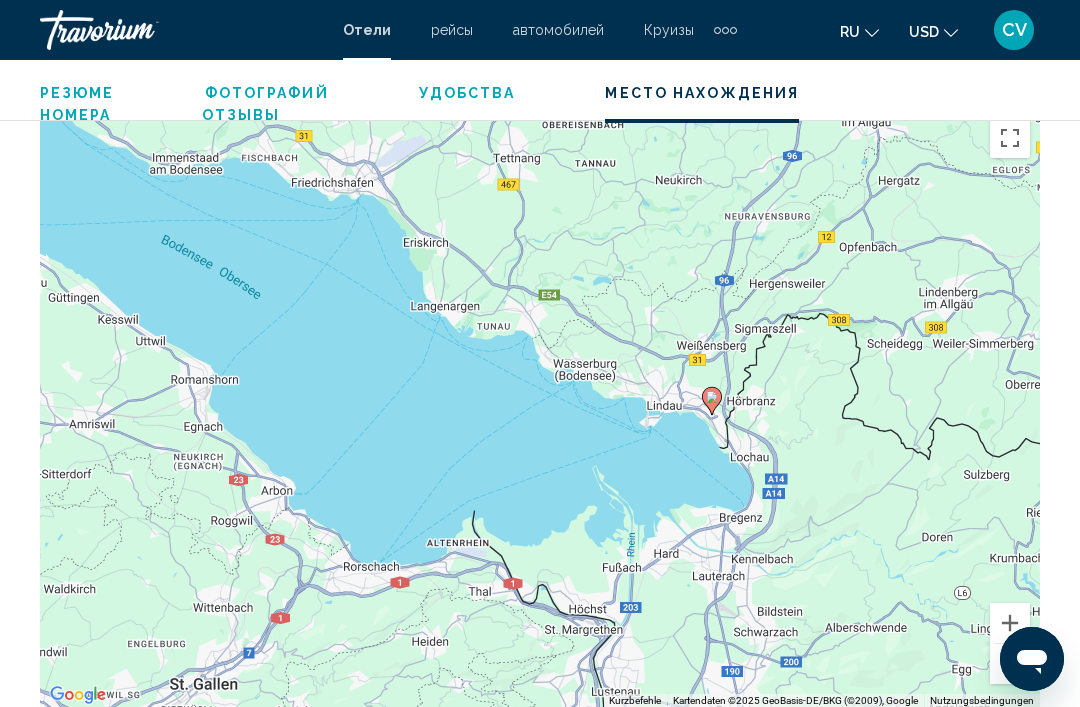 click at bounding box center (1010, 664) 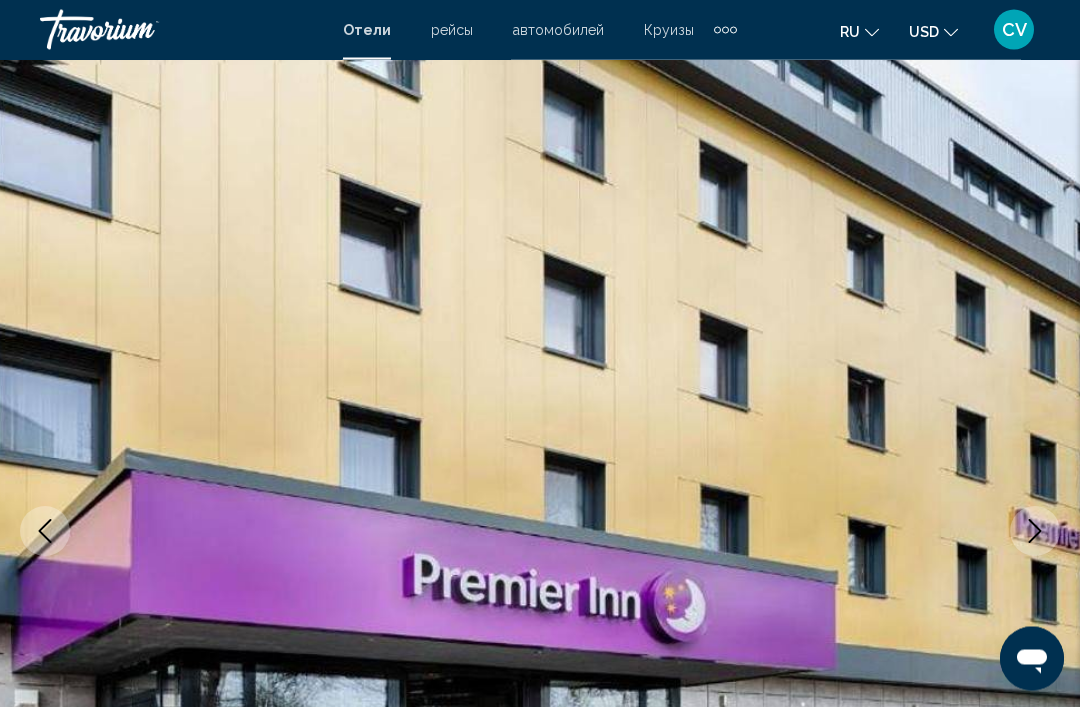 scroll, scrollTop: 0, scrollLeft: 0, axis: both 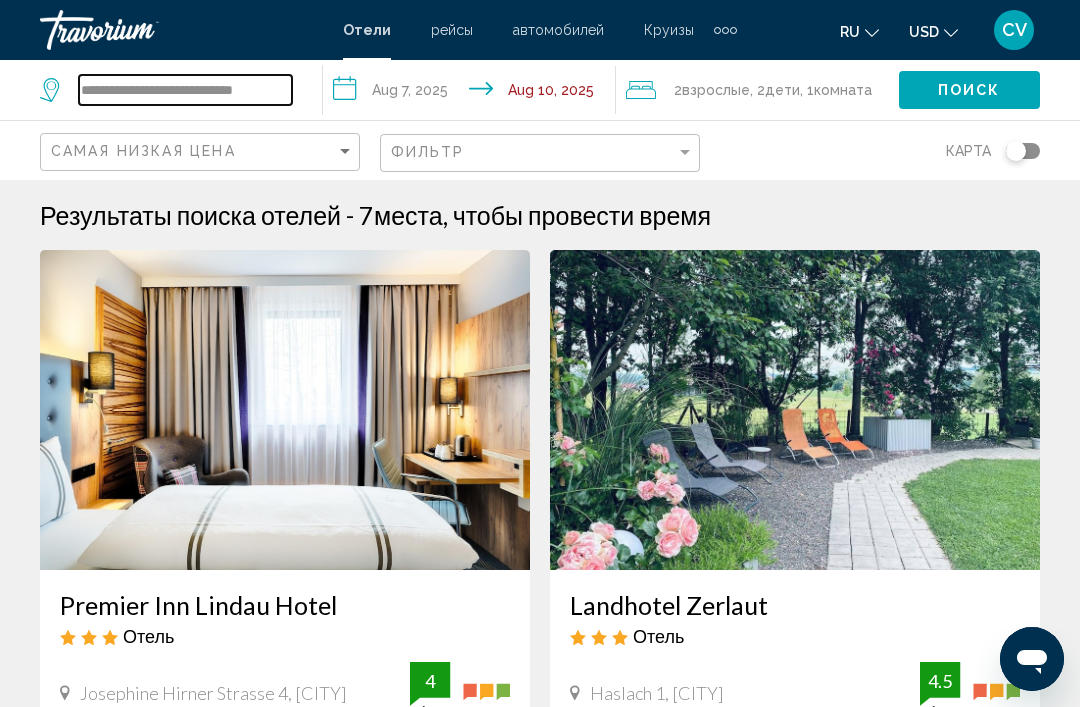 click on "**********" at bounding box center [185, 90] 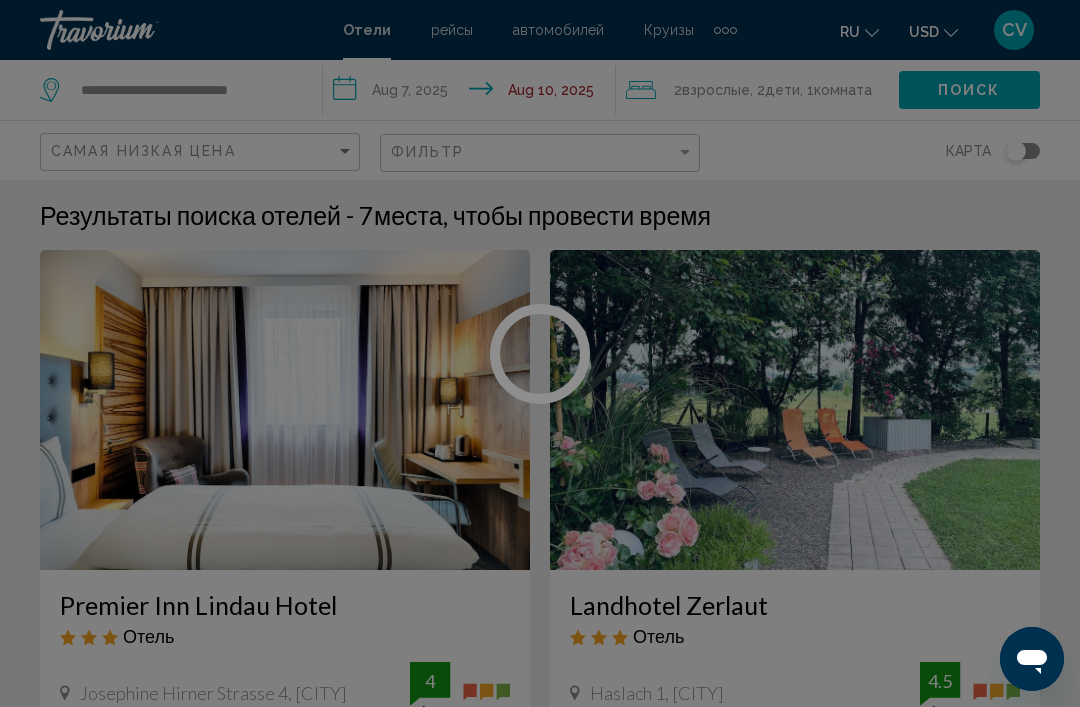 click at bounding box center (540, 353) 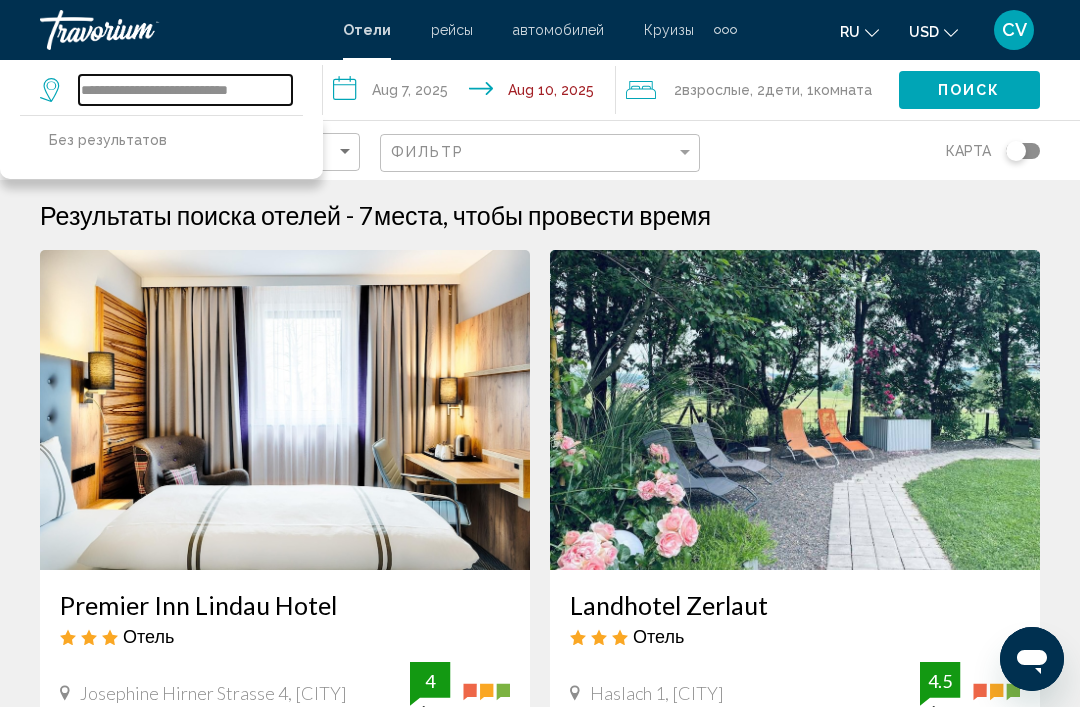 click on "**********" at bounding box center (185, 90) 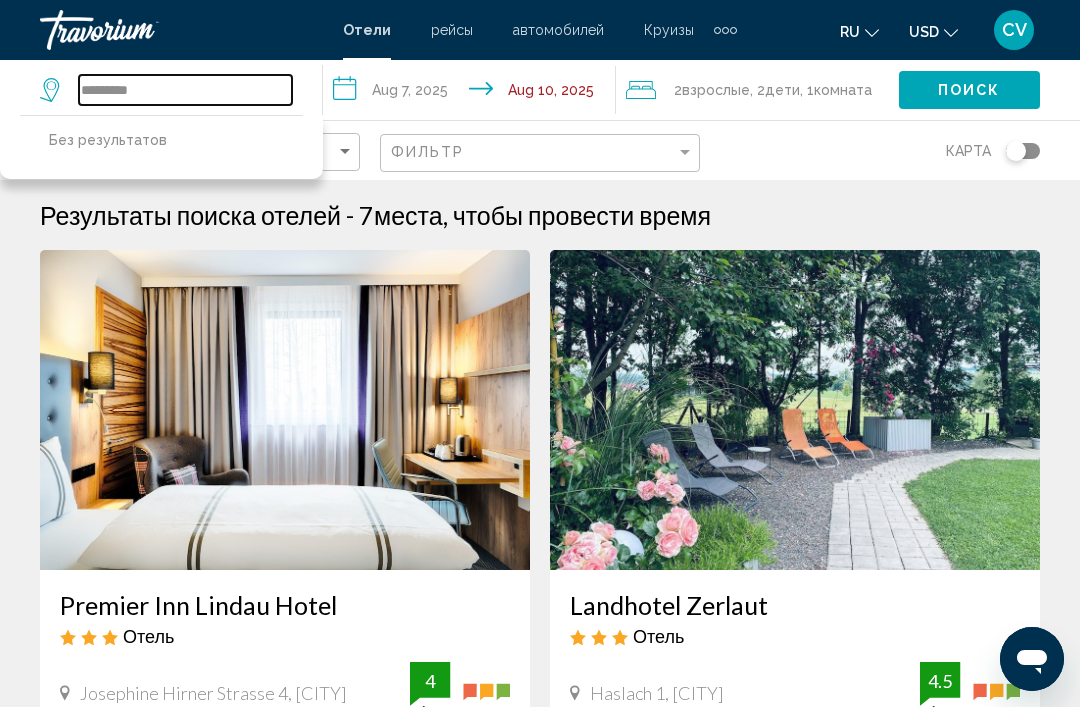 type on "*******" 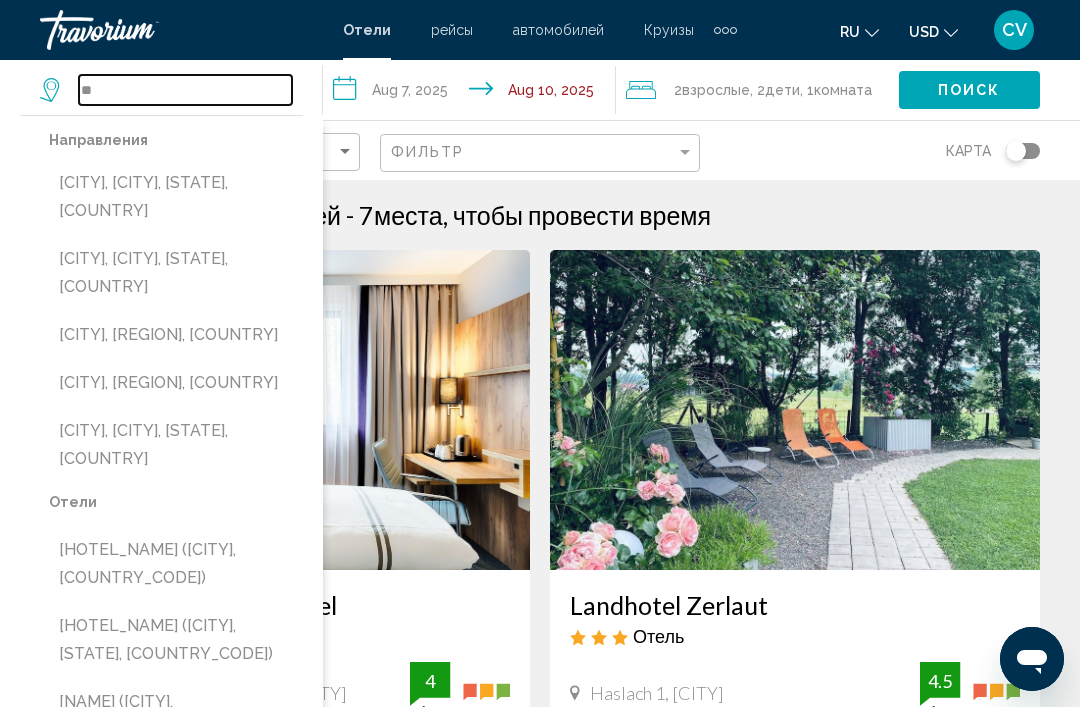 type on "*" 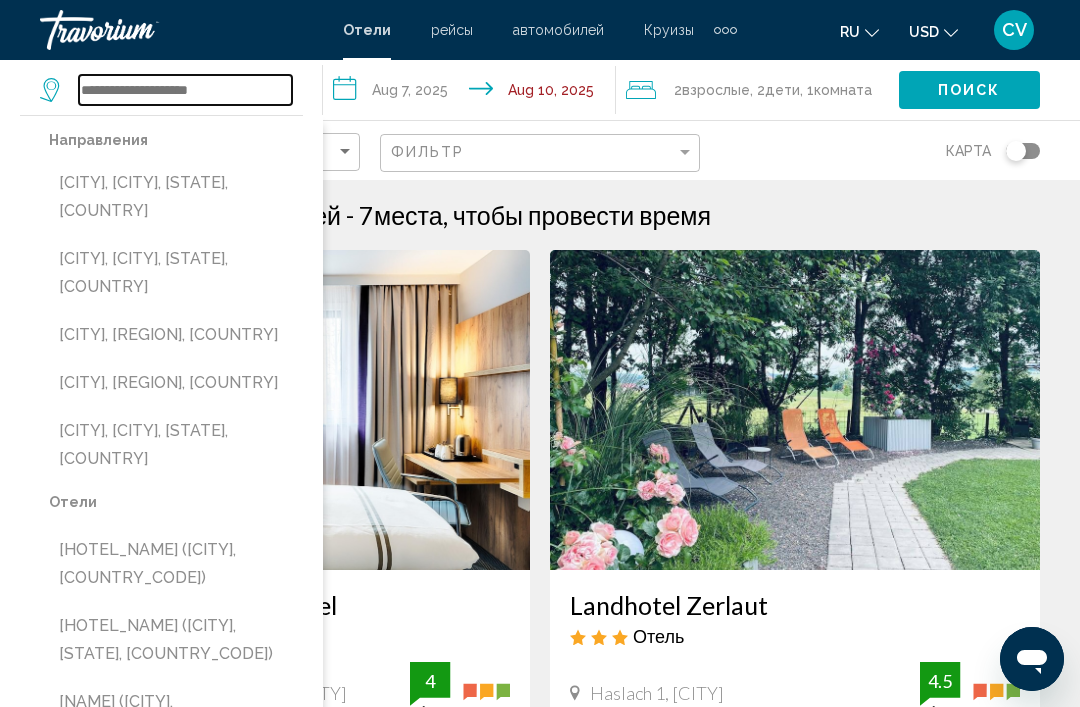 type on "*" 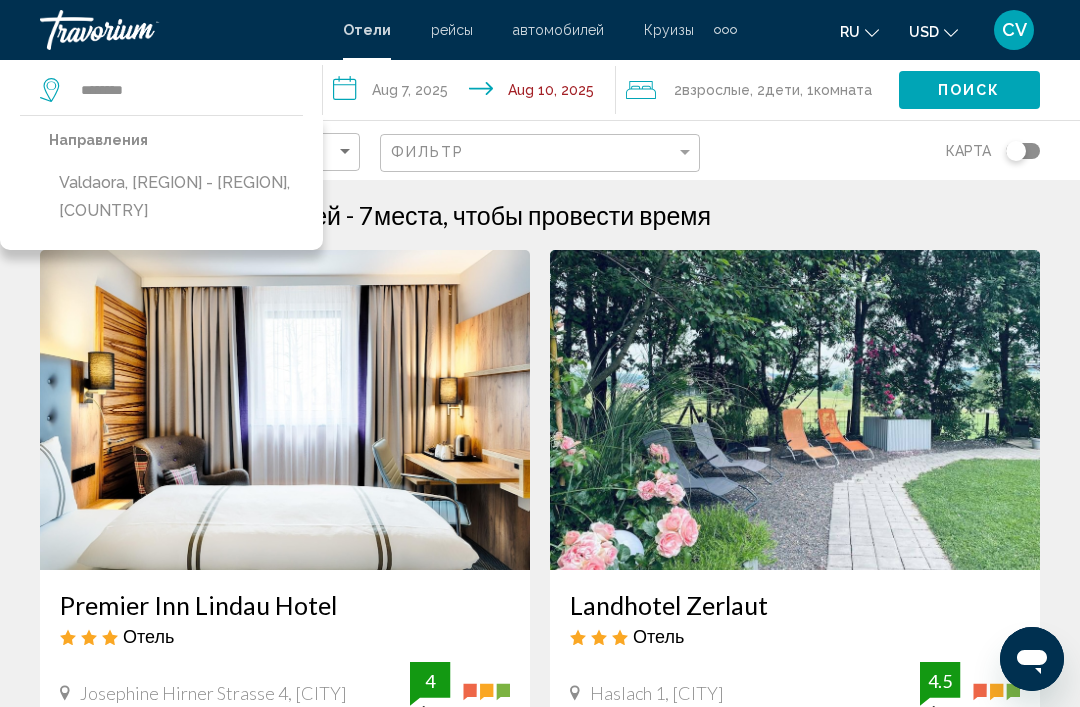 click on "Valdaora, Alto Adige - South Tyrol, Italy" at bounding box center [176, 197] 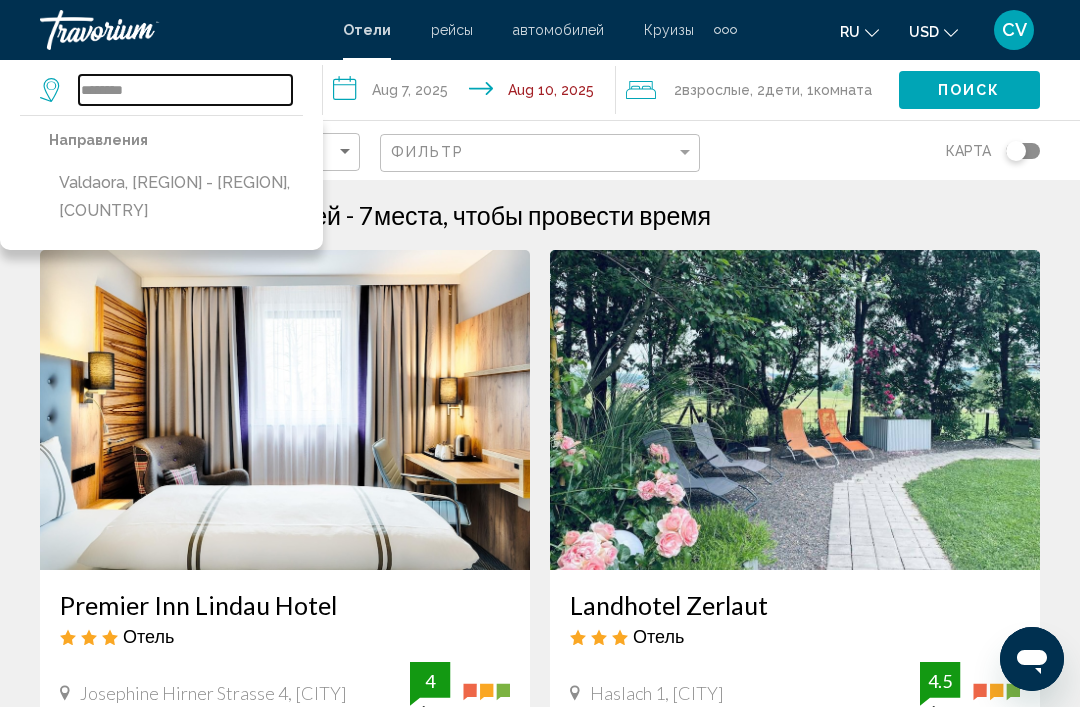 type on "**********" 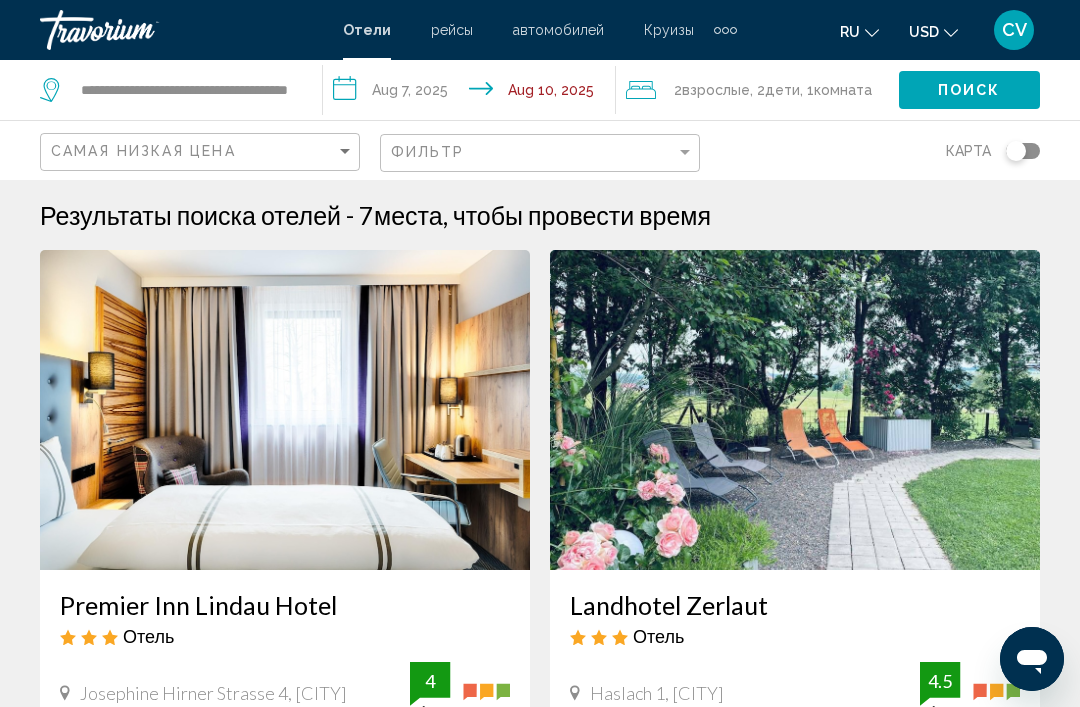 click on "Поиск" 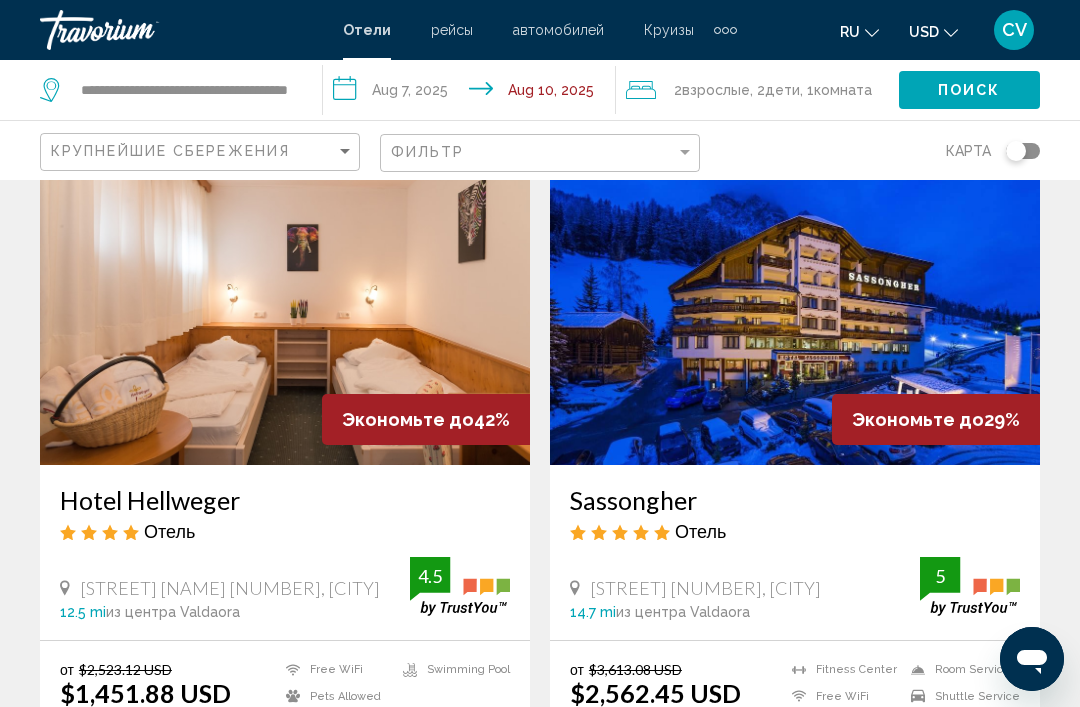 scroll, scrollTop: 104, scrollLeft: 0, axis: vertical 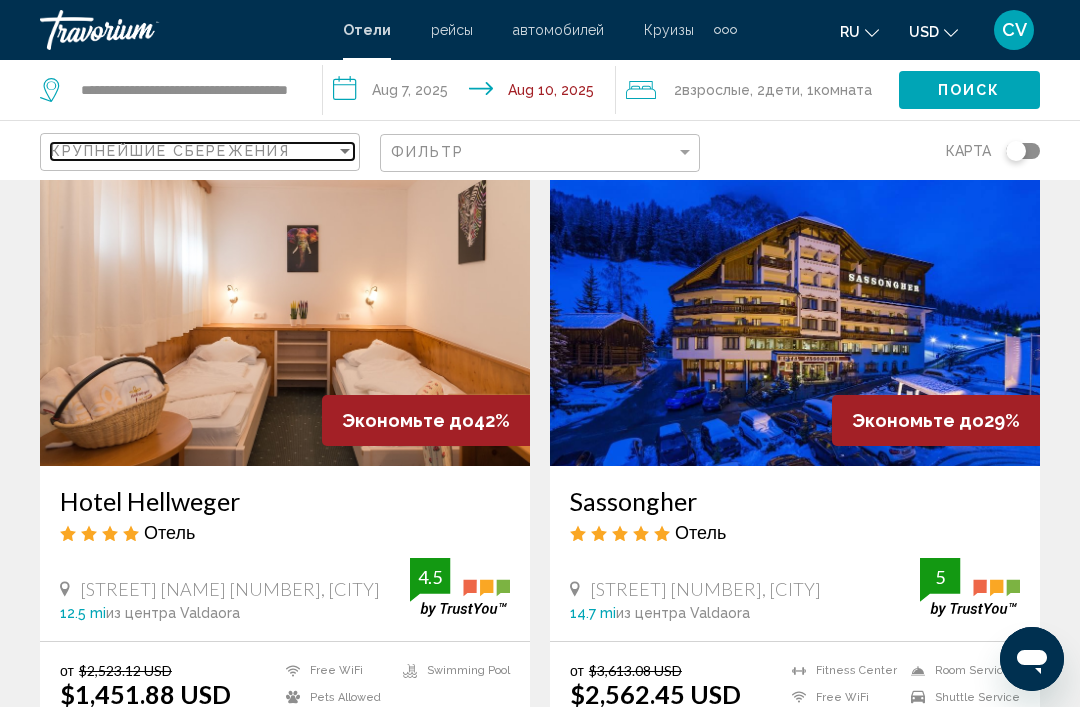 click on "Крупнейшие сбережения" at bounding box center (193, 151) 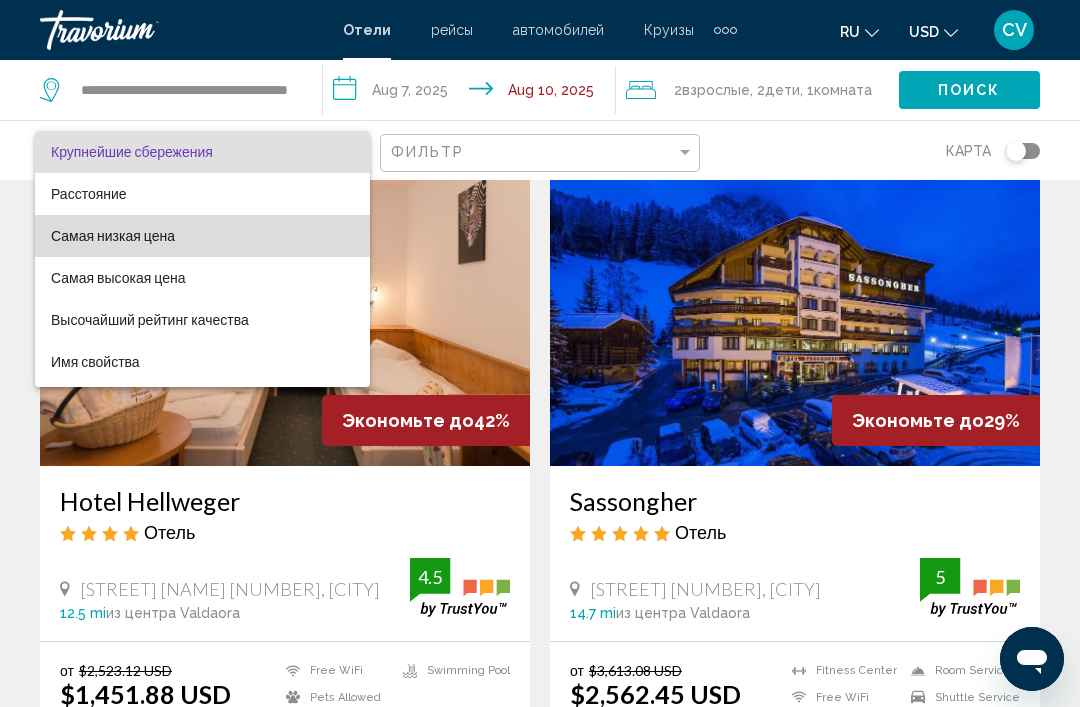 click on "Самая низкая цена" at bounding box center (202, 236) 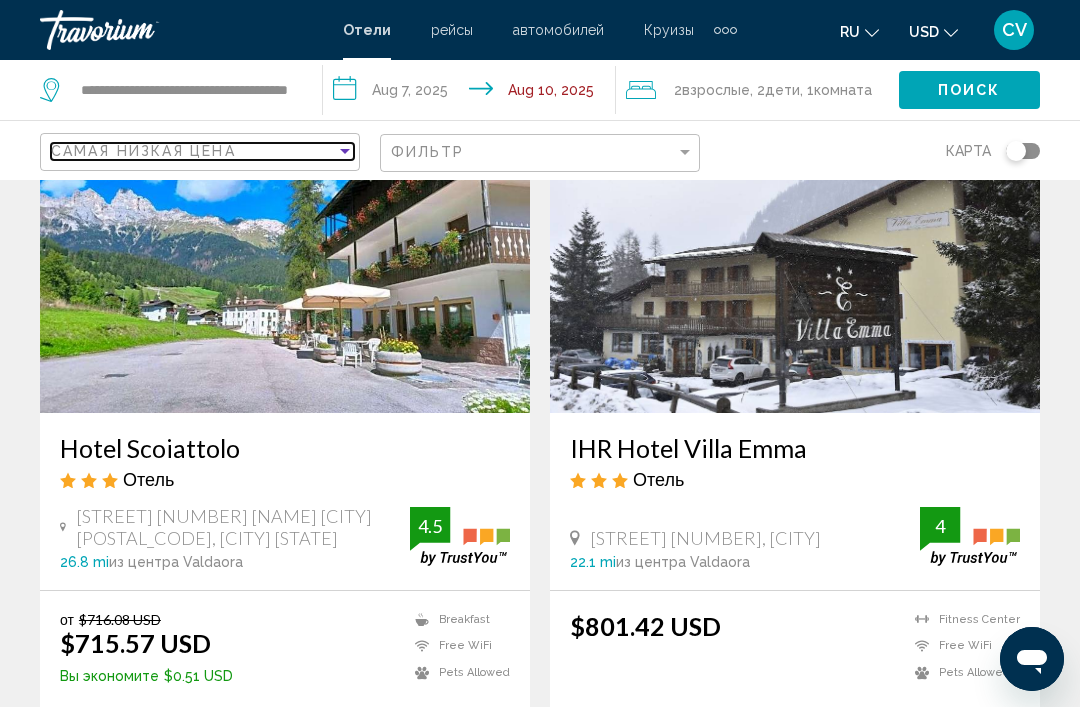 scroll, scrollTop: 0, scrollLeft: 0, axis: both 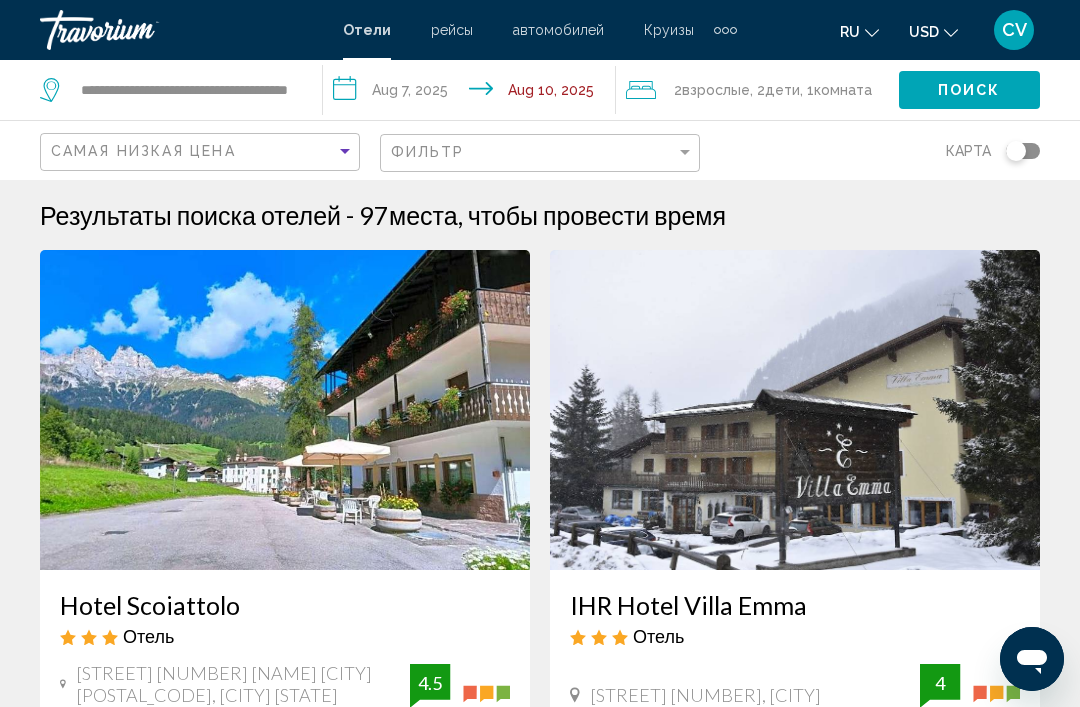 click on "Отели рейсы автомобилей Круизы деятельность Отели рейсы автомобилей Круизы деятельность ru
English Español Français Italiano Português русский USD
USD ($) MXN (Mex$) CAD (Can$) GBP (£) EUR (€) AUD (A$) NZD (NZ$) CNY (CN¥) CV Авторизоваться" at bounding box center [540, 30] 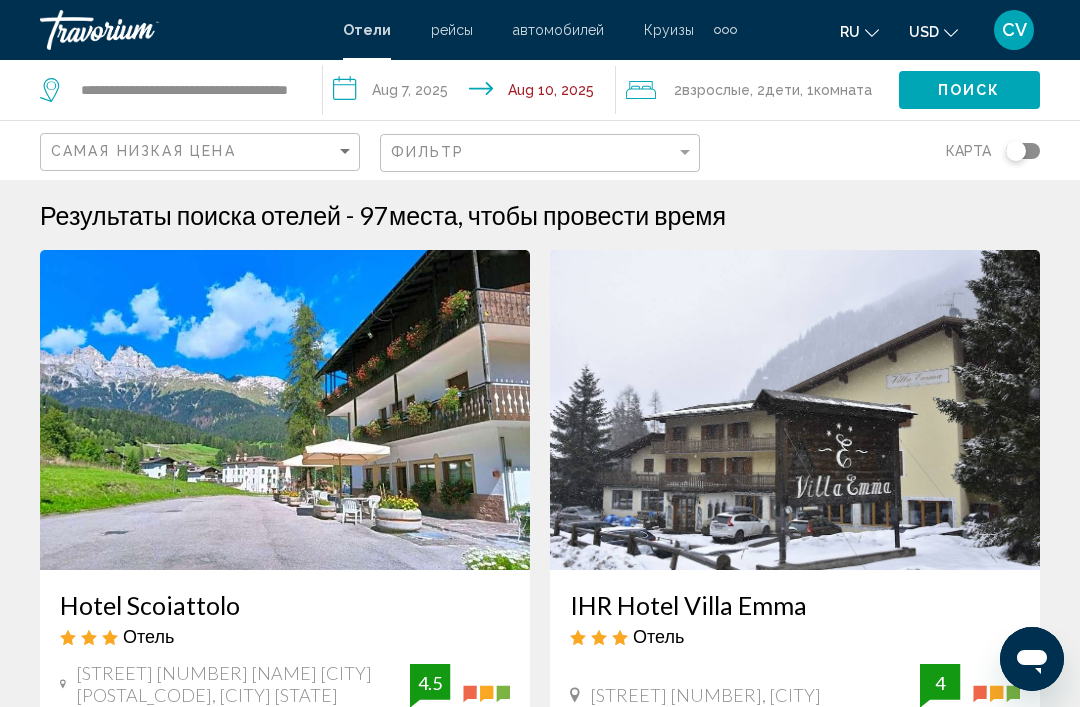 click on "Отели" at bounding box center [367, 30] 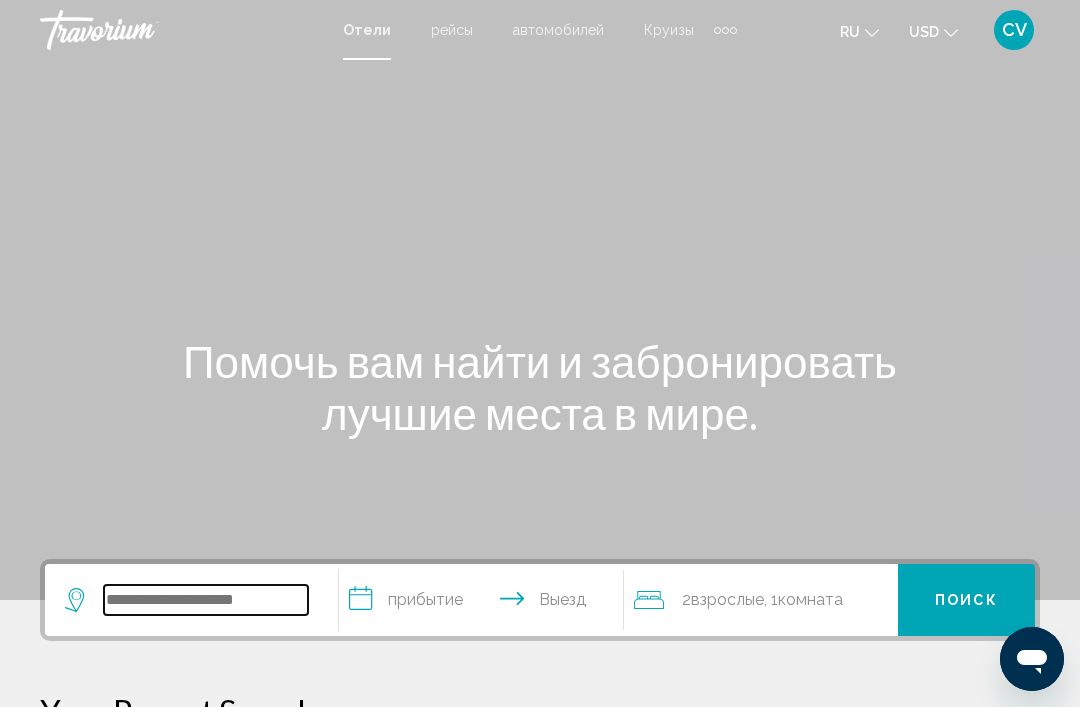 click at bounding box center [206, 600] 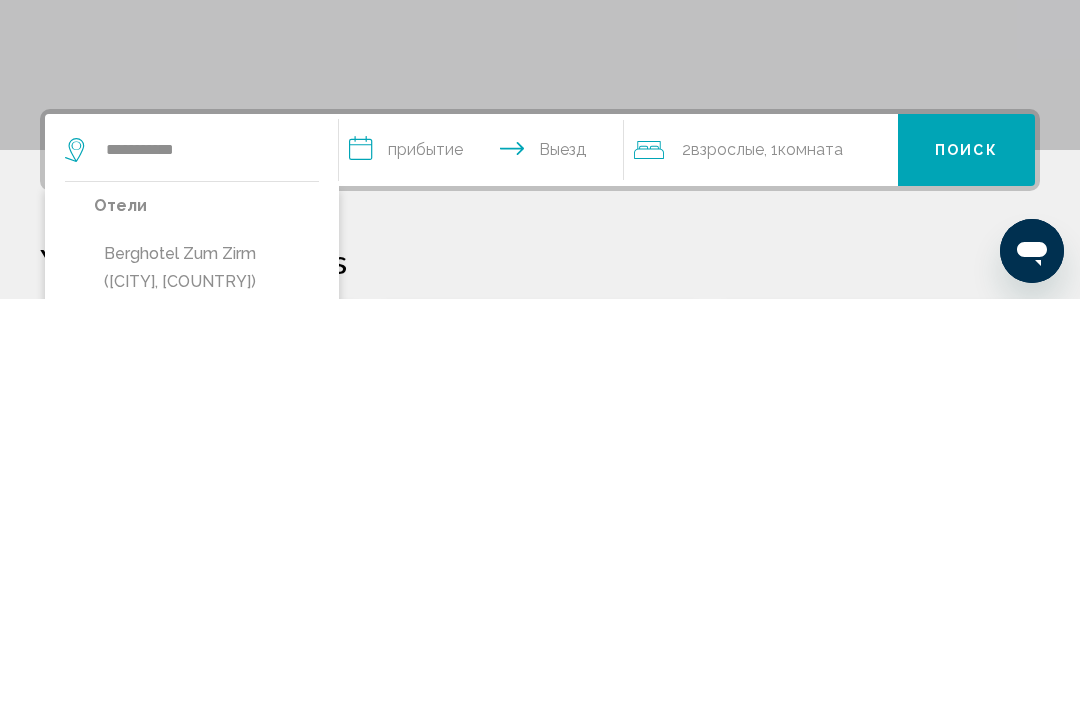 click on "Berghotel Zum Zirm (Collalbo, IT)" at bounding box center (206, 676) 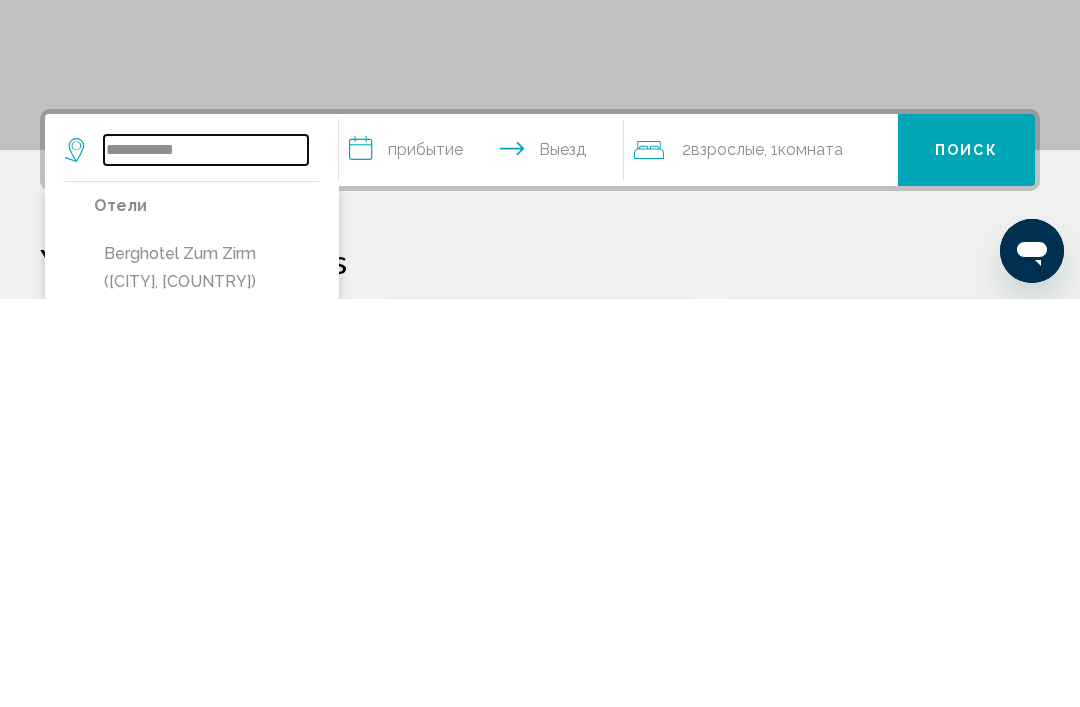type on "**********" 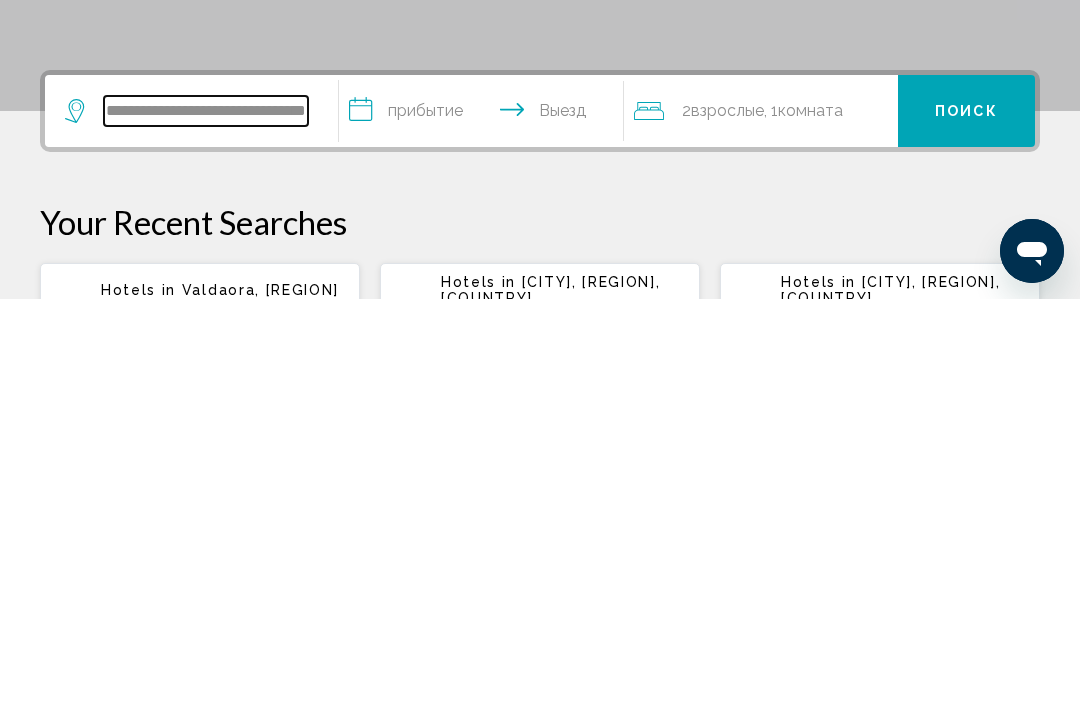 scroll, scrollTop: 86, scrollLeft: 0, axis: vertical 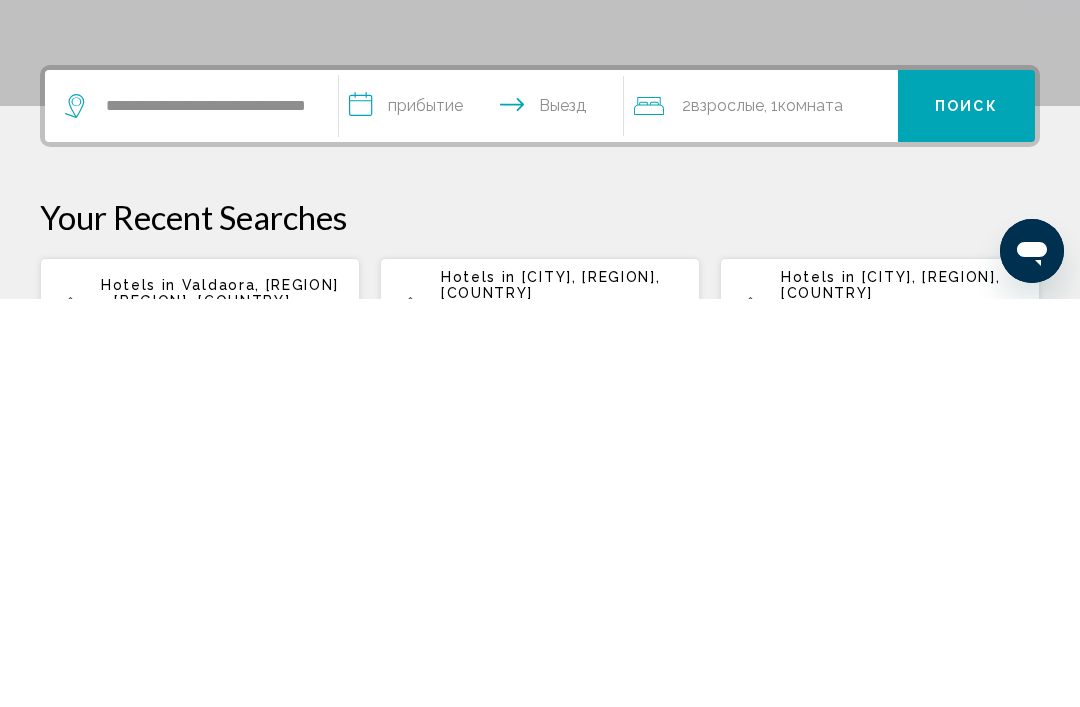 click on "**********" at bounding box center (485, 517) 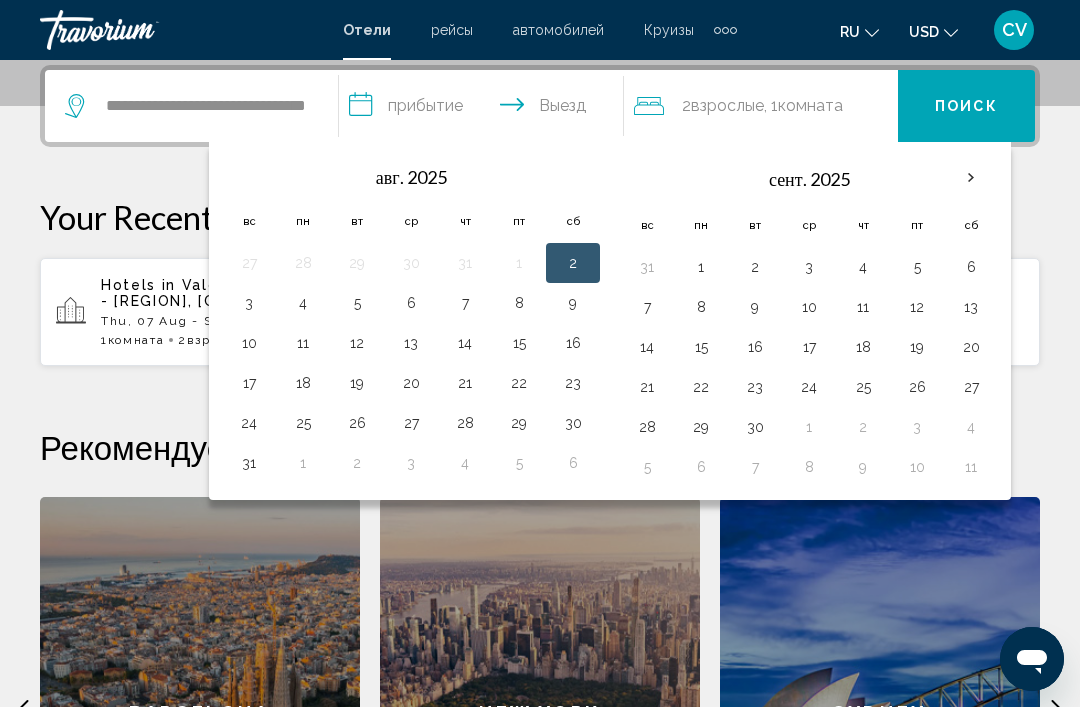 click on "7" at bounding box center [465, 303] 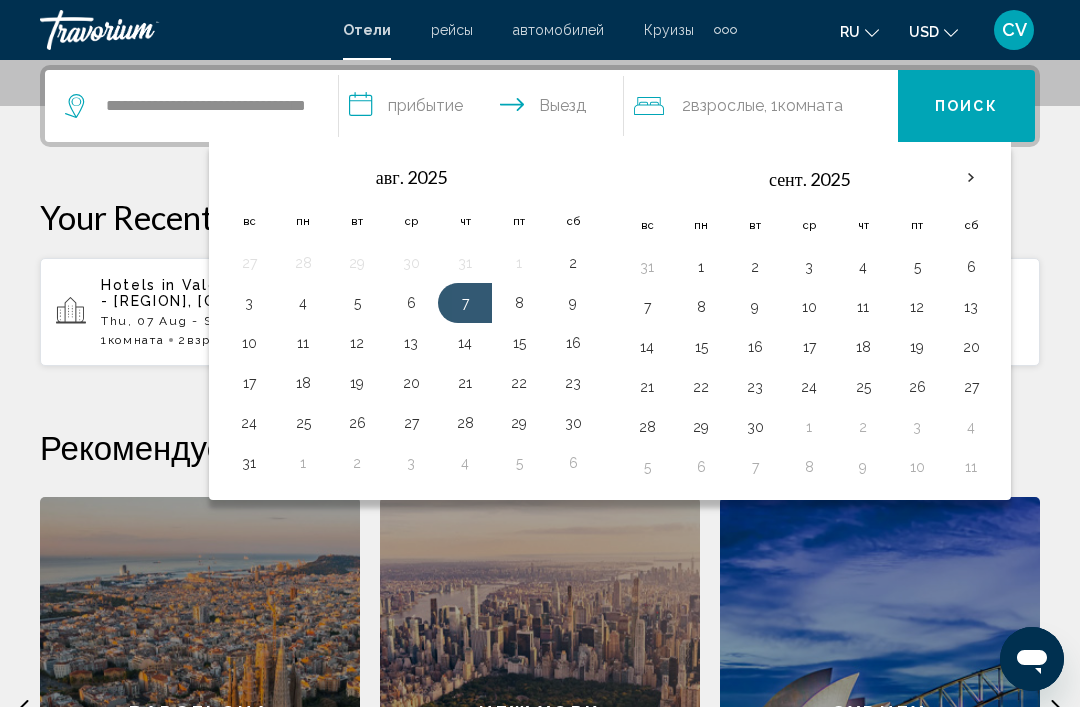 click on "10" at bounding box center [249, 343] 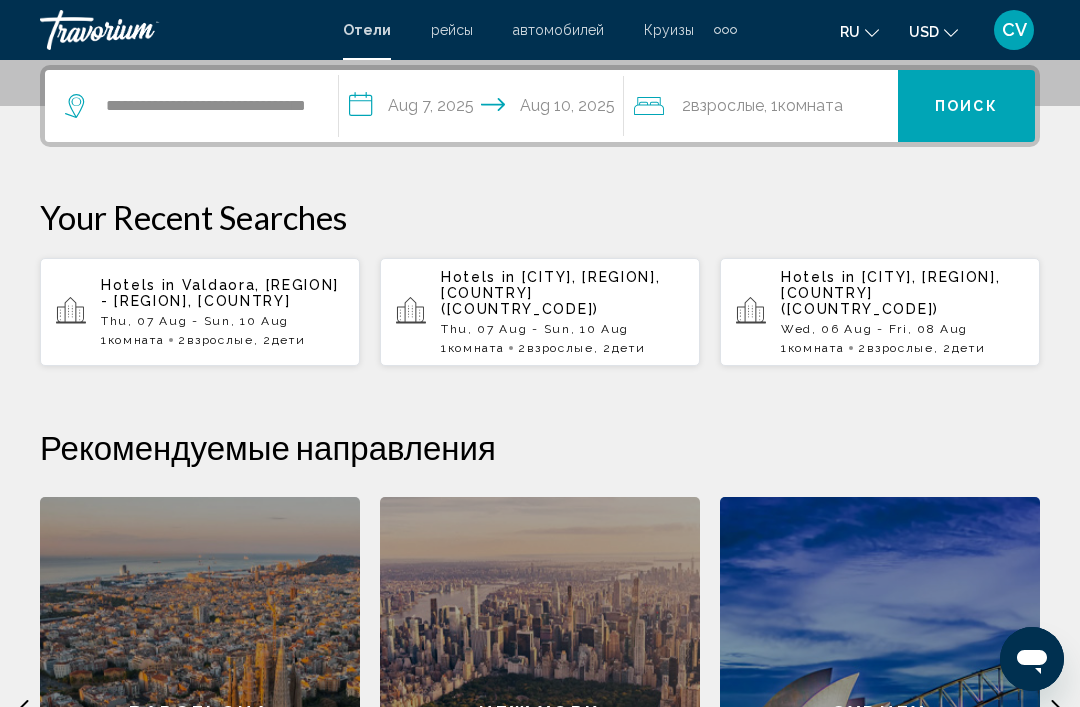click on "Комната" 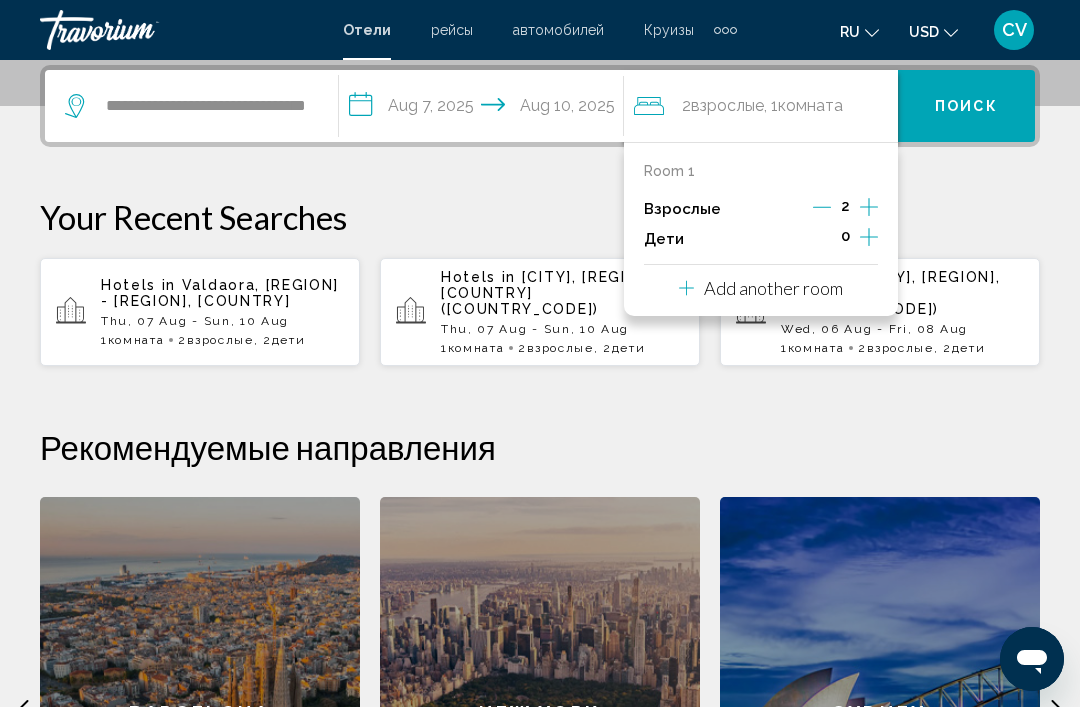 click 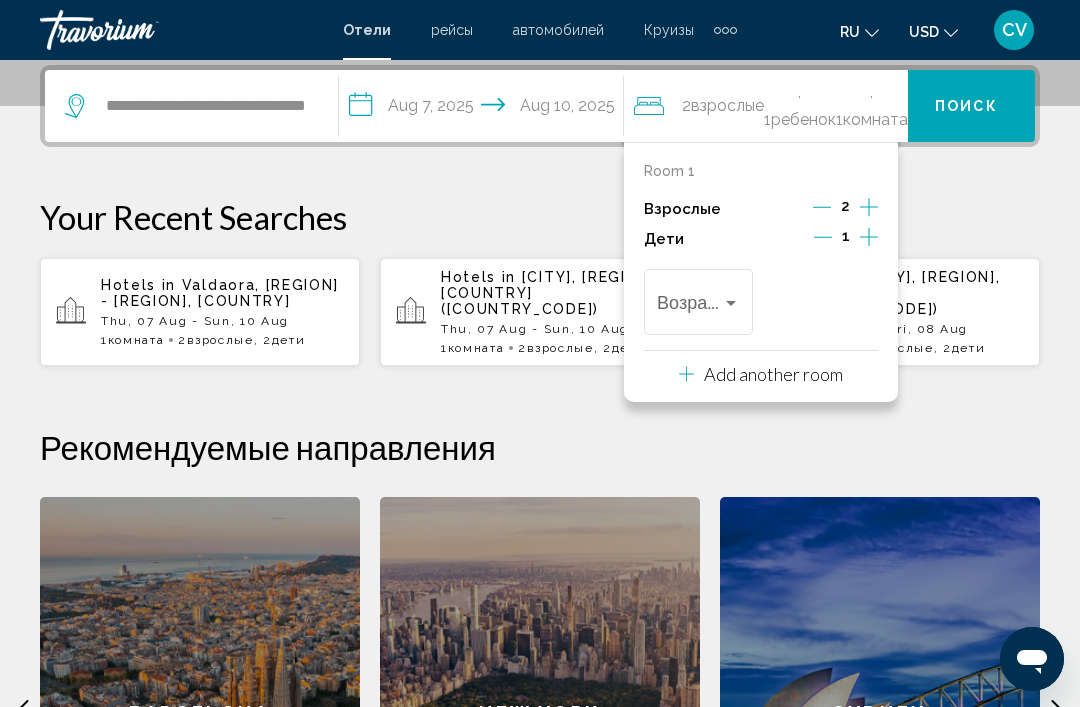 click 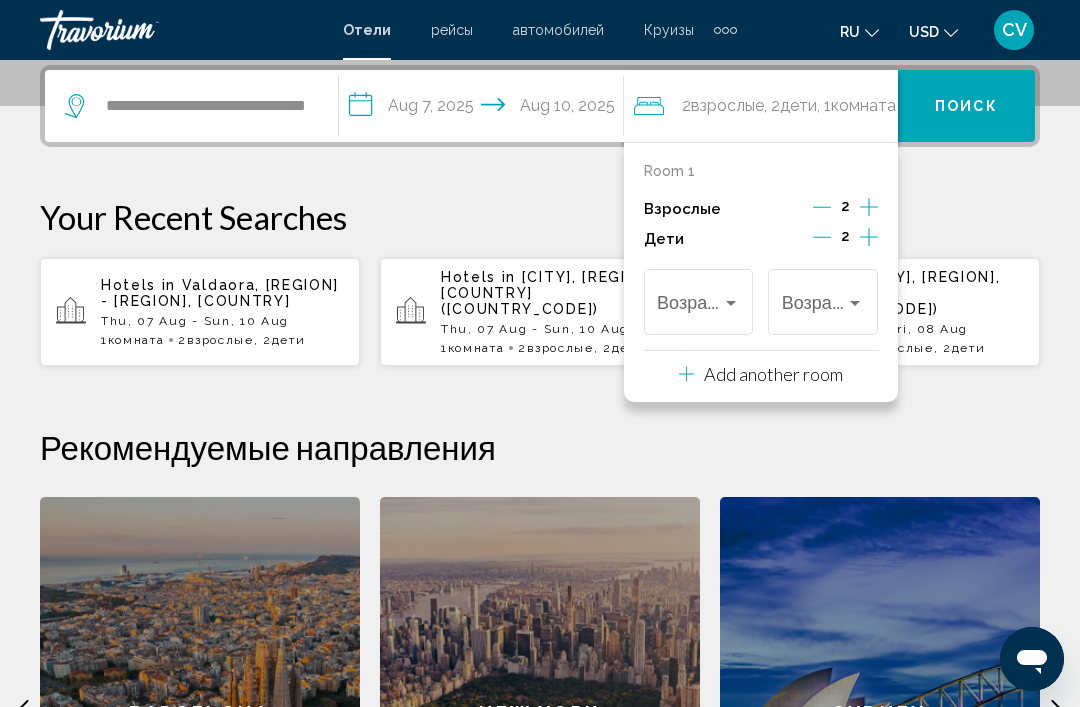 click at bounding box center [689, 307] 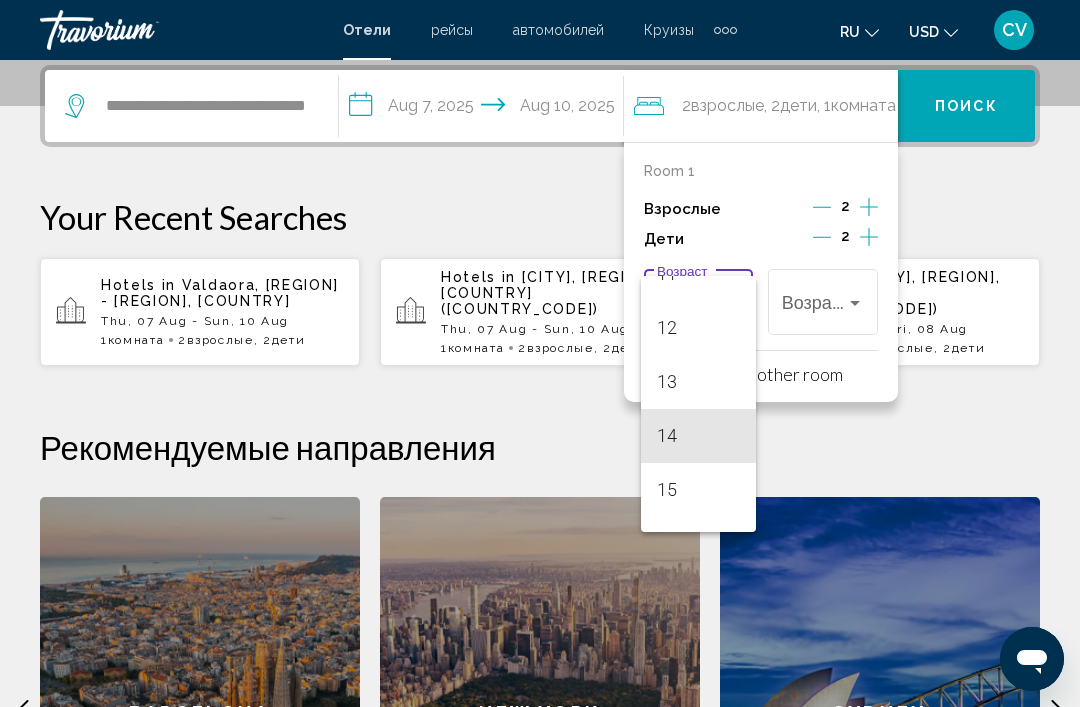 scroll, scrollTop: 623, scrollLeft: 0, axis: vertical 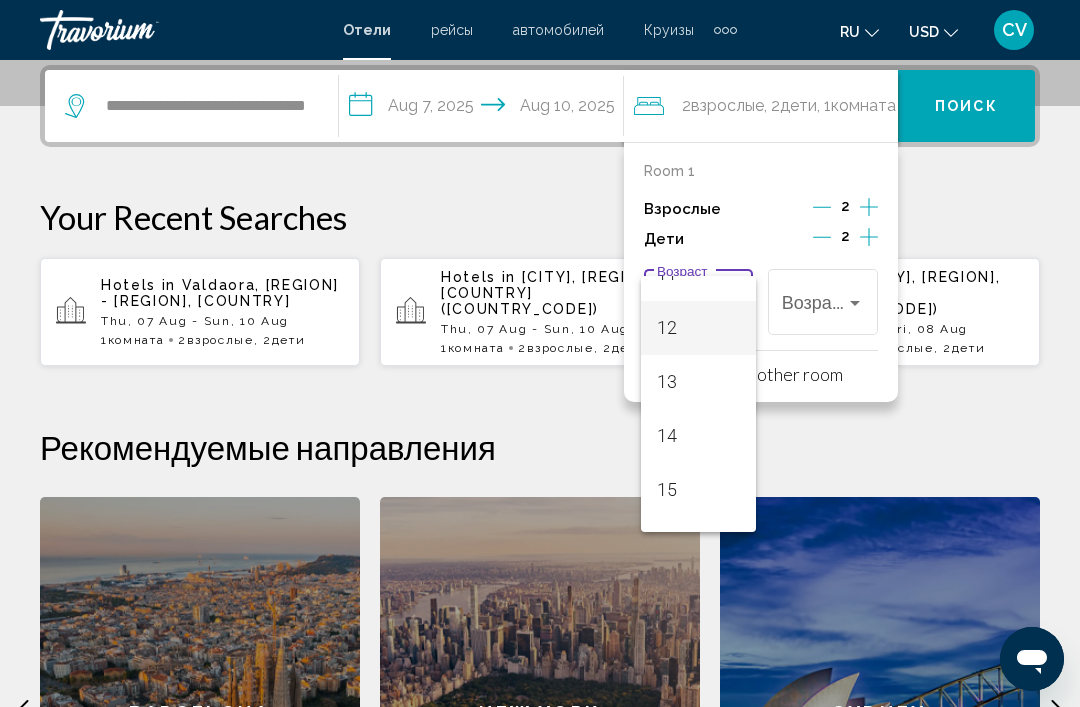 click on "12" at bounding box center (698, 328) 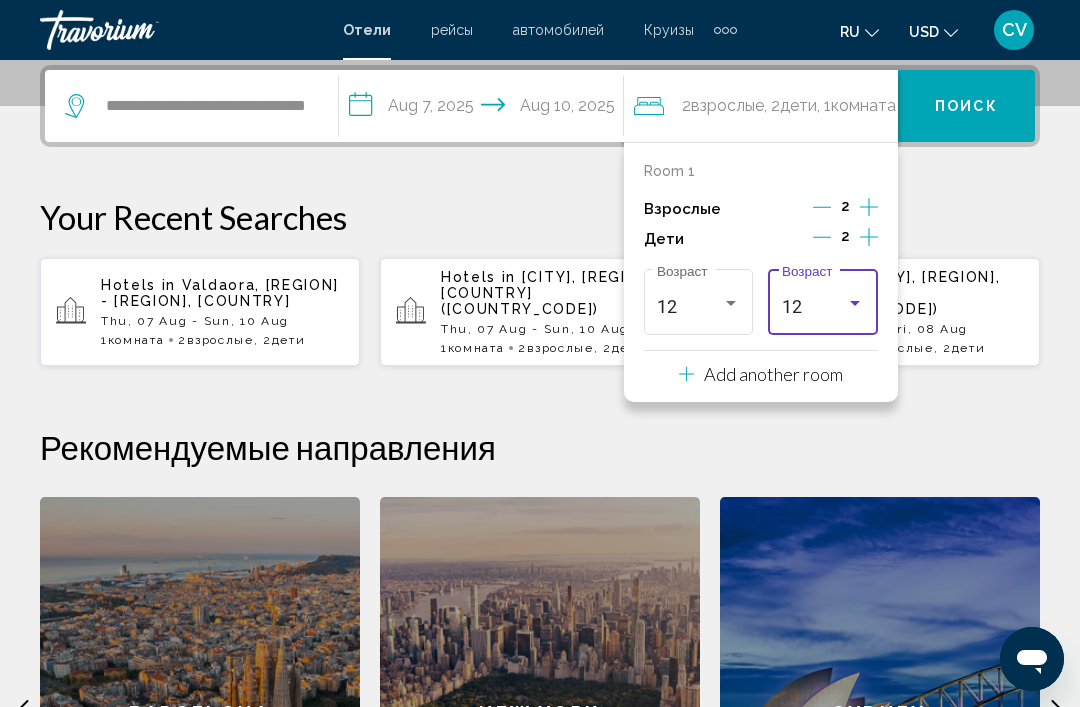 click at bounding box center (855, 303) 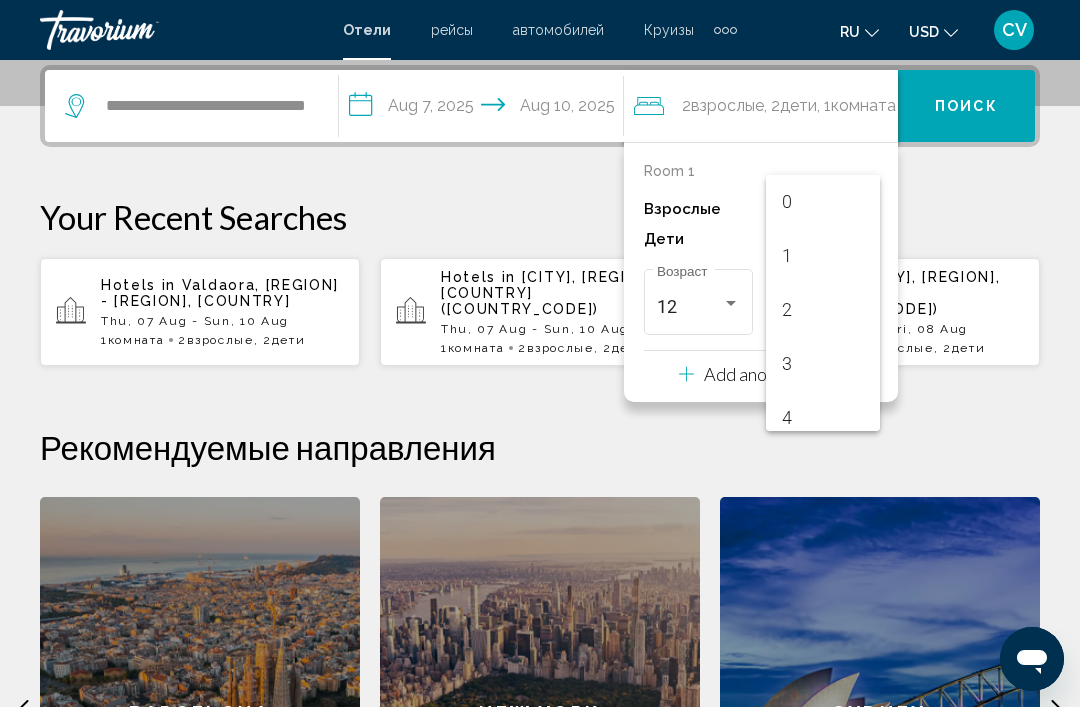scroll, scrollTop: 547, scrollLeft: 0, axis: vertical 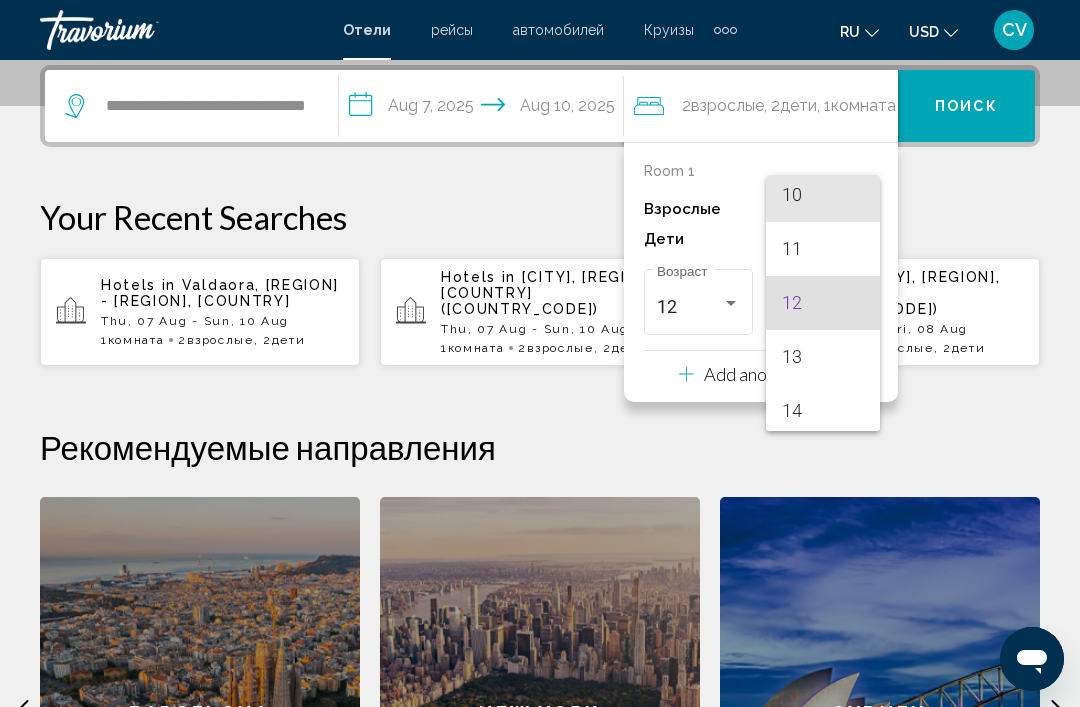 click on "10" at bounding box center [823, 195] 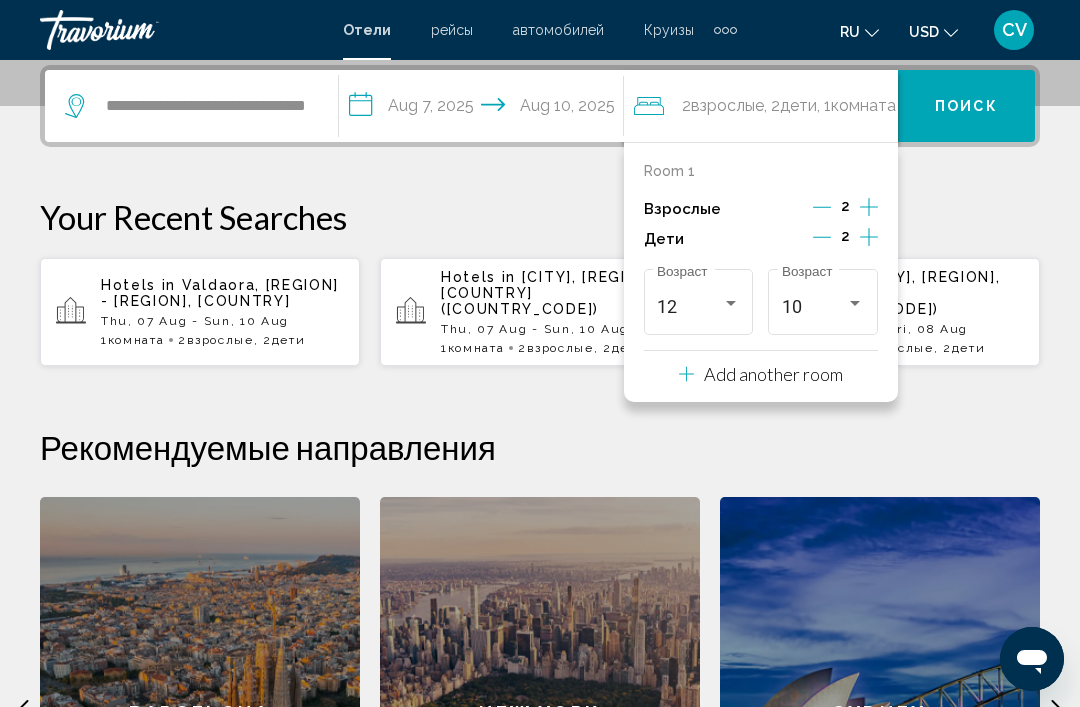 click on "Поиск" at bounding box center (966, 106) 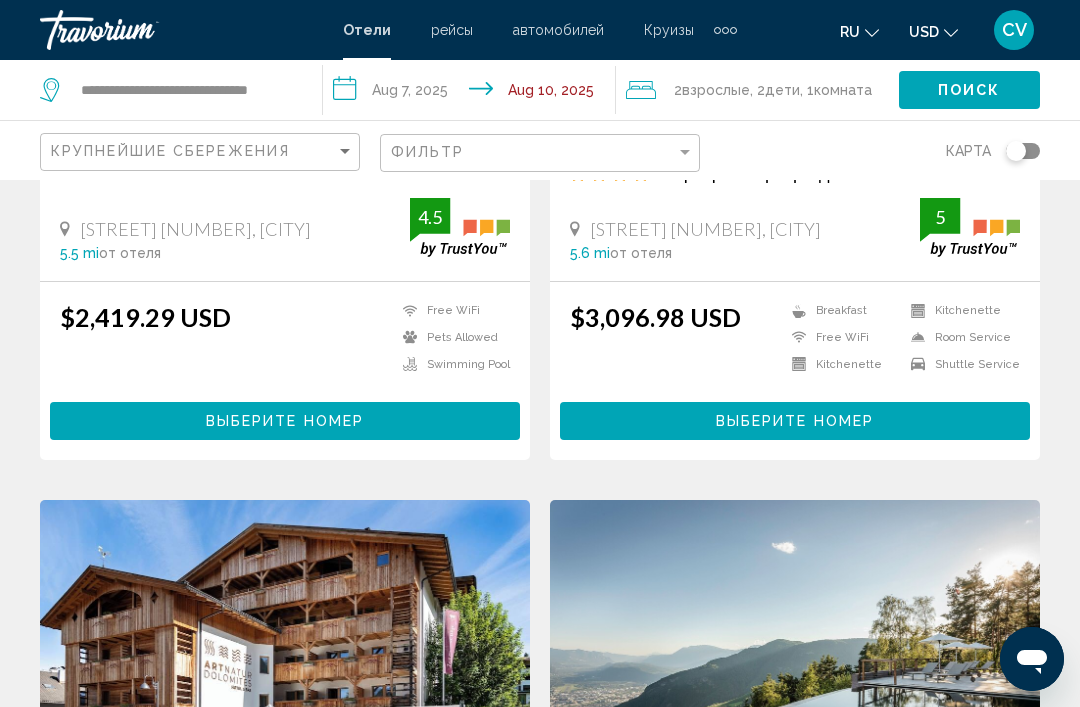 scroll, scrollTop: 0, scrollLeft: 0, axis: both 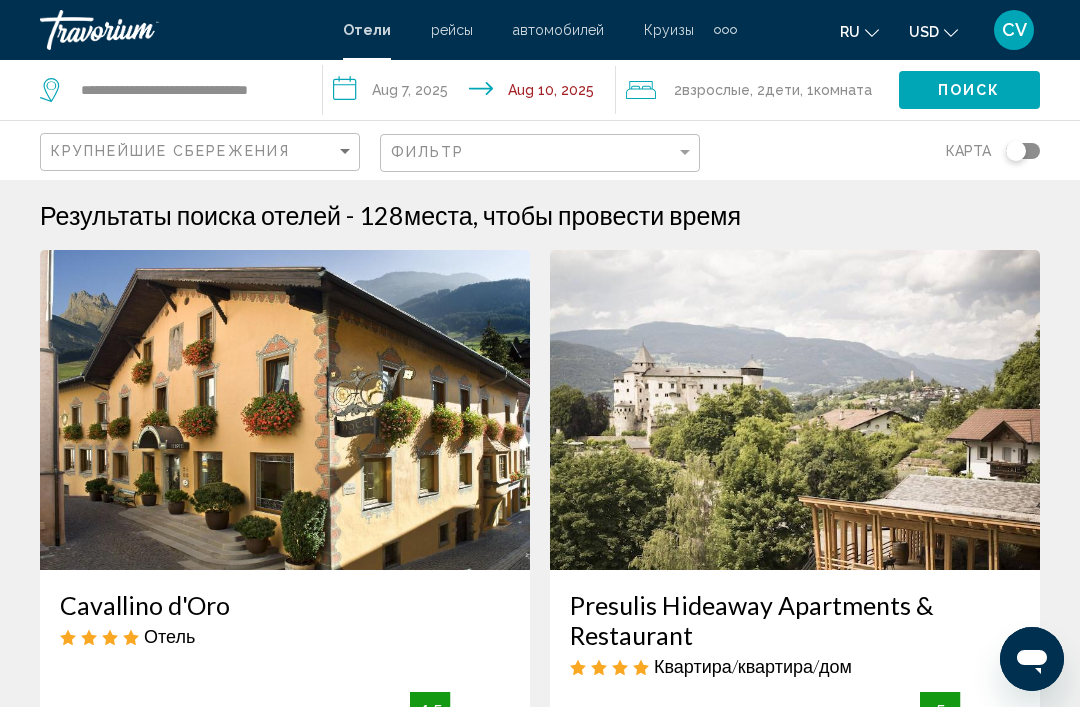 click on "**********" at bounding box center [473, 93] 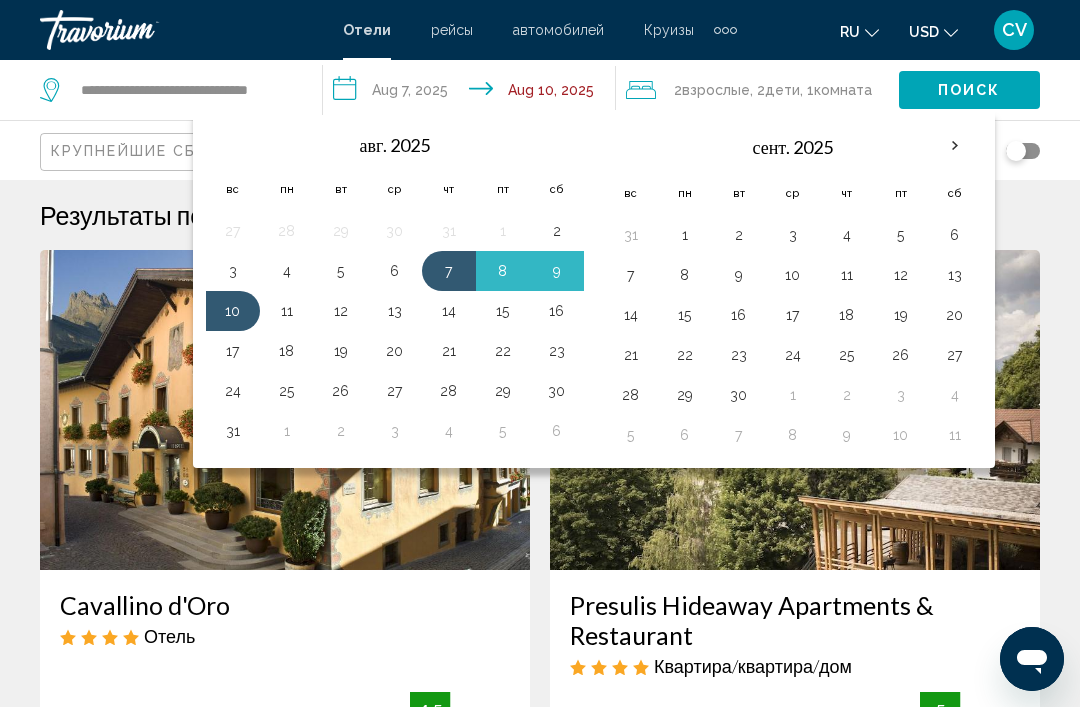 click on "10" at bounding box center [793, 275] 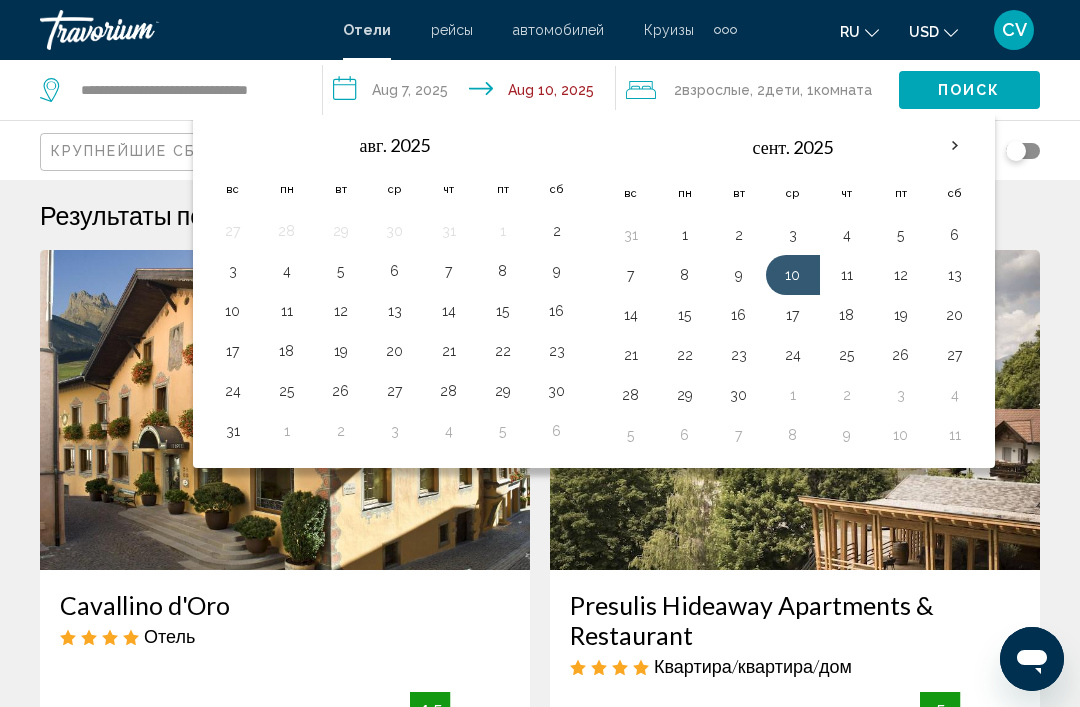 click on "7" at bounding box center [631, 275] 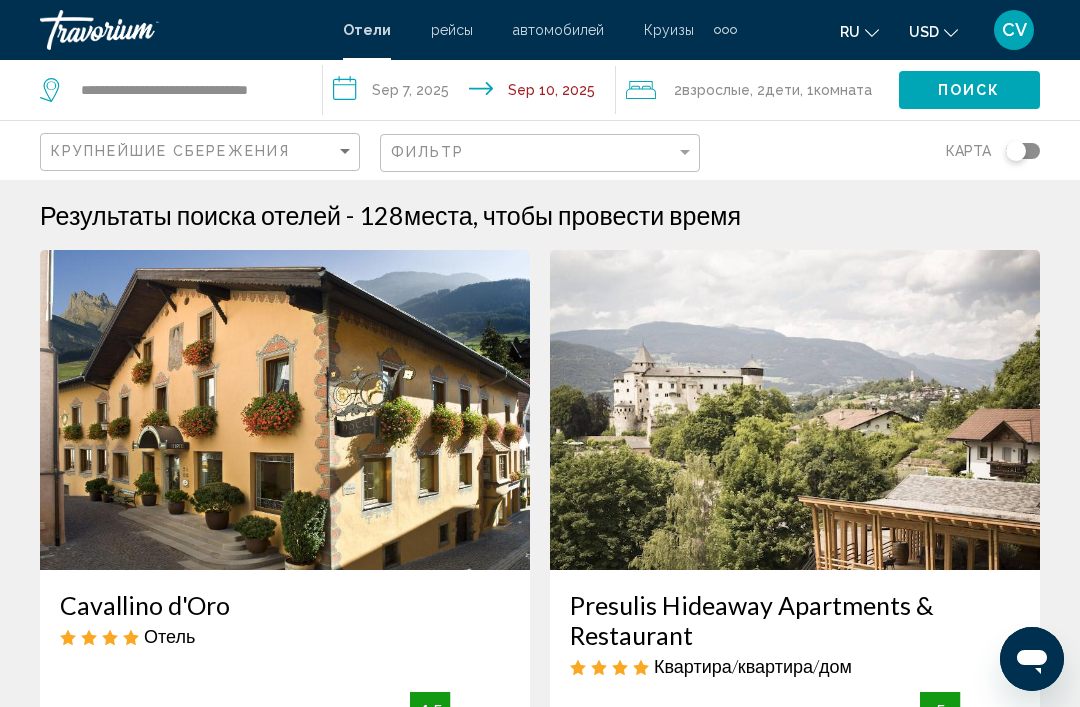 click on "**********" at bounding box center [473, 93] 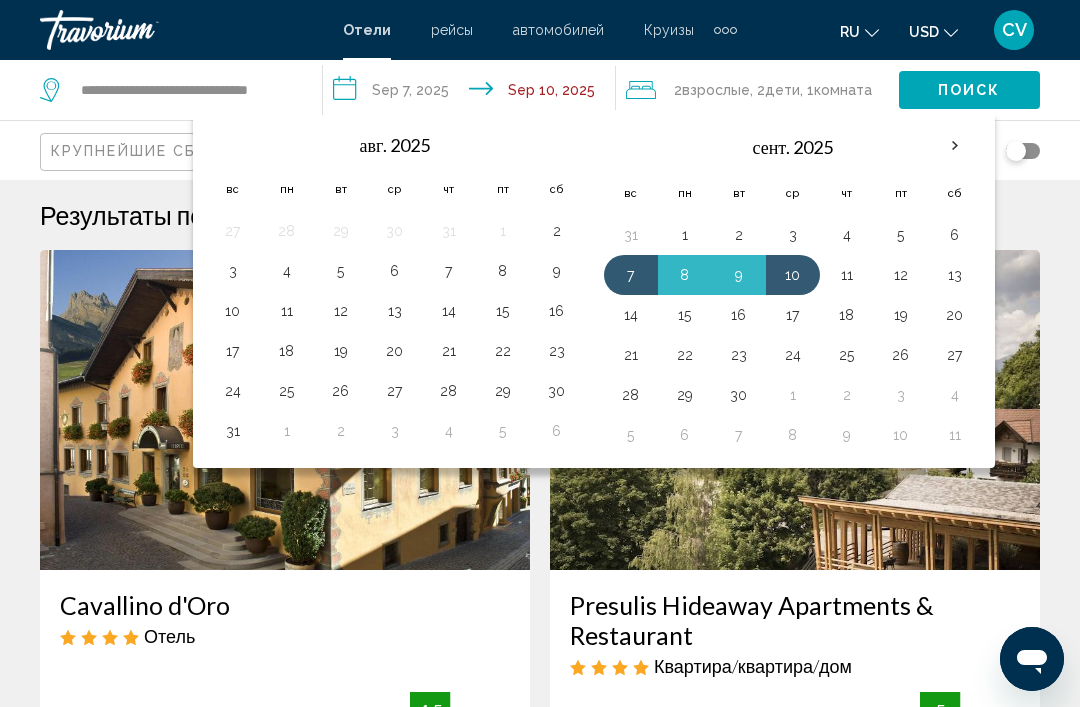 click on "13" at bounding box center (955, 275) 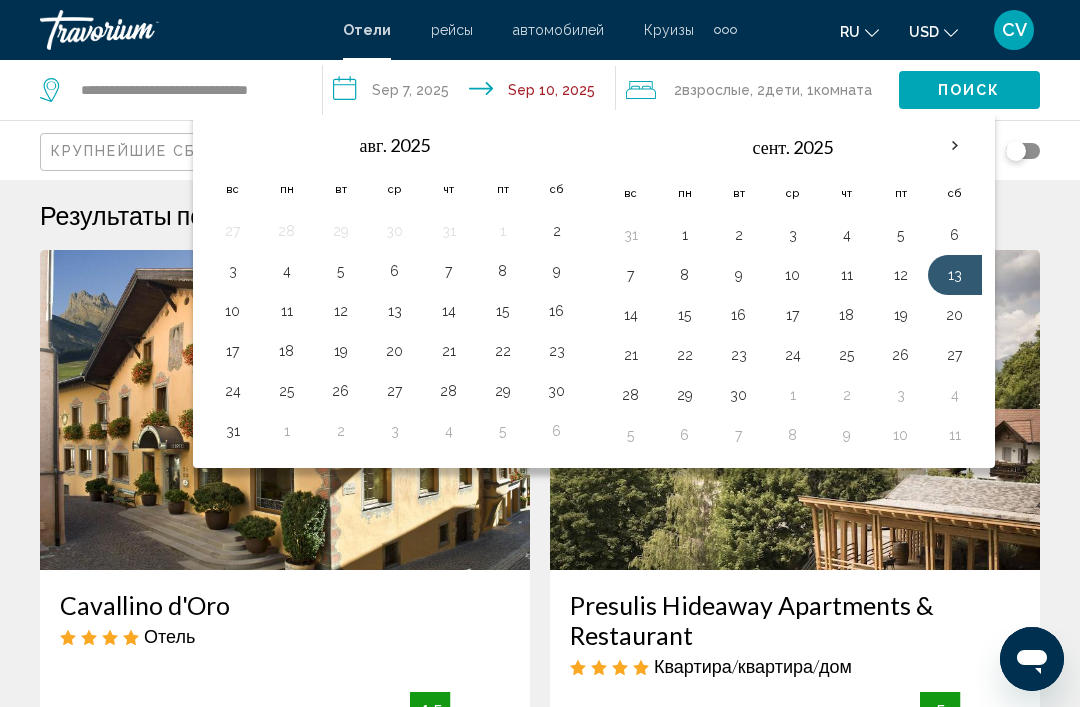 click on "7" at bounding box center (631, 275) 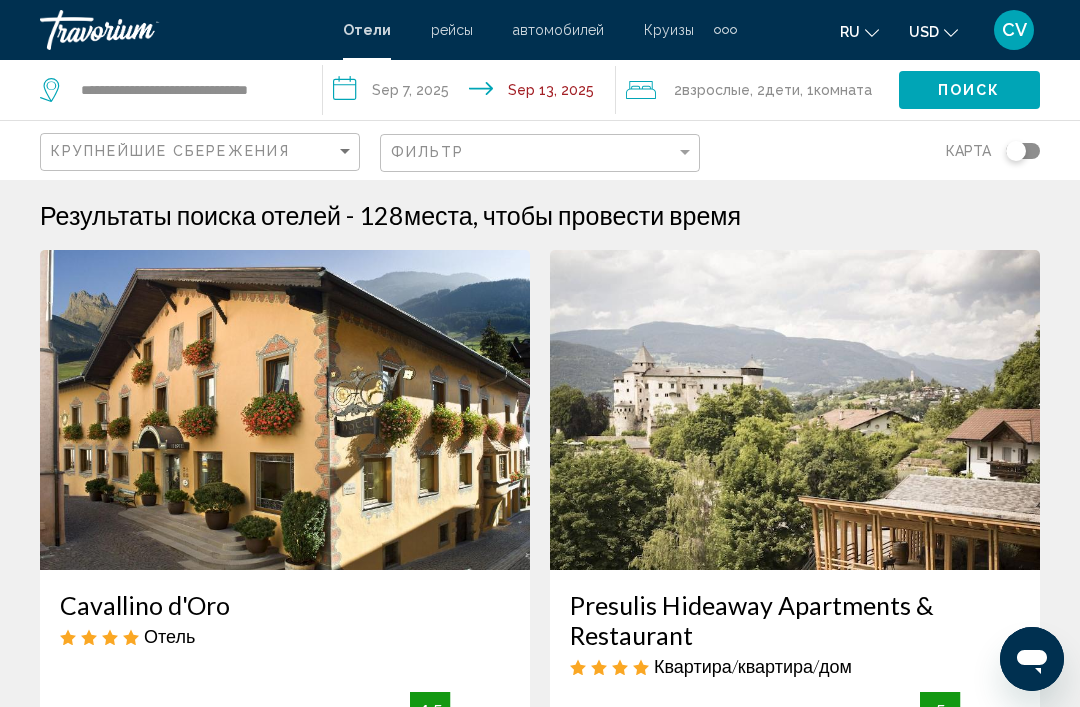 click on "**********" at bounding box center [473, 93] 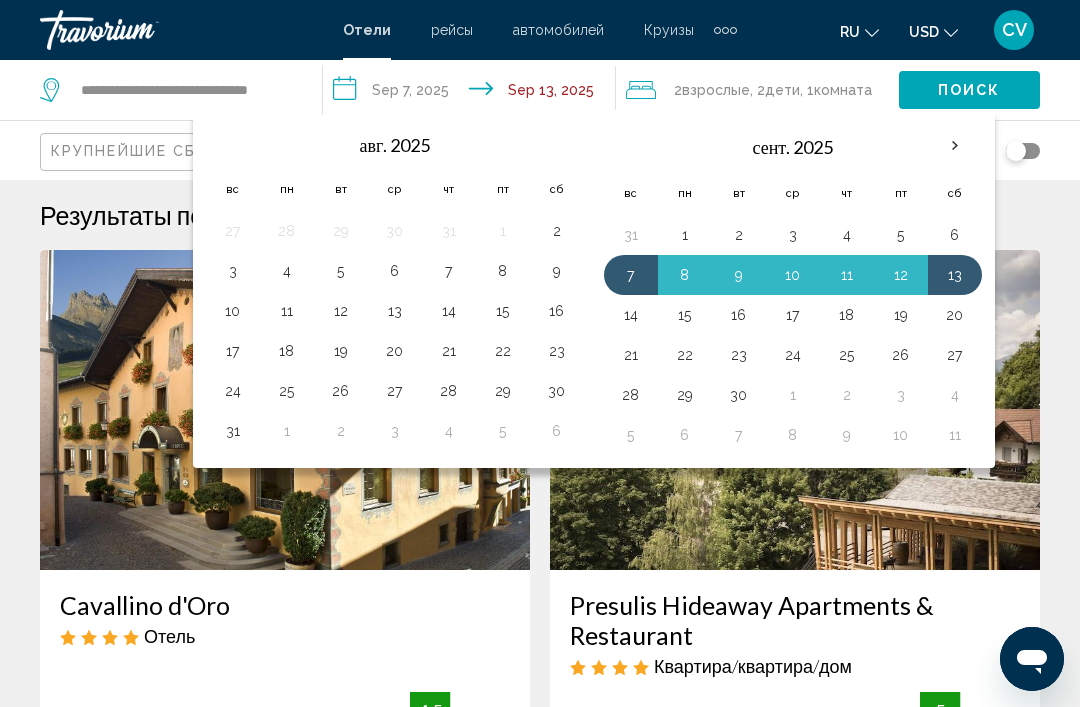 click on "28" at bounding box center (631, 395) 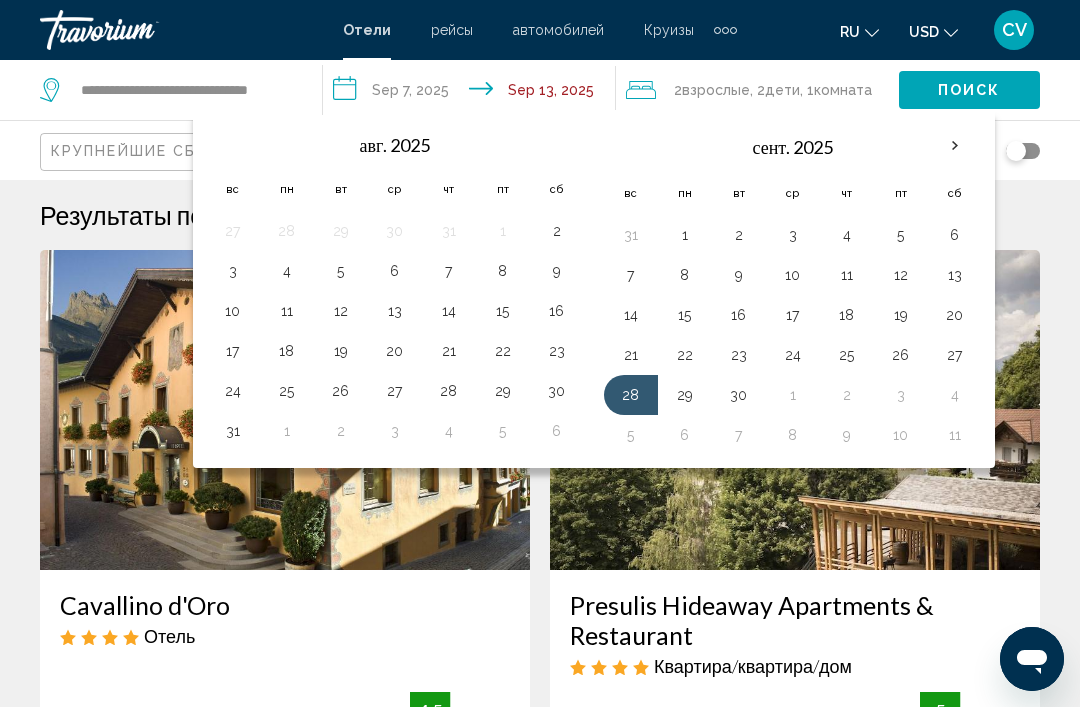 click on "4" at bounding box center (955, 395) 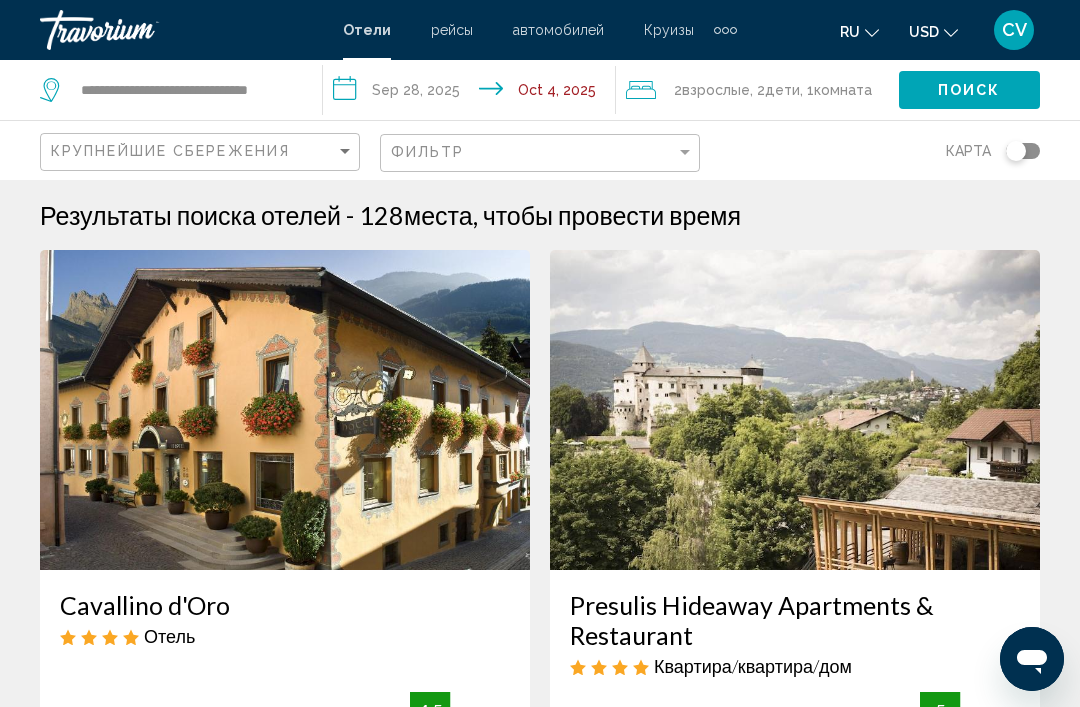 click on "Комната" 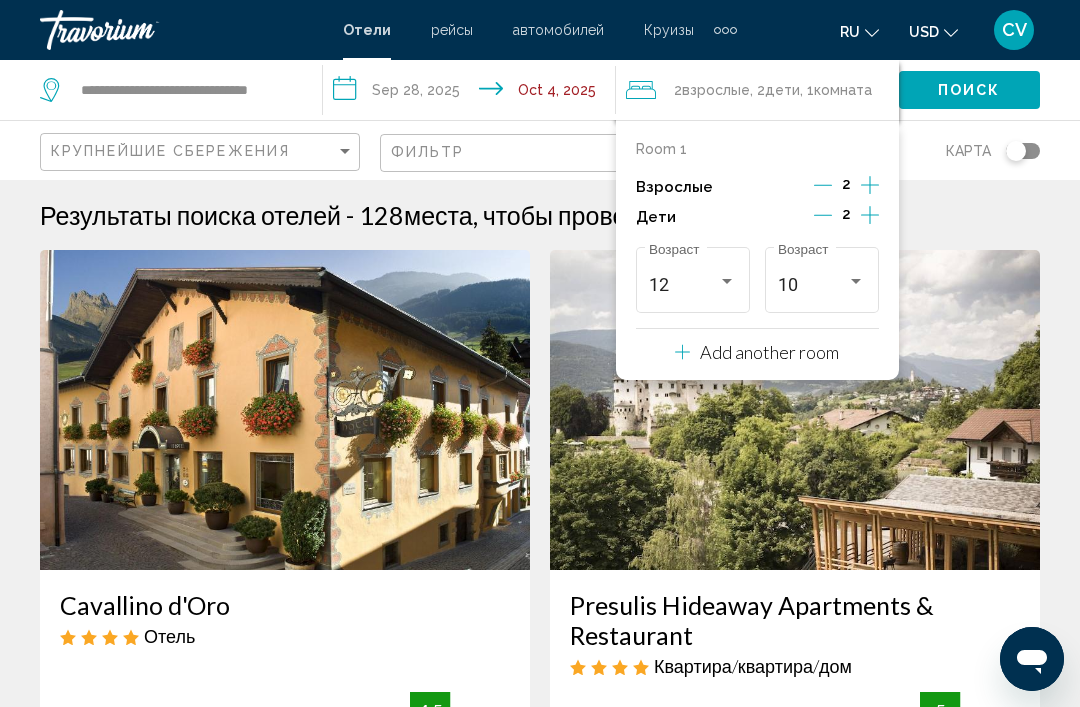 click 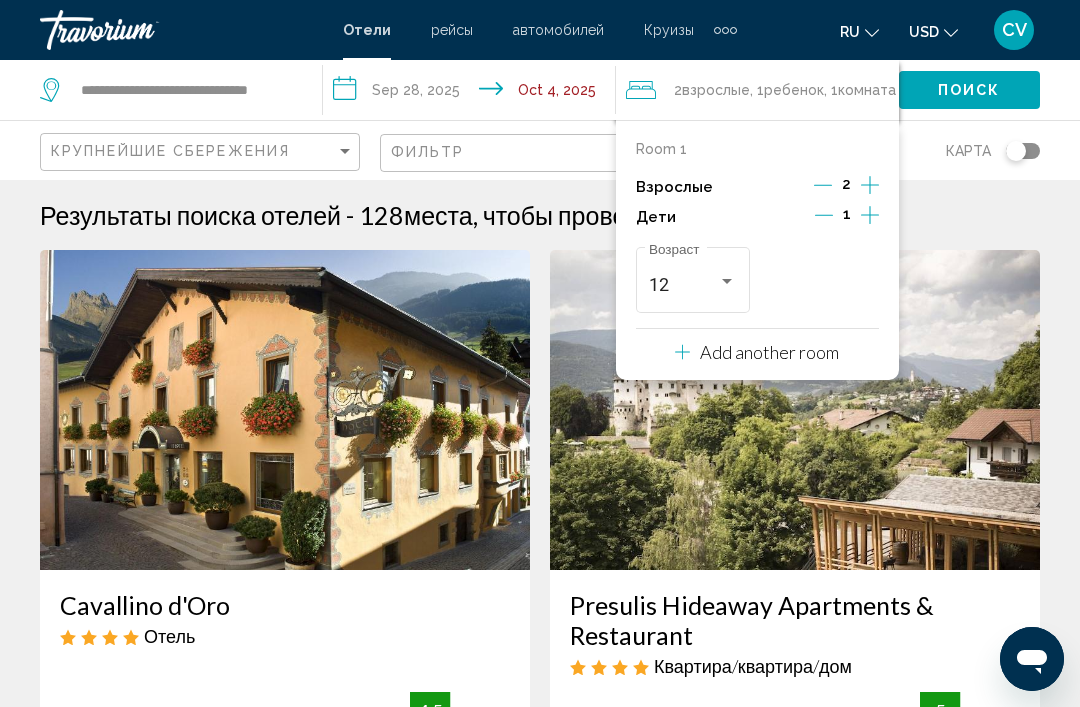 click 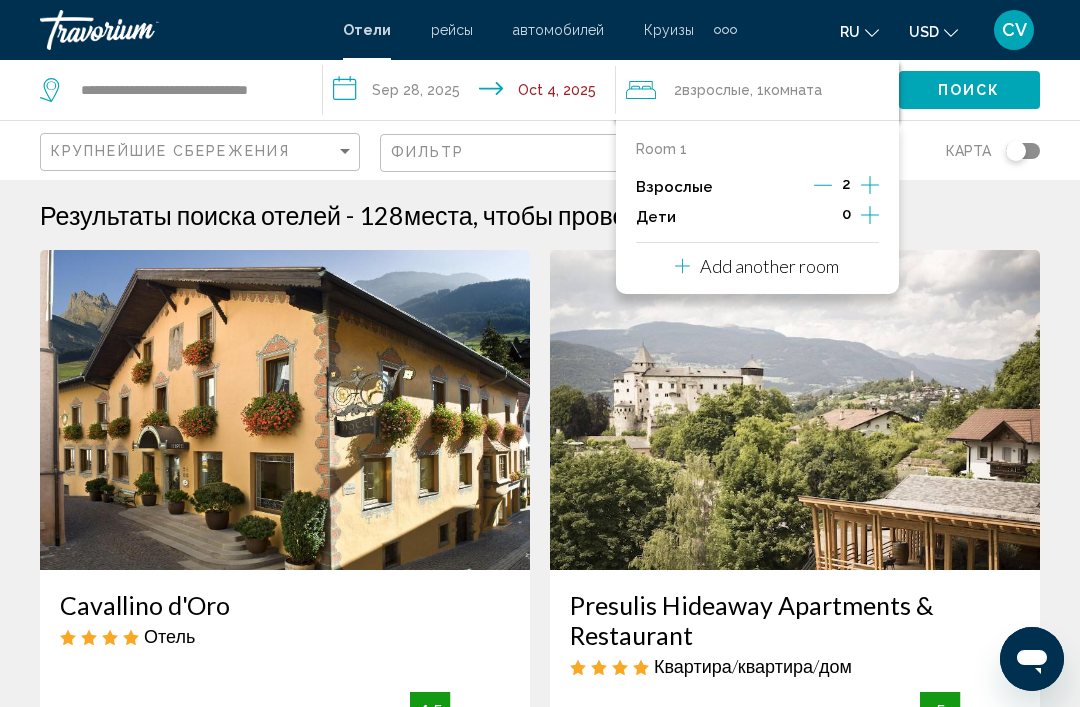 click on "Поиск" 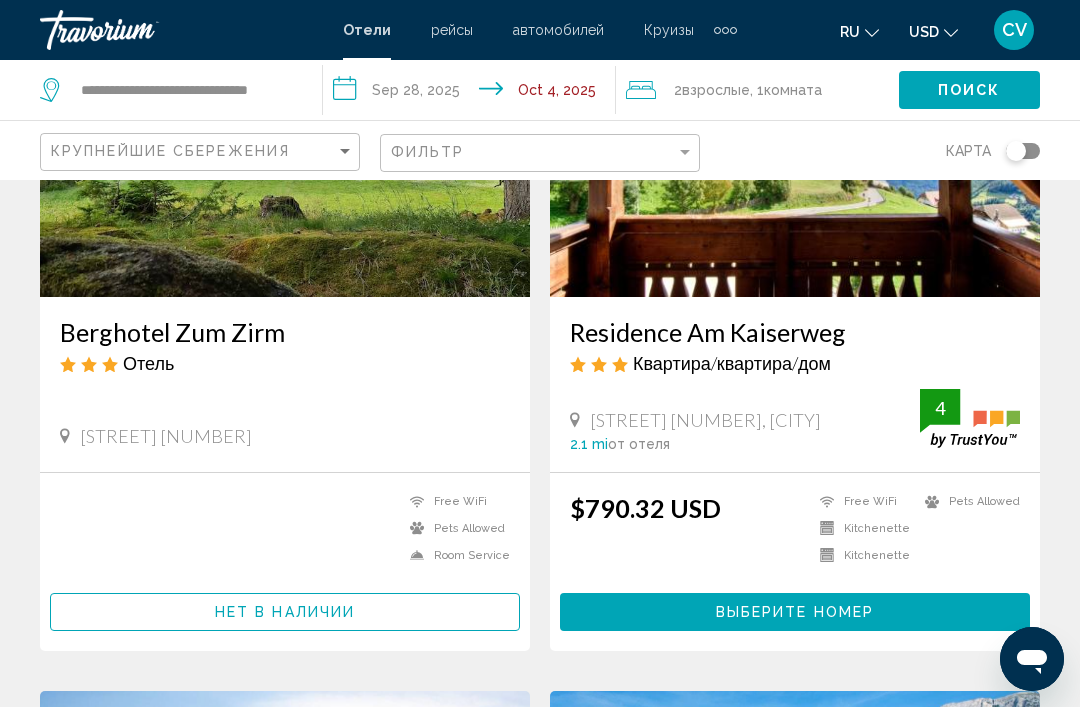 scroll, scrollTop: 275, scrollLeft: 0, axis: vertical 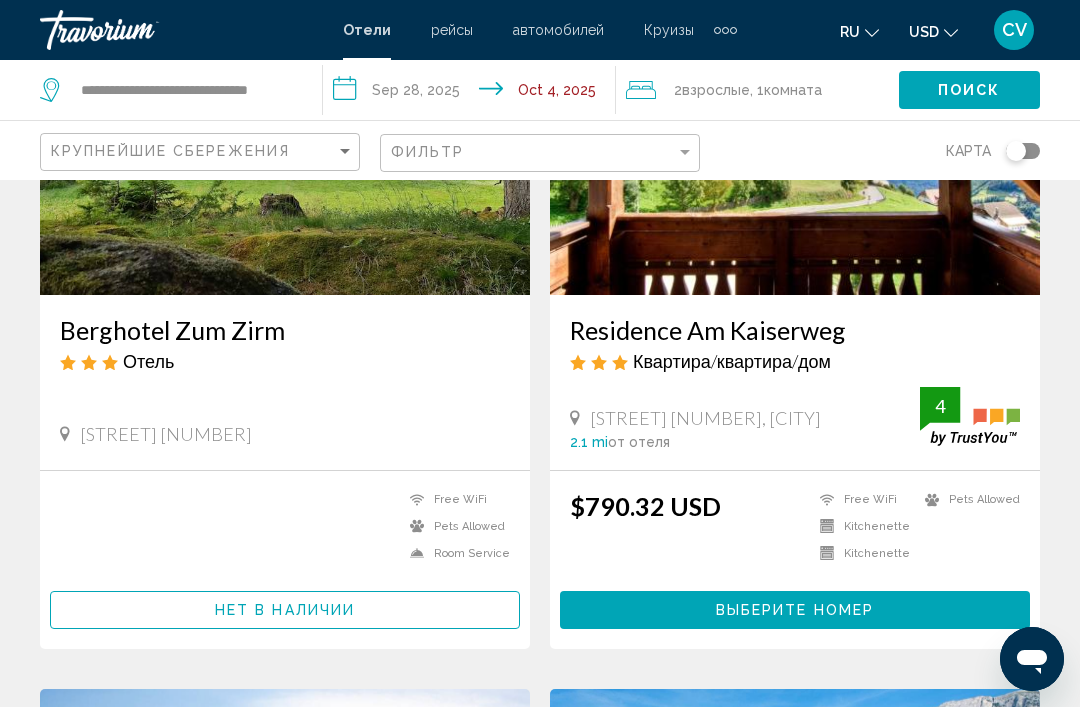 click at bounding box center [795, 135] 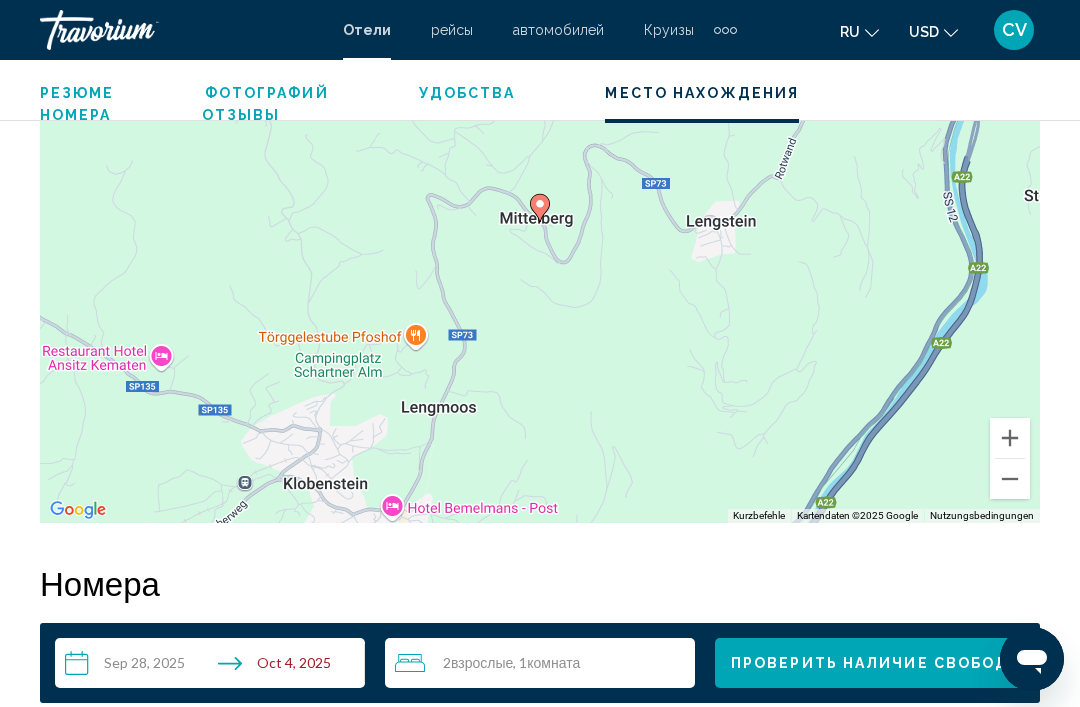 scroll, scrollTop: 2438, scrollLeft: 0, axis: vertical 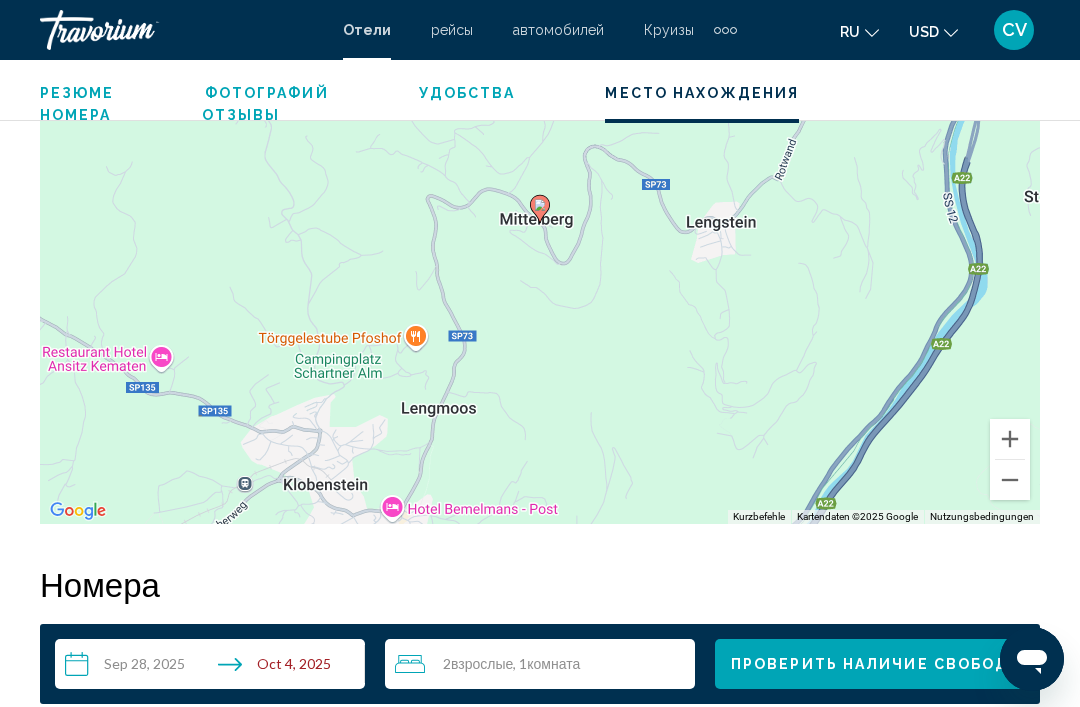 click on "Um den Modus zum Ziehen mit der Tastatur zu aktivieren, drückst du Alt + Eingabetaste. Wenn du den Modus aktiviert hast, kannst du die Markierung mit den Pfeiltasten verschieben. Nachdem du sie an die gewünschte Stelle gezogen bzw. verschoben hast, drückst du einfach die Eingabetaste. Durch Drücken der Esc-Taste kannst du den Vorgang abbrechen." at bounding box center [540, 224] 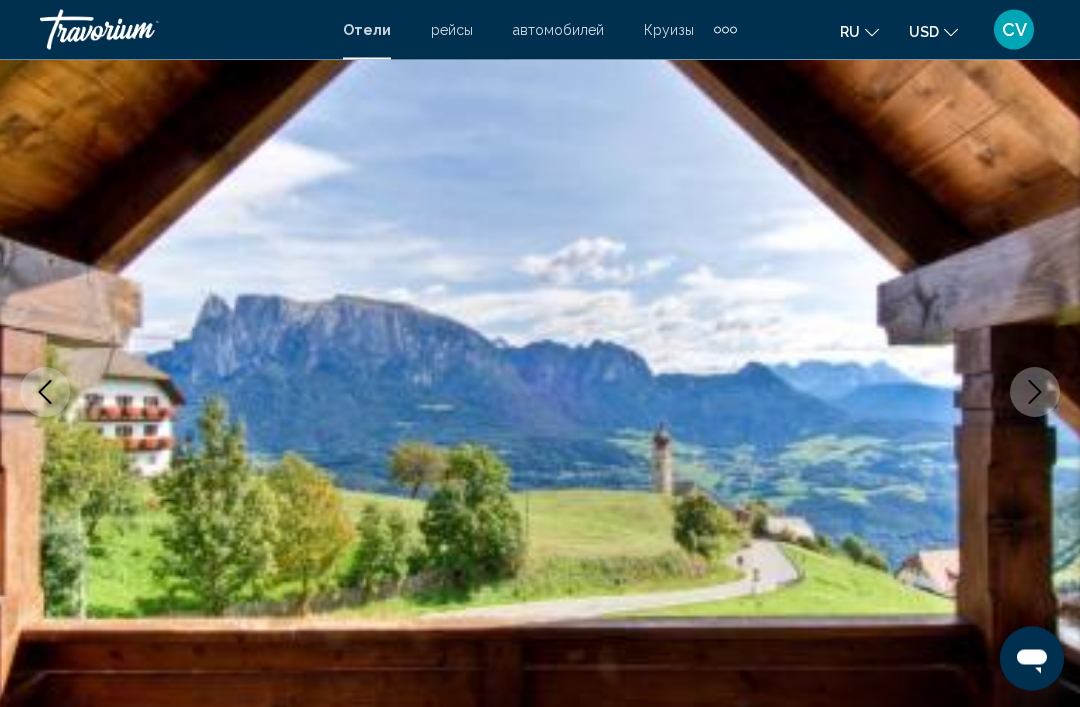 scroll, scrollTop: 0, scrollLeft: 0, axis: both 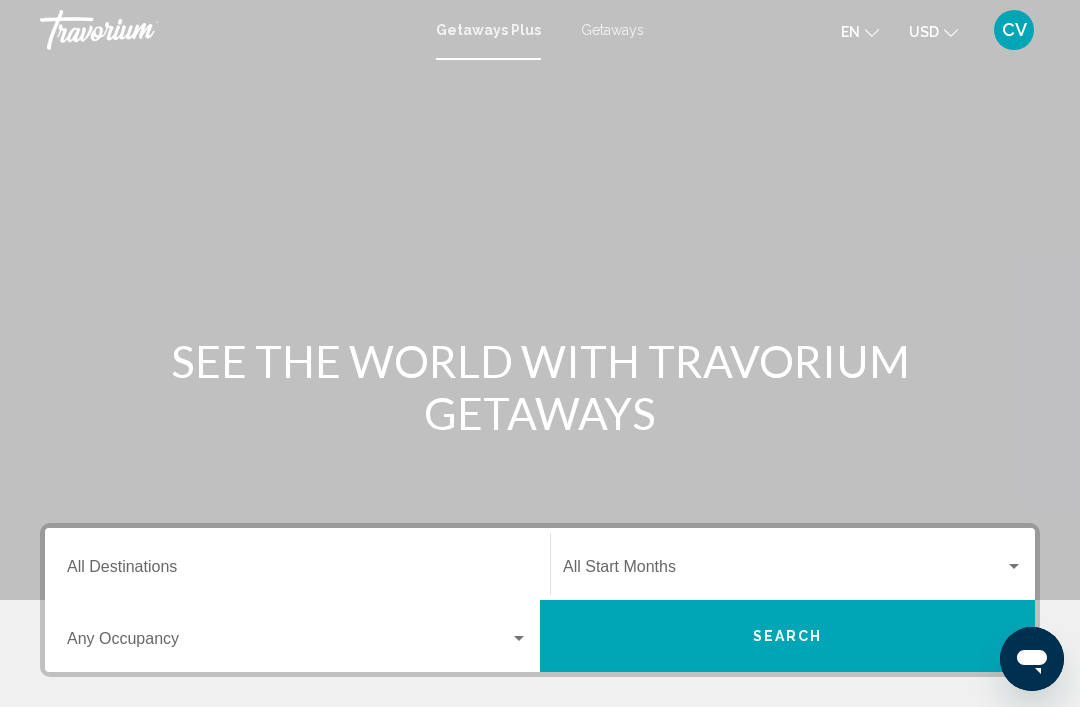 click 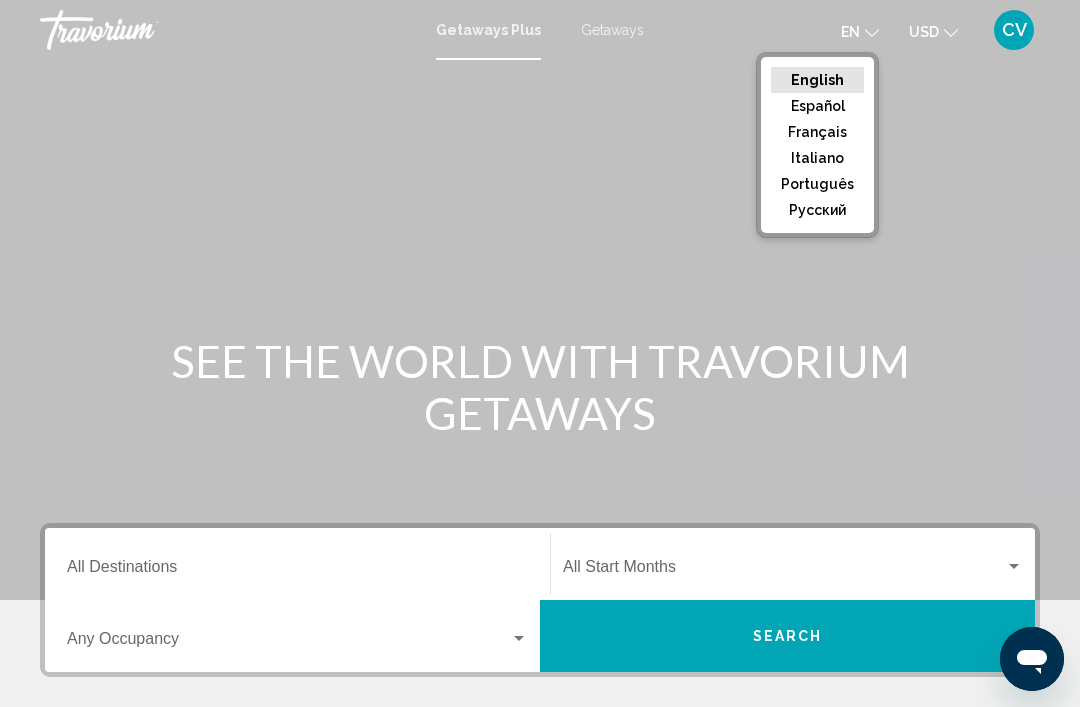click on "русский" 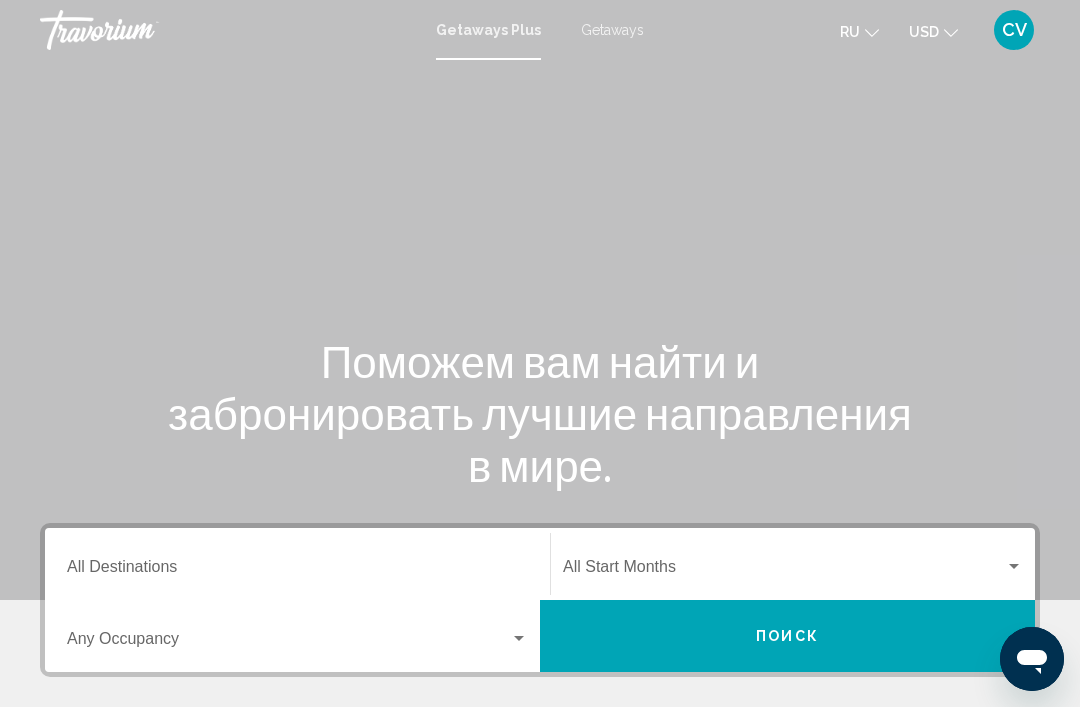click on "USD
USD ($) MXN (Mex$) CAD (Can$) GBP (£) EUR (€) AUD (A$) NZD (NZ$) CNY (CN¥)" 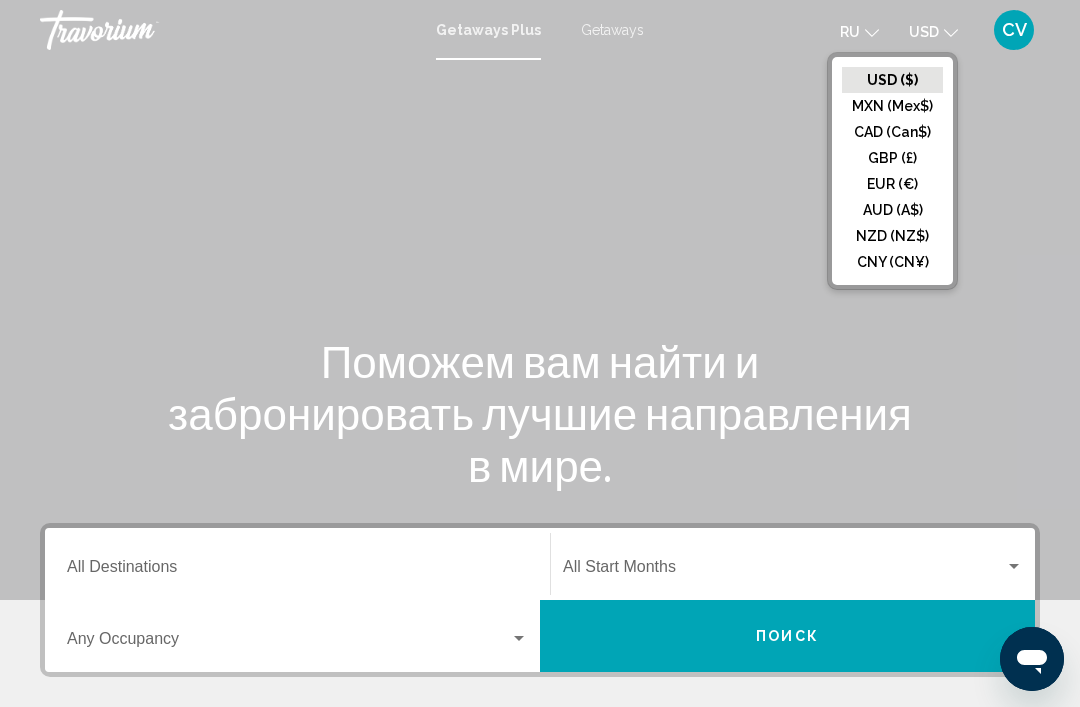 click on "EUR (€)" 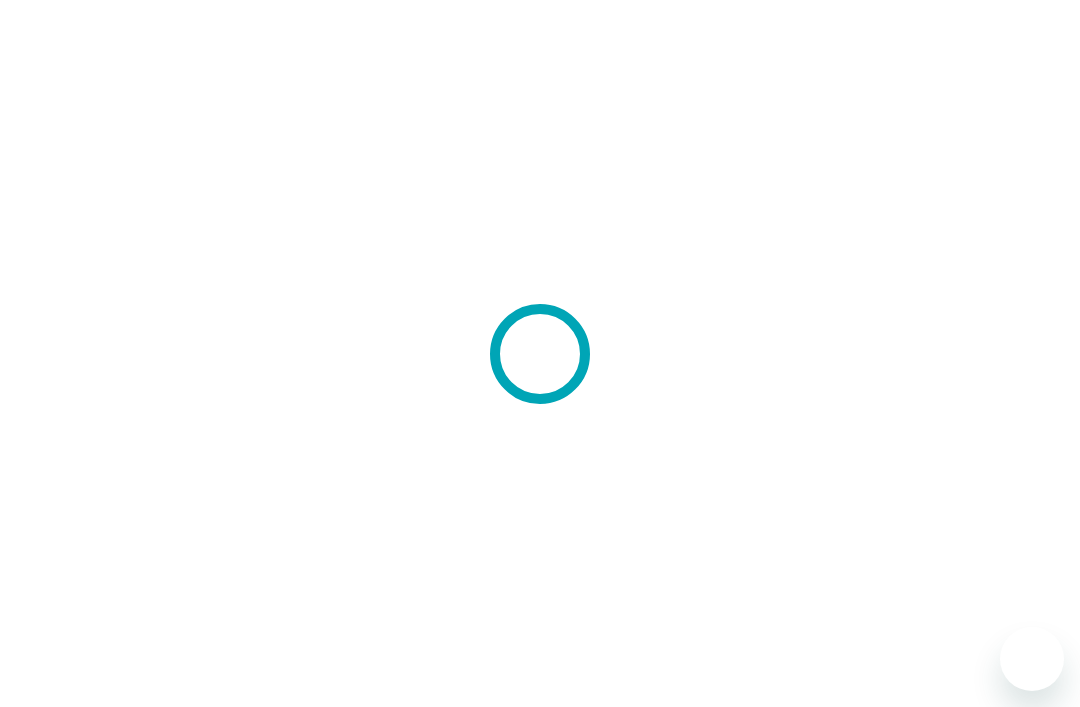 scroll, scrollTop: 0, scrollLeft: 0, axis: both 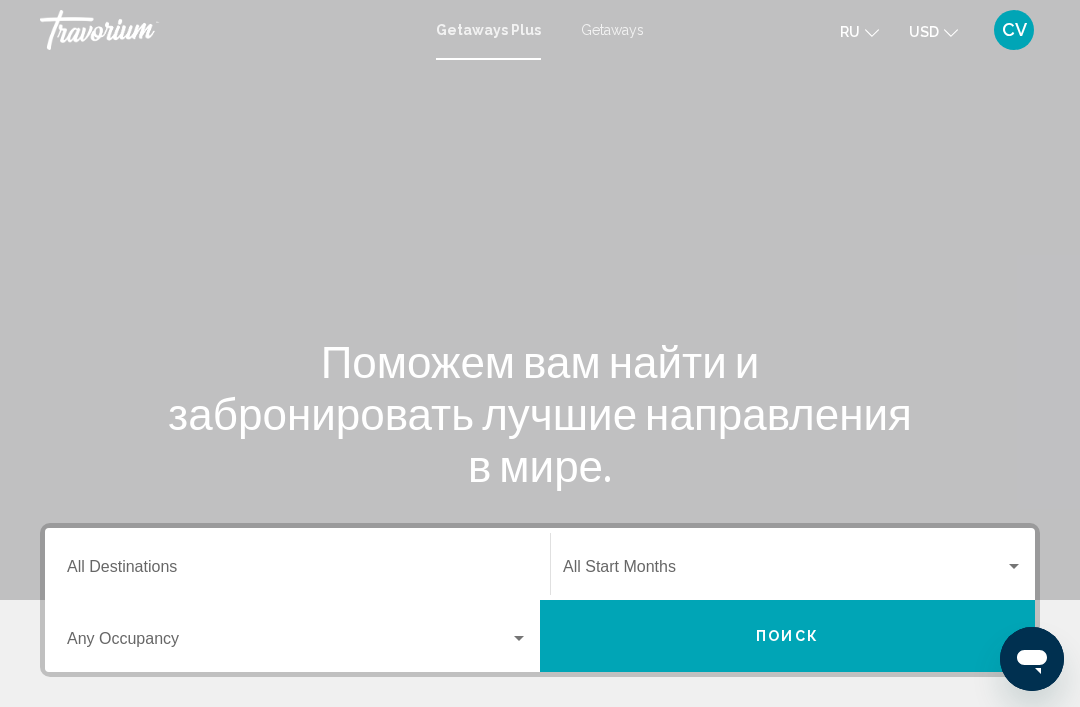 click 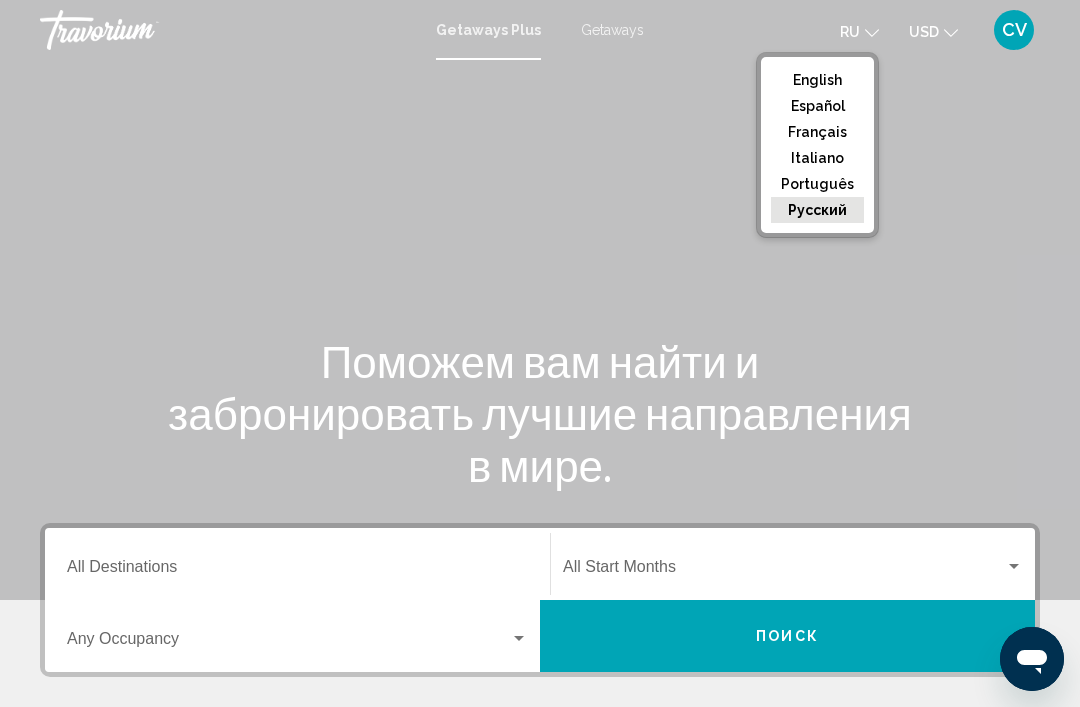click at bounding box center (540, 300) 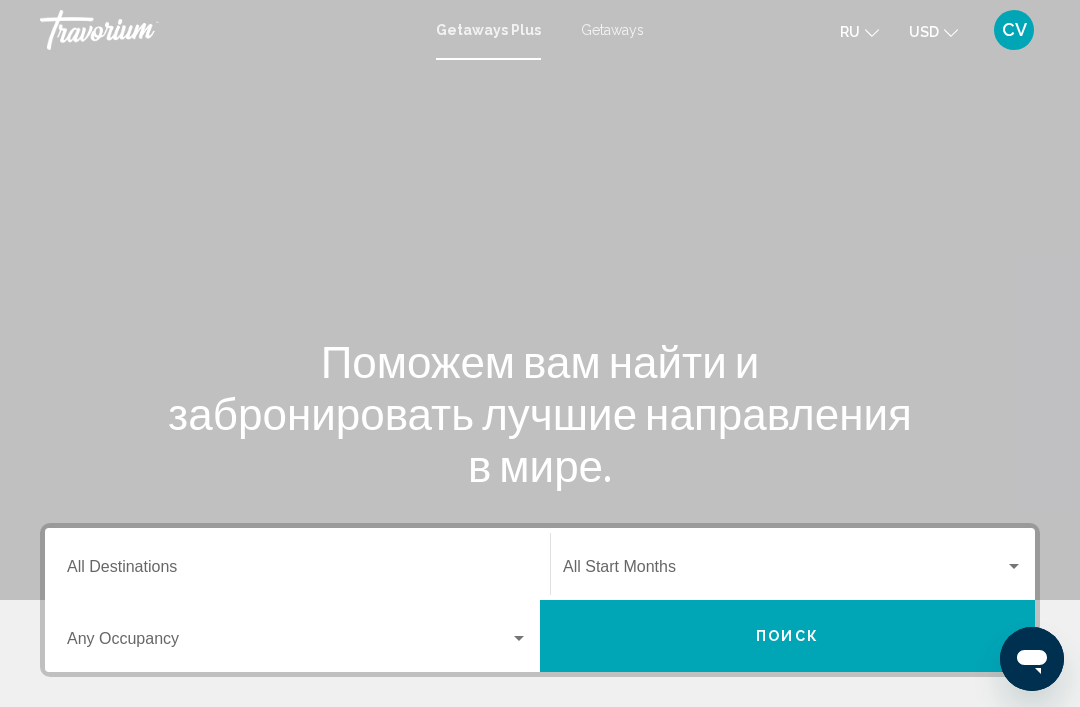 click on "USD" 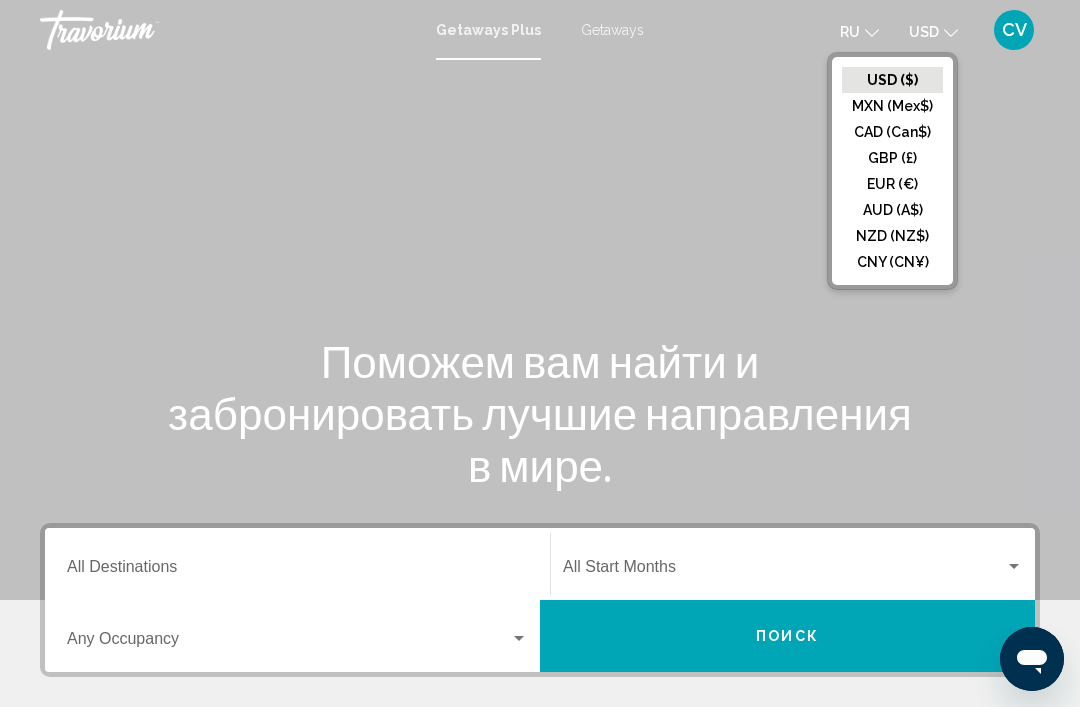 click on "EUR (€)" 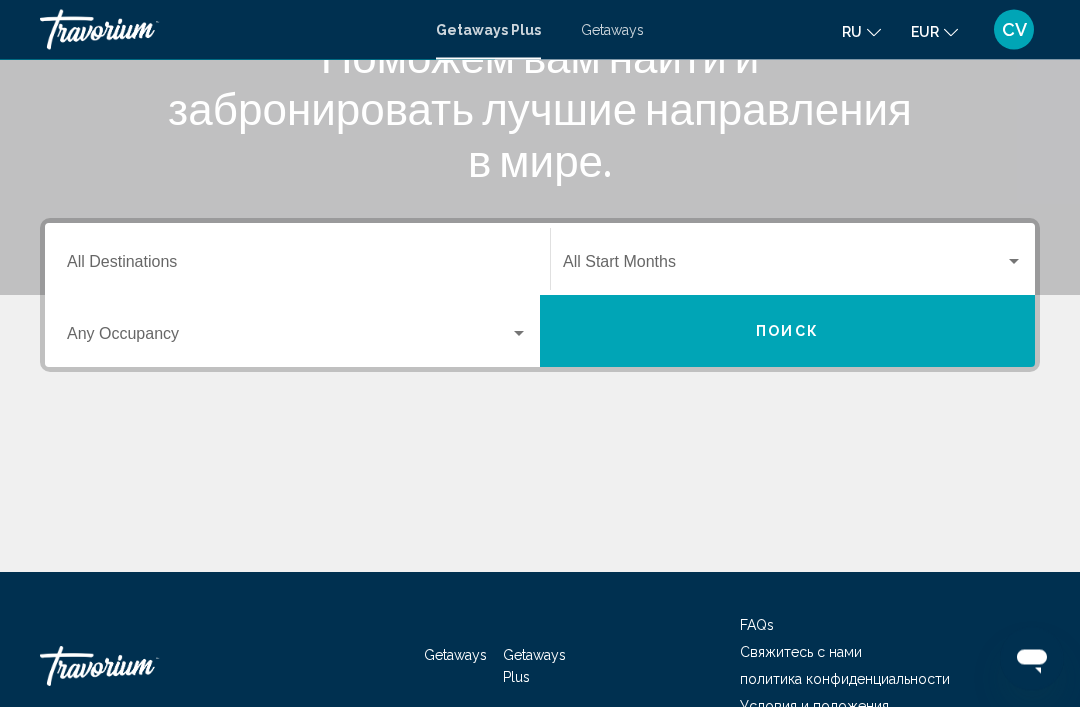 scroll, scrollTop: 305, scrollLeft: 0, axis: vertical 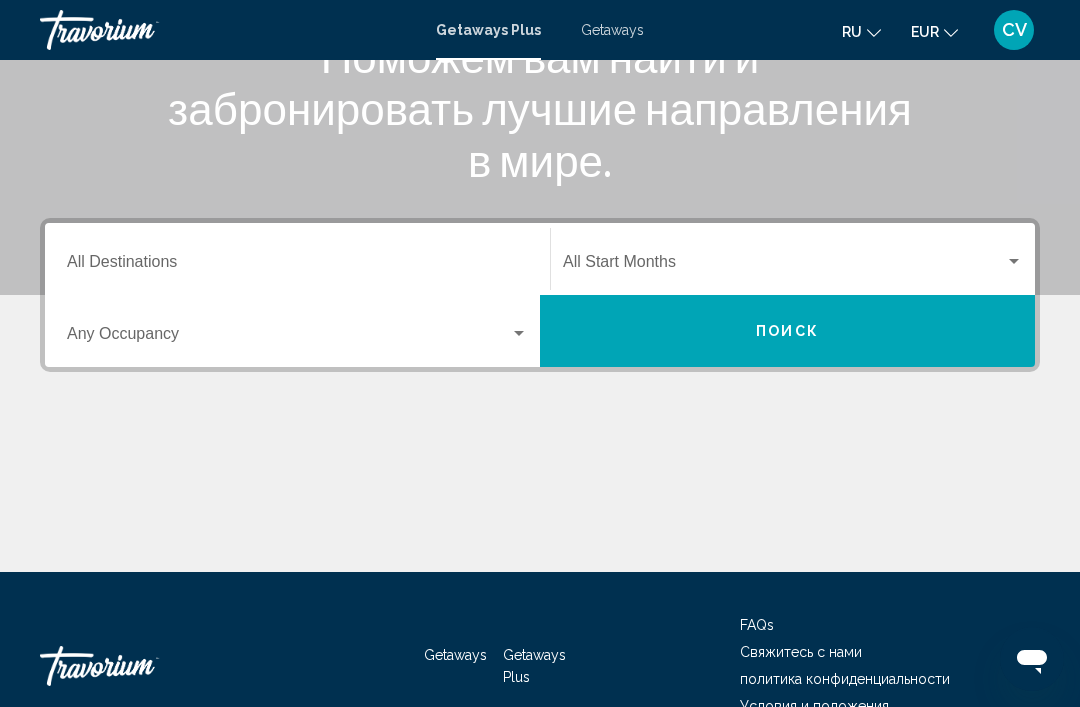 click at bounding box center (540, 497) 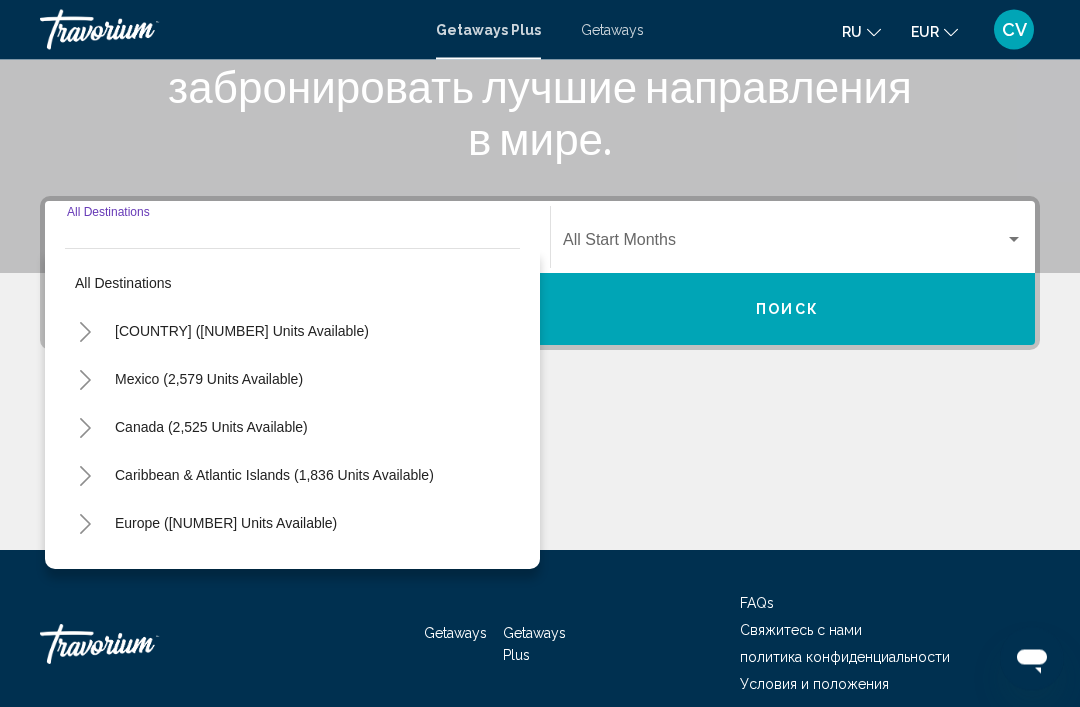 scroll, scrollTop: 351, scrollLeft: 0, axis: vertical 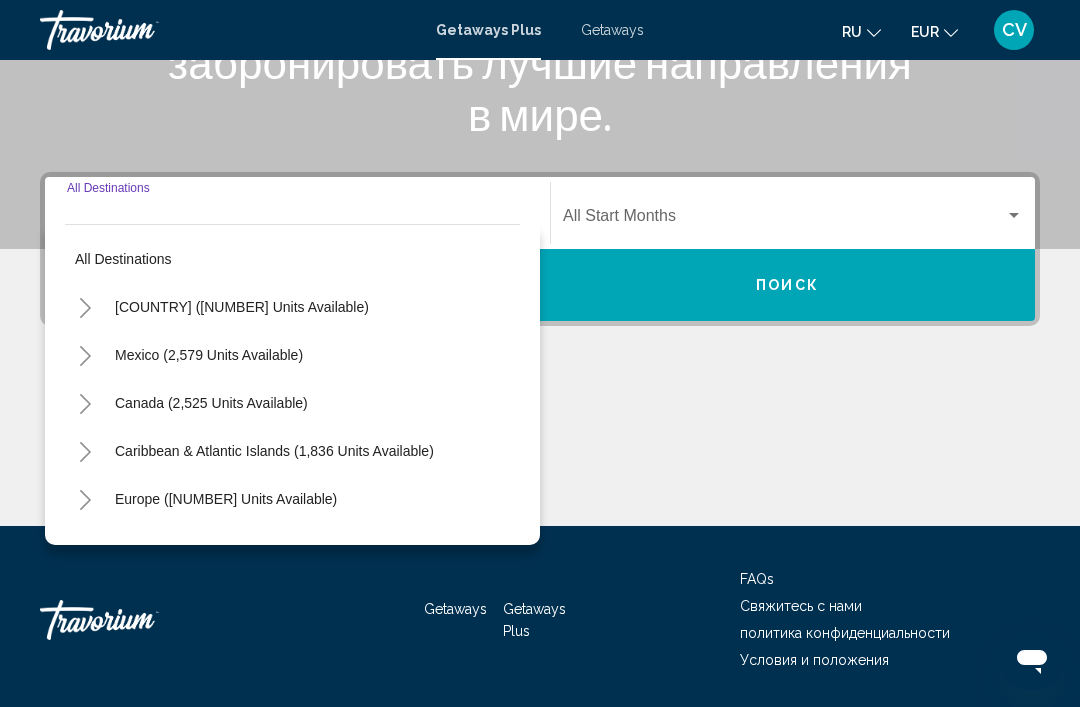 click on "Canada (2,525 units available)" at bounding box center (274, 451) 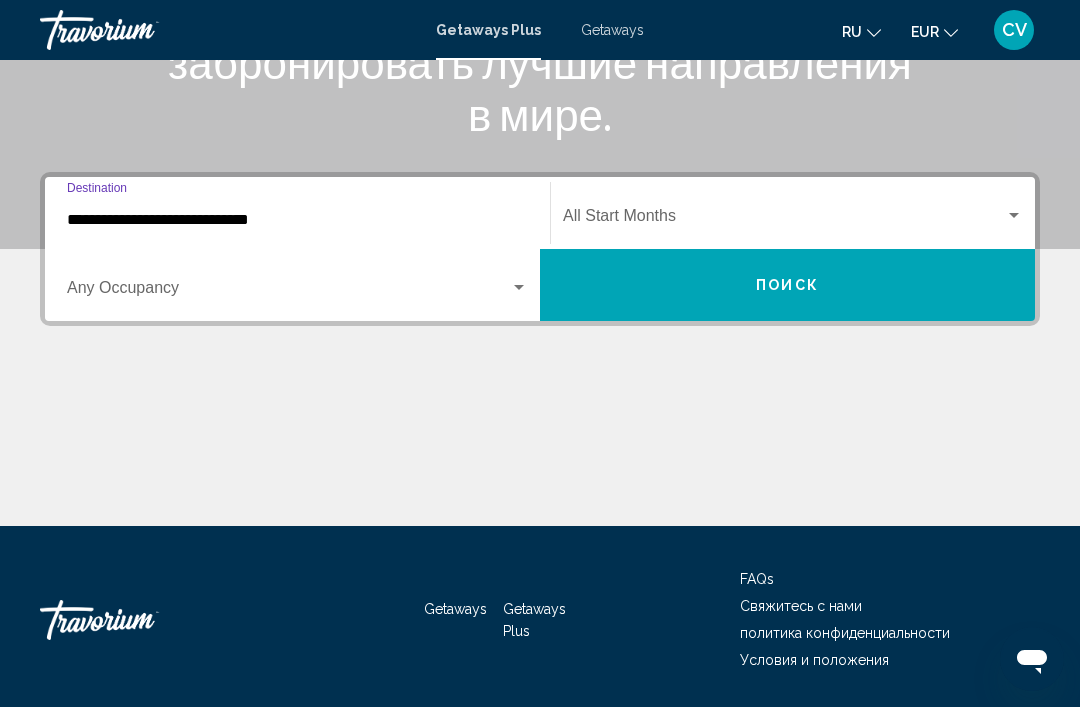 click at bounding box center (519, 288) 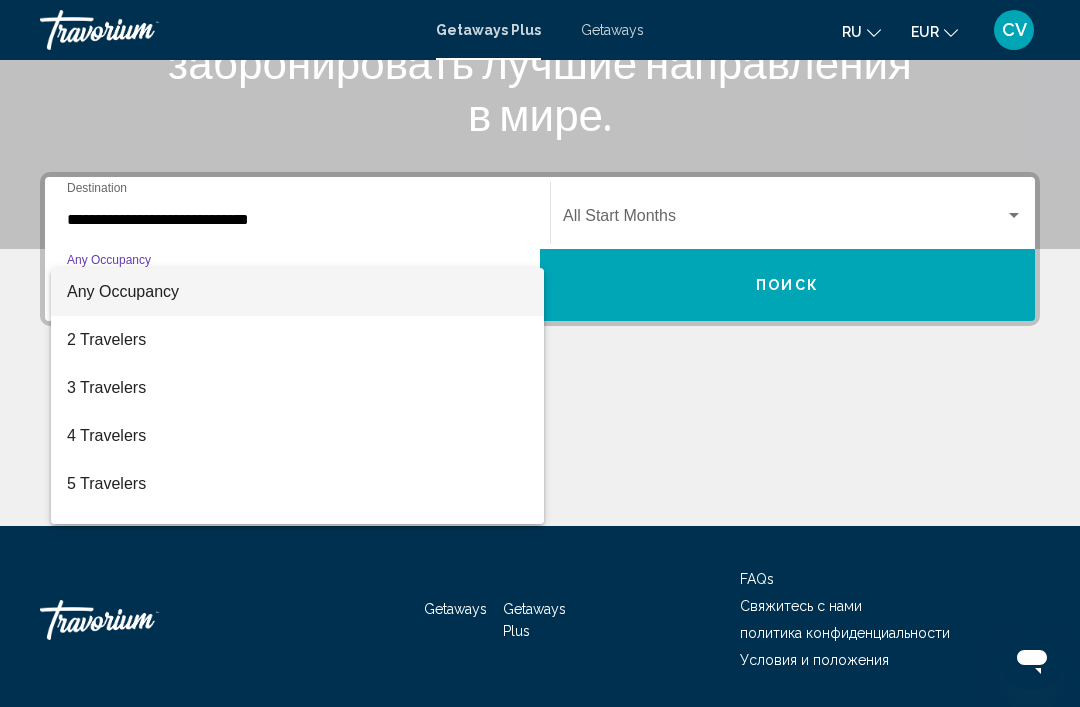 scroll, scrollTop: 0, scrollLeft: 0, axis: both 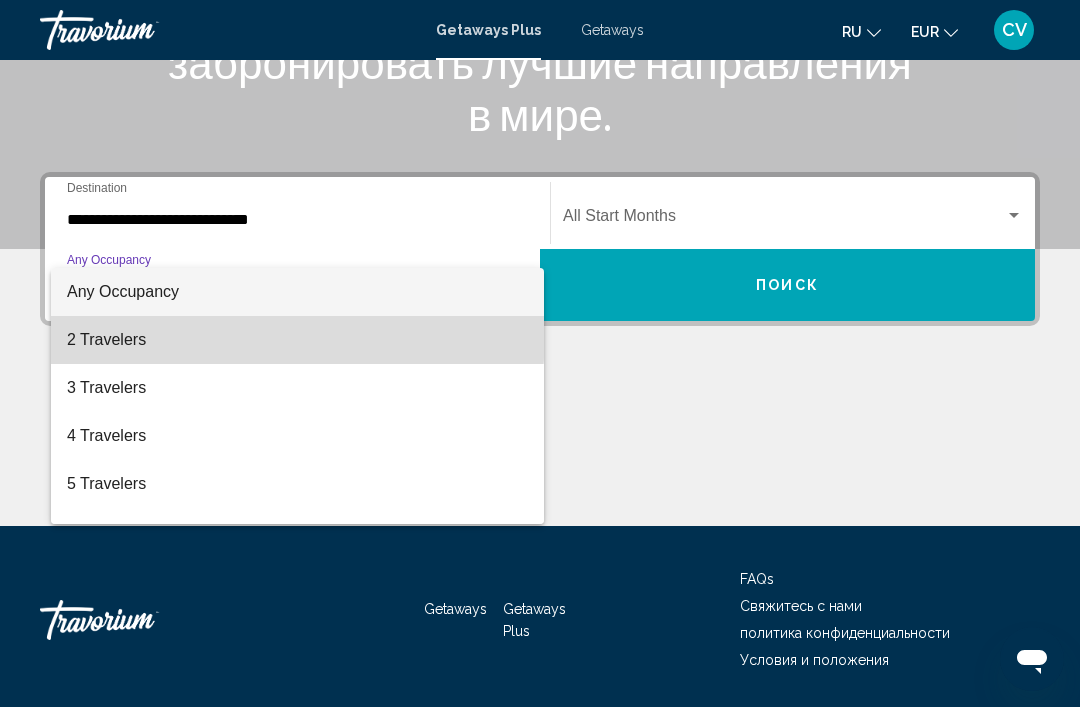click on "2 Travelers" at bounding box center (297, 340) 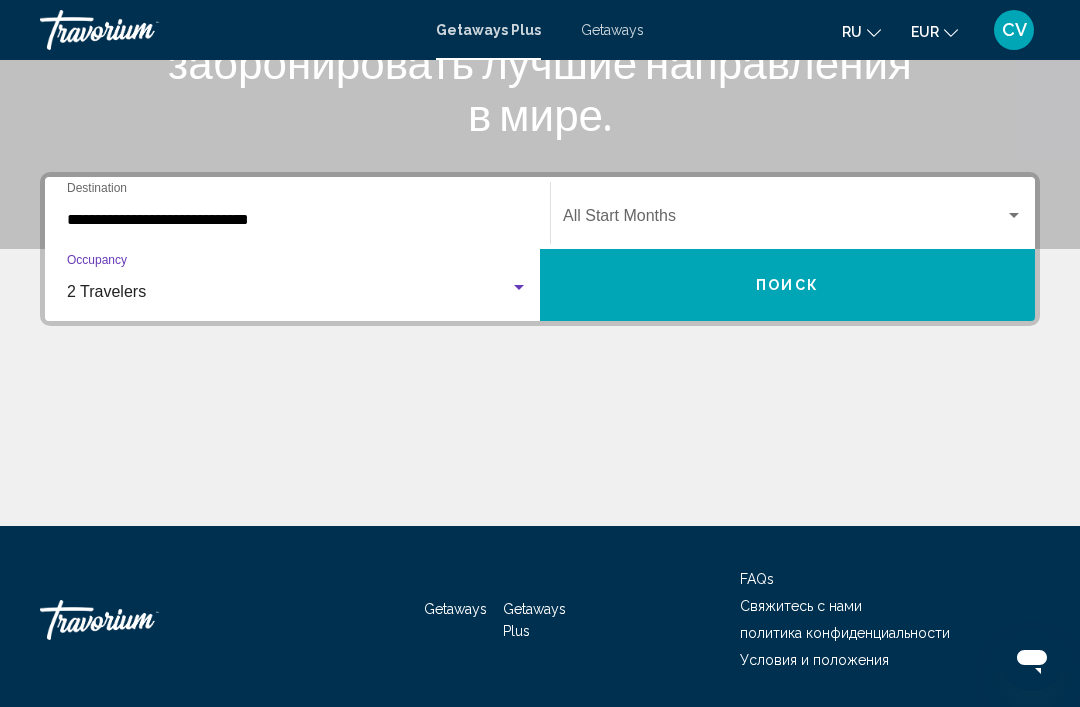 click on "Поиск" at bounding box center (787, 285) 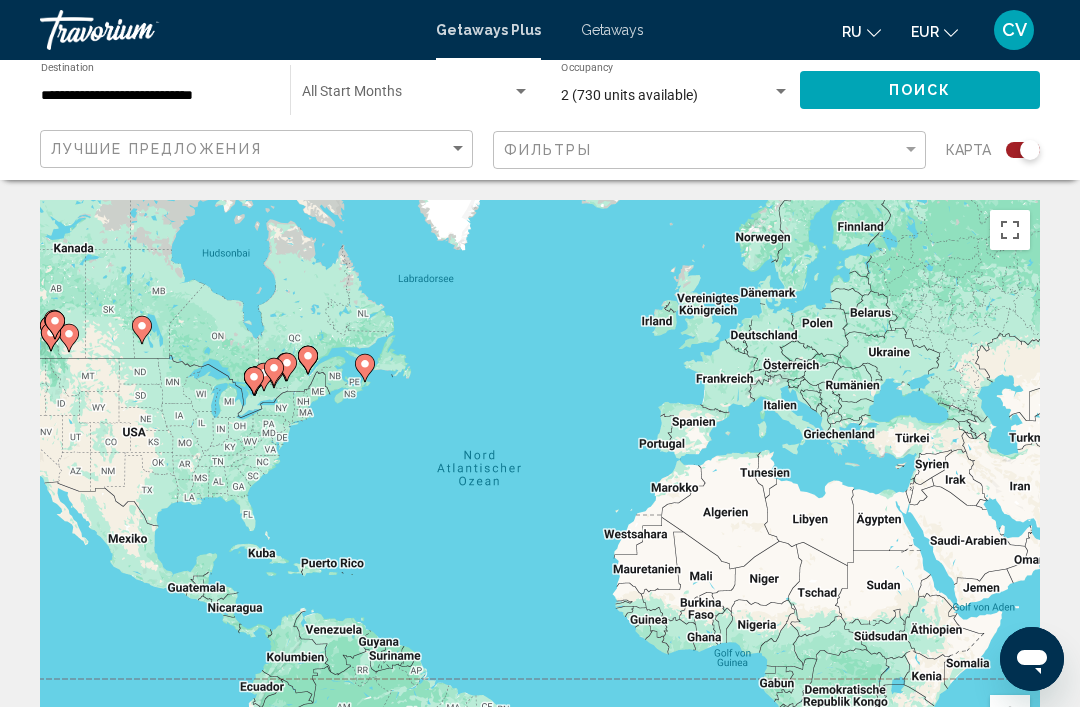 click 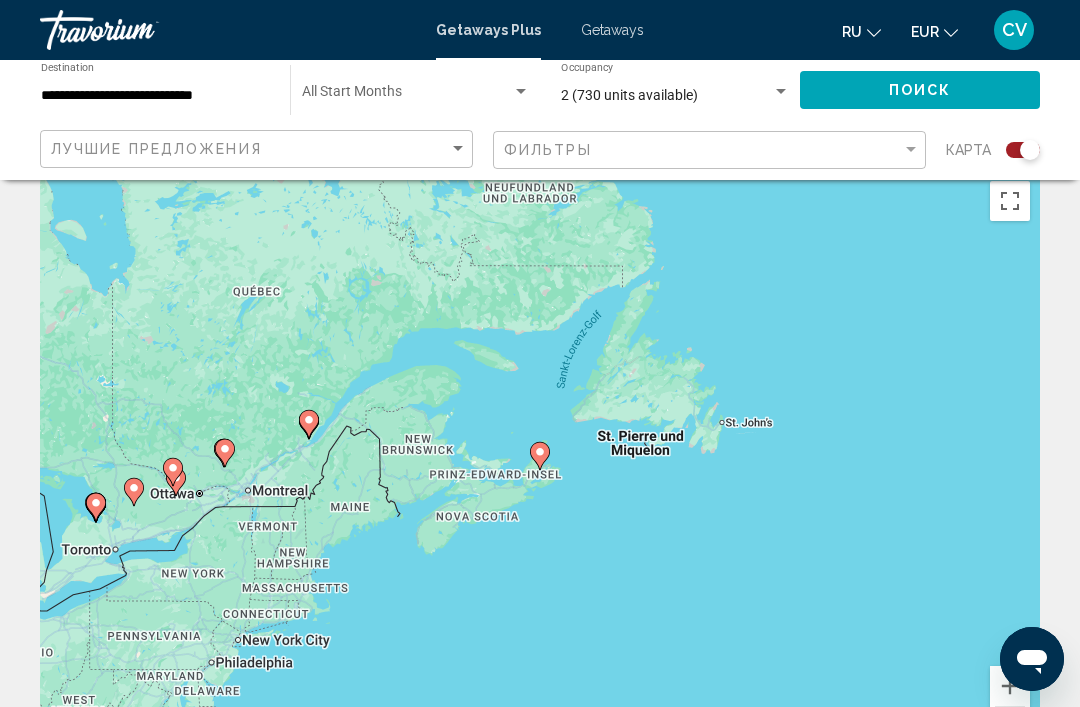 scroll, scrollTop: 62, scrollLeft: 0, axis: vertical 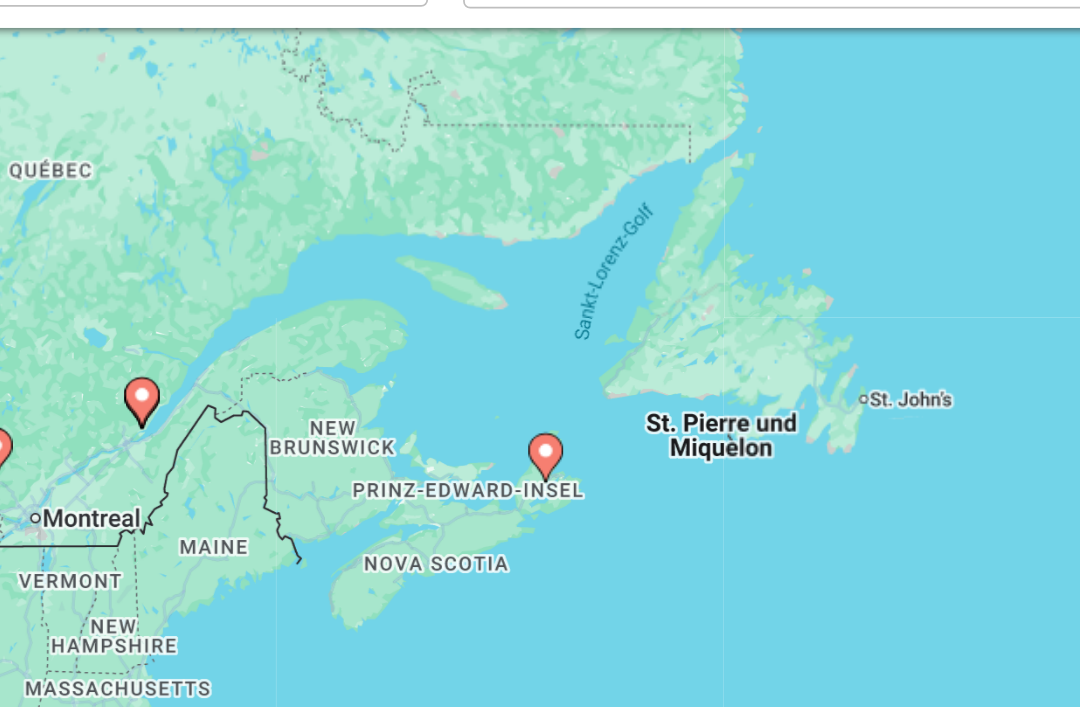 type on "**********" 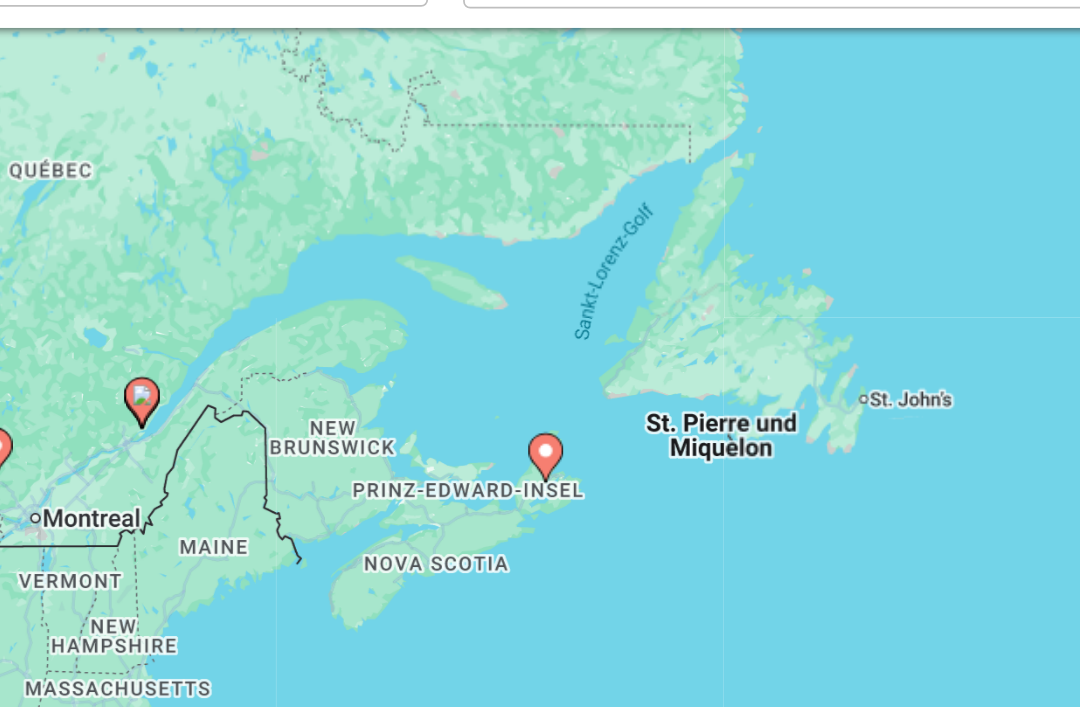 click 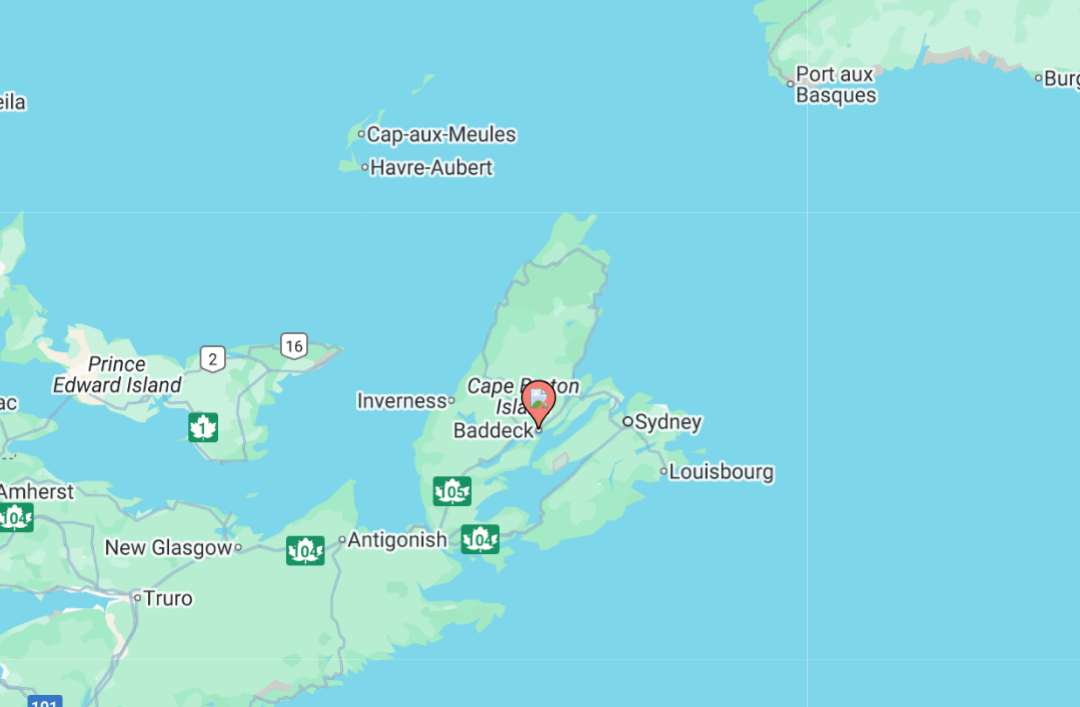click 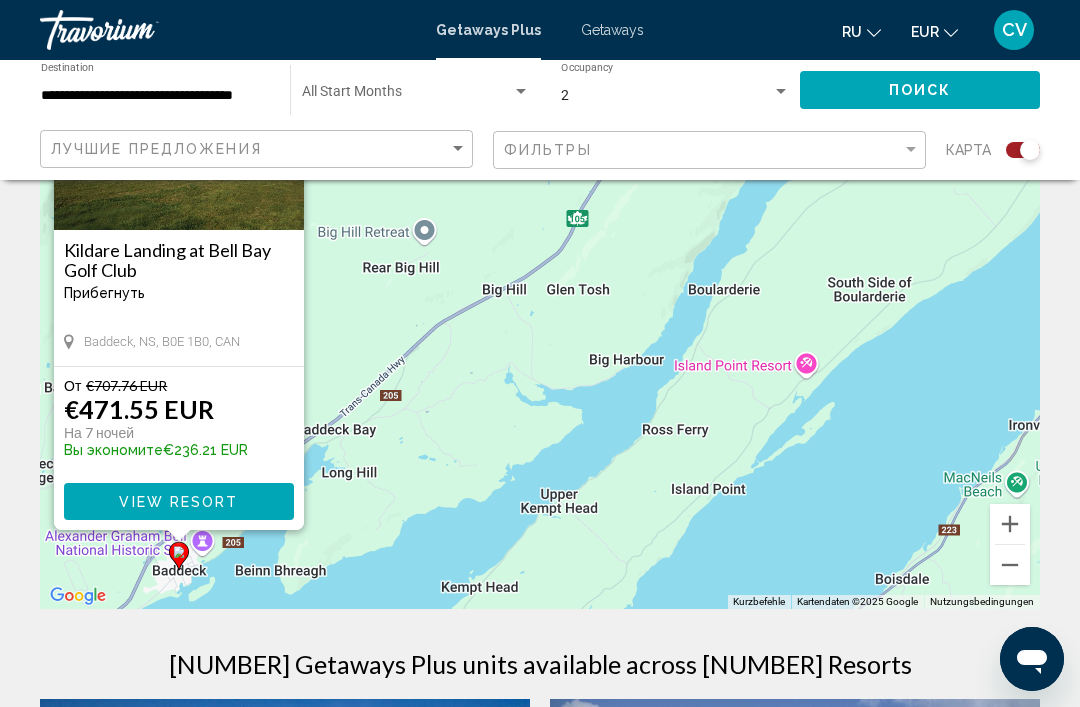 scroll, scrollTop: 193, scrollLeft: 0, axis: vertical 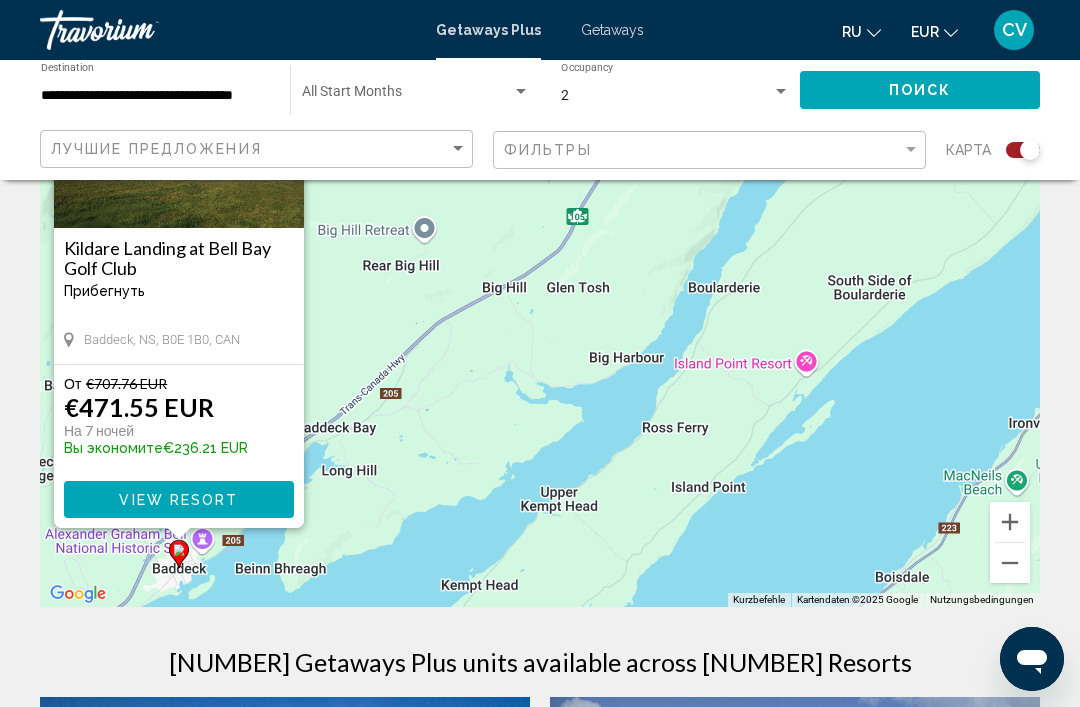 click on "View Resort" at bounding box center [179, 499] 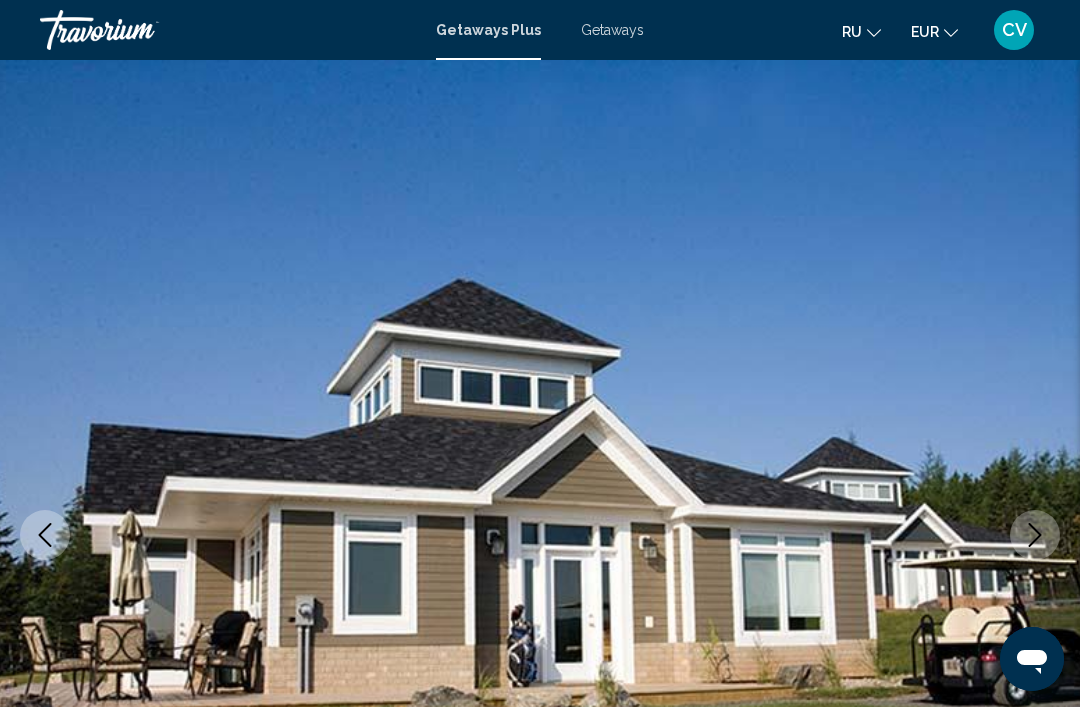 scroll, scrollTop: 59, scrollLeft: 0, axis: vertical 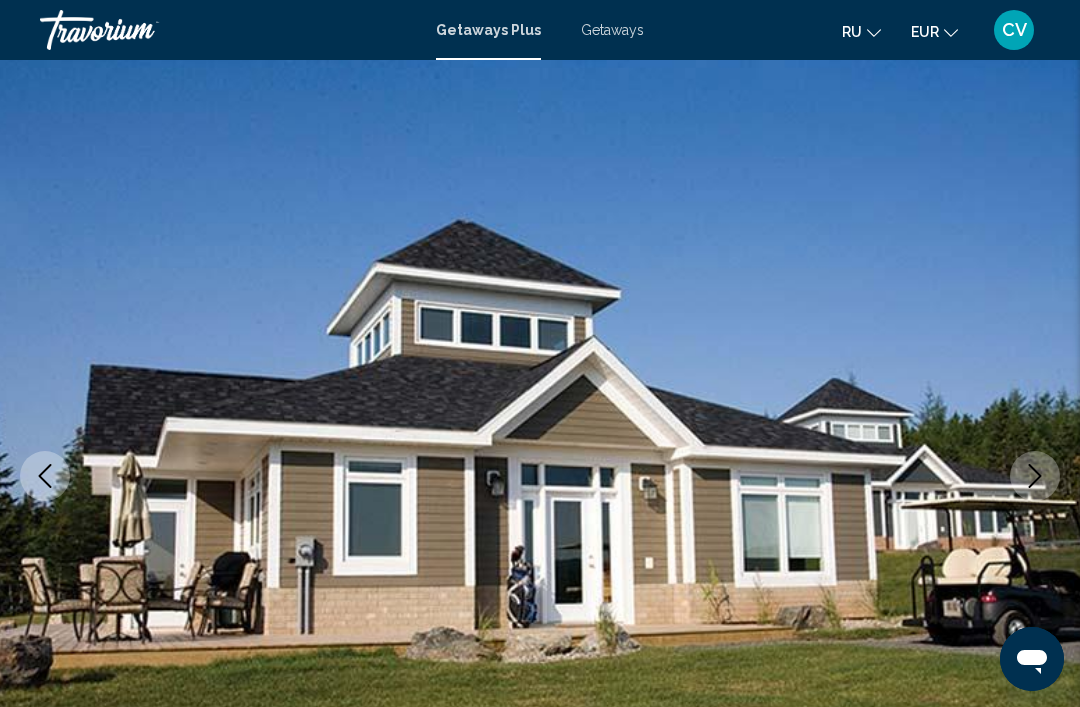 click at bounding box center [540, 476] 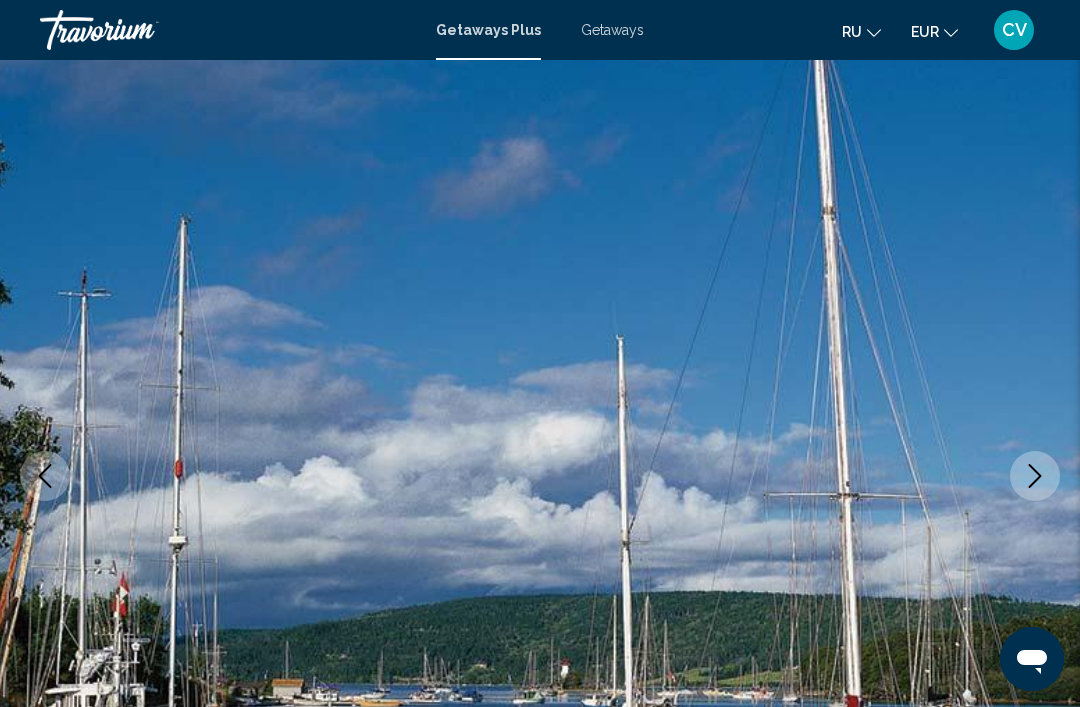 click 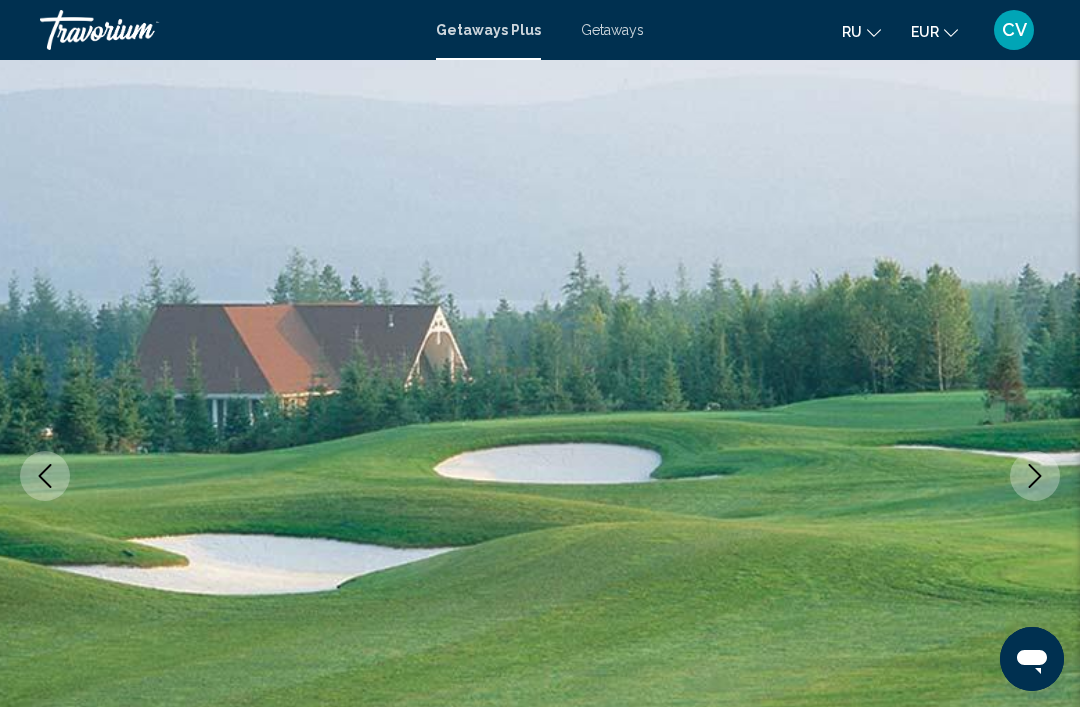 click 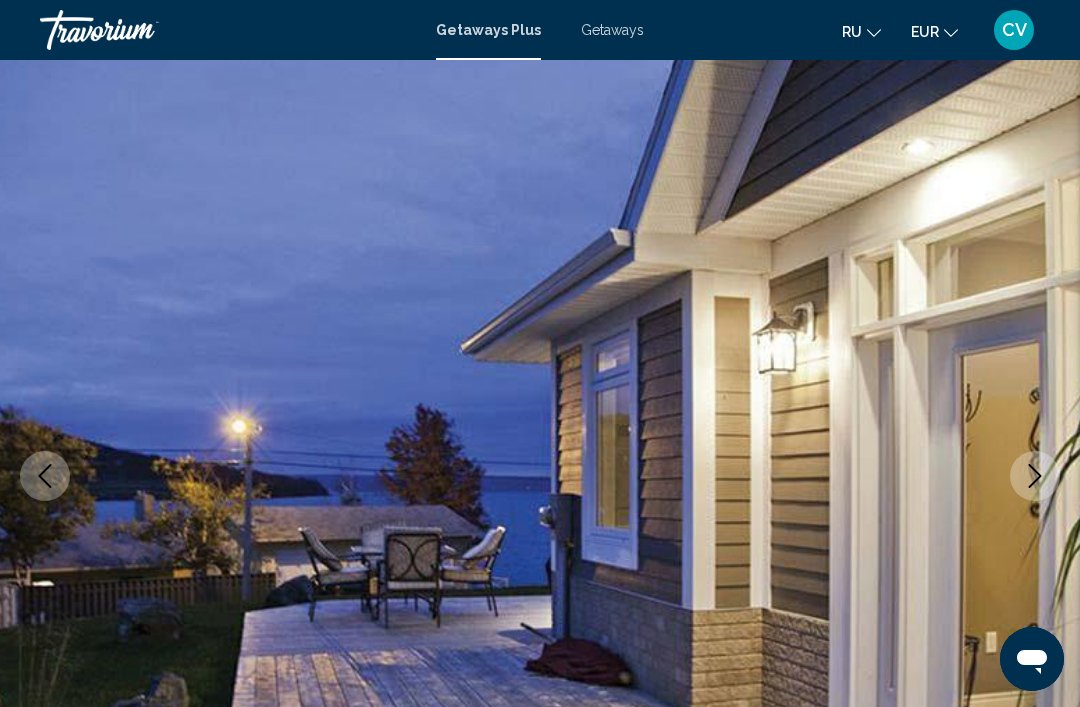 click 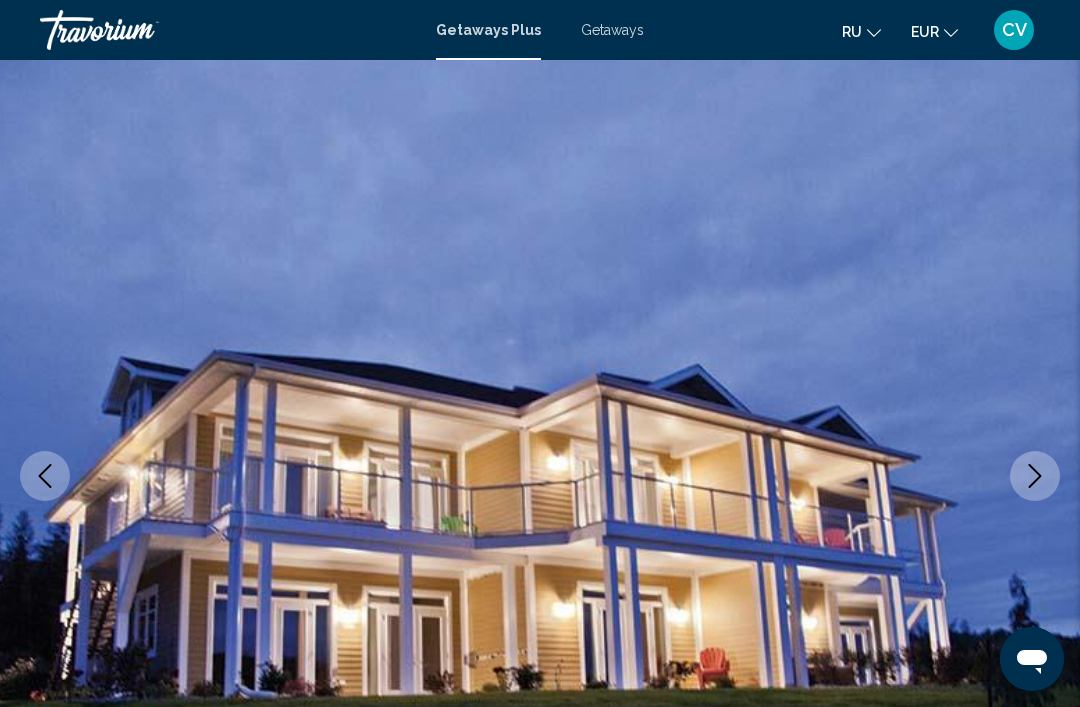 click 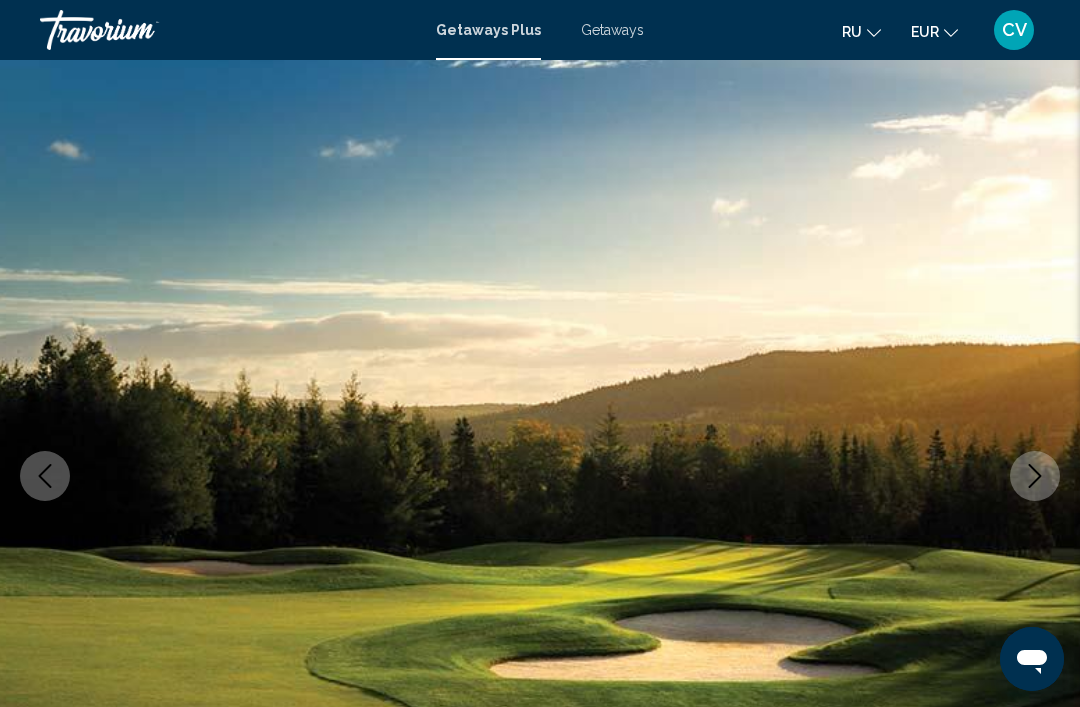 click 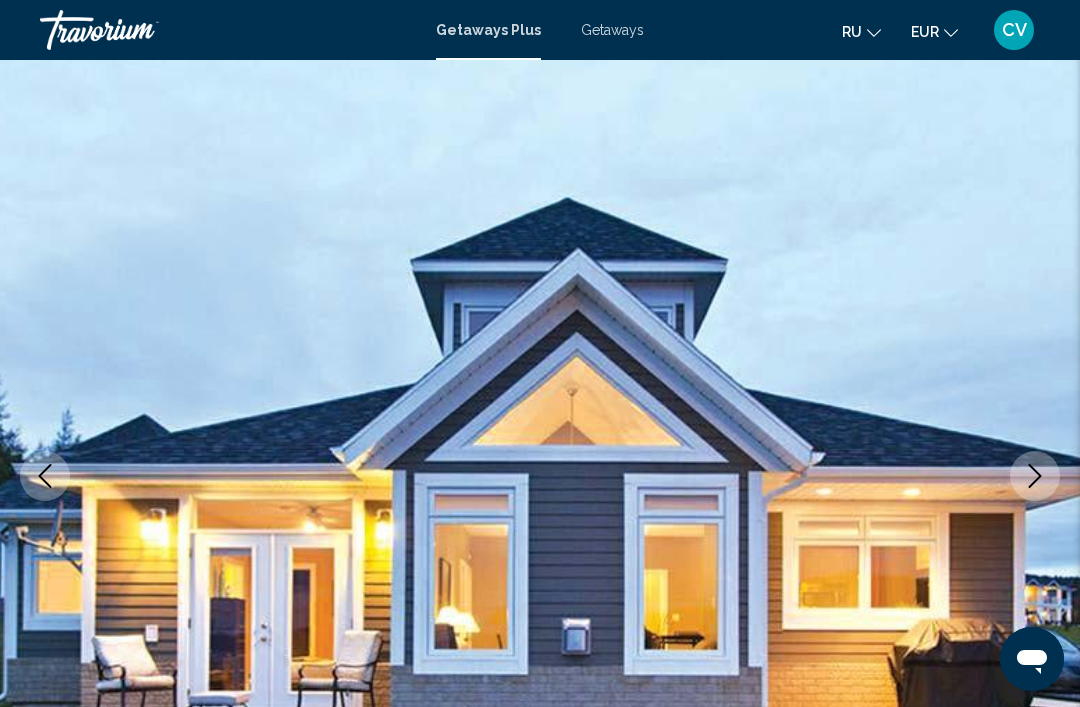 click 